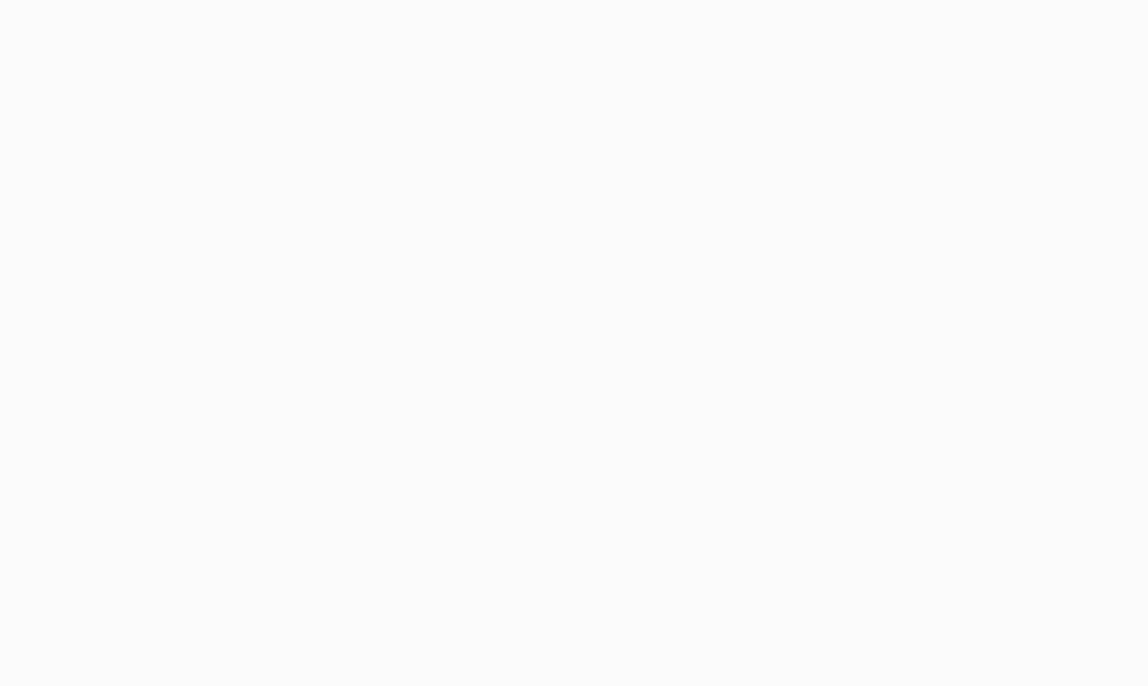 scroll, scrollTop: 0, scrollLeft: 0, axis: both 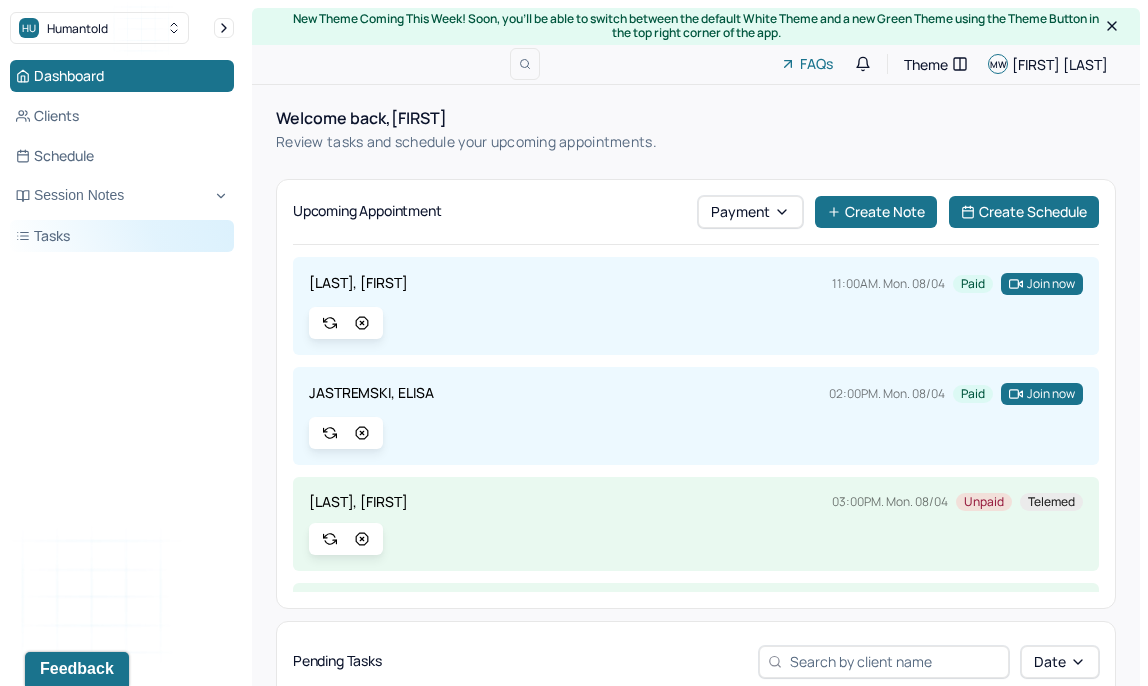click on "Tasks" at bounding box center (122, 236) 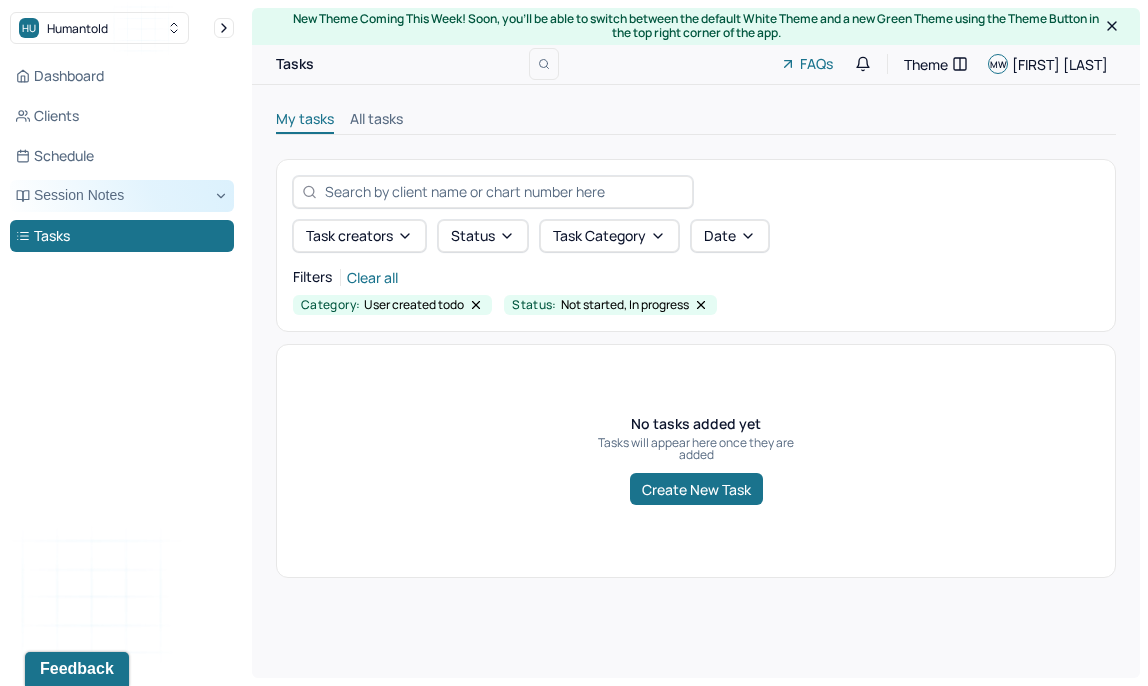 click on "Session Notes" at bounding box center (122, 196) 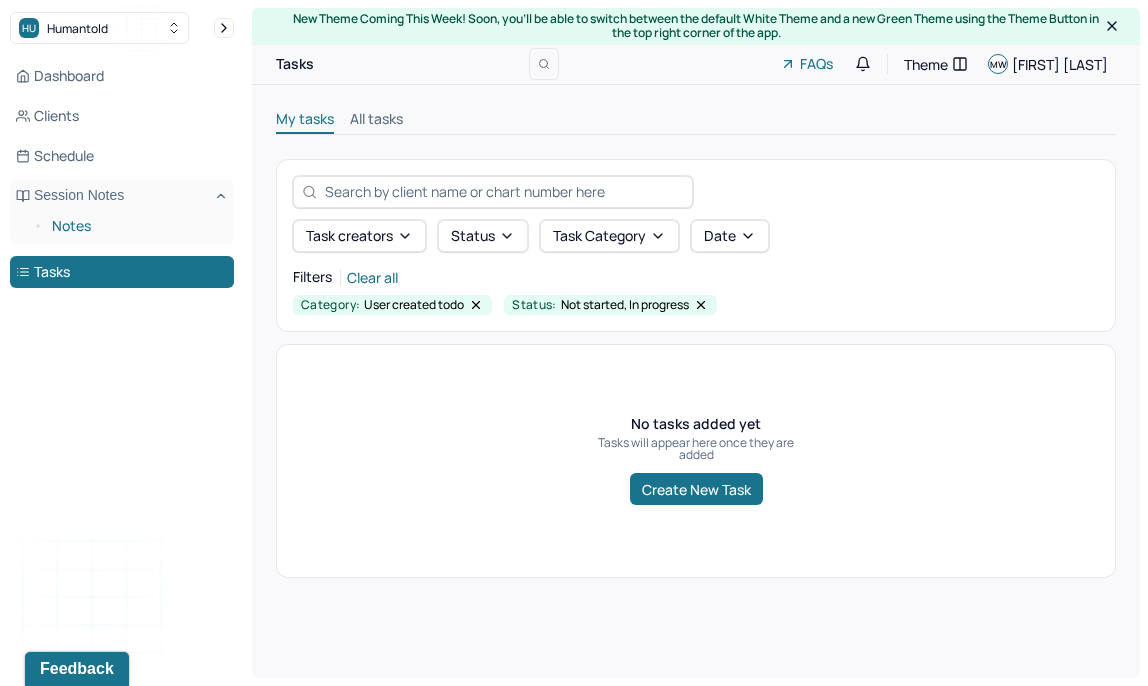 click on "Notes" at bounding box center (135, 226) 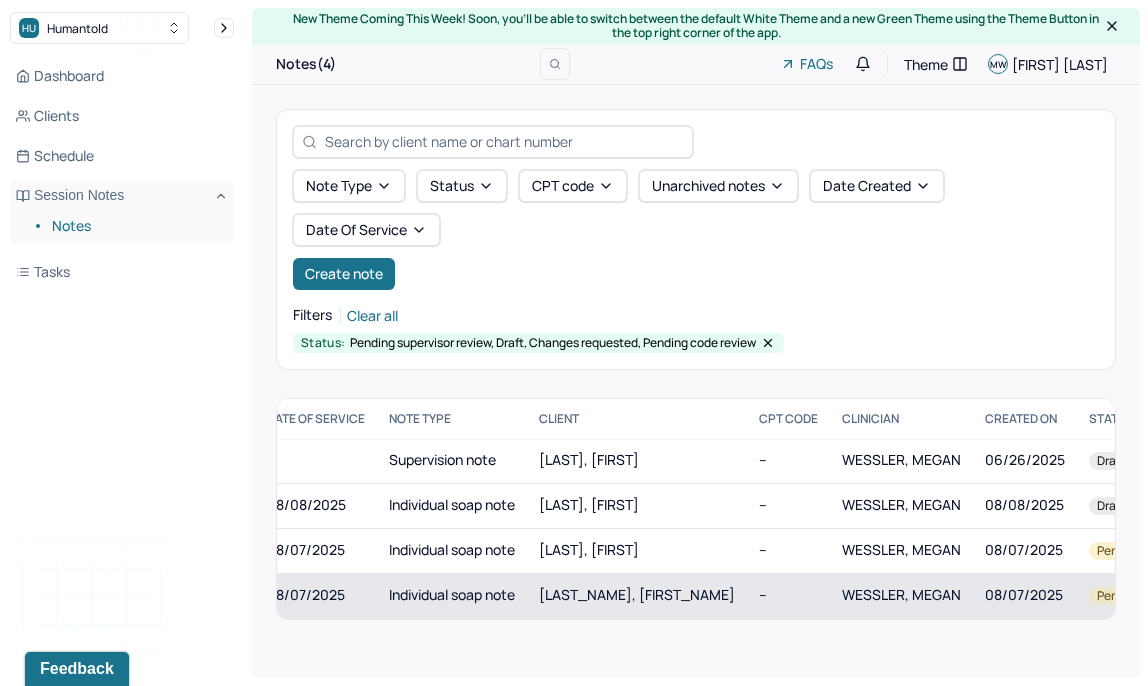 scroll, scrollTop: 0, scrollLeft: 60, axis: horizontal 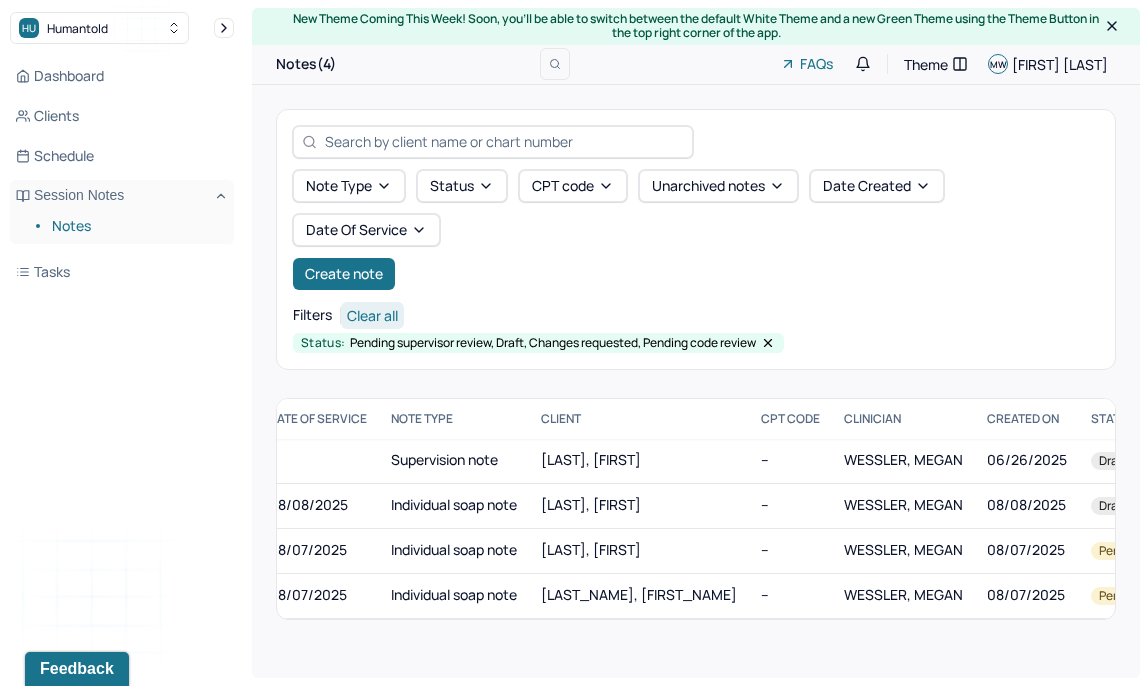 click on "Clear all" at bounding box center [372, 315] 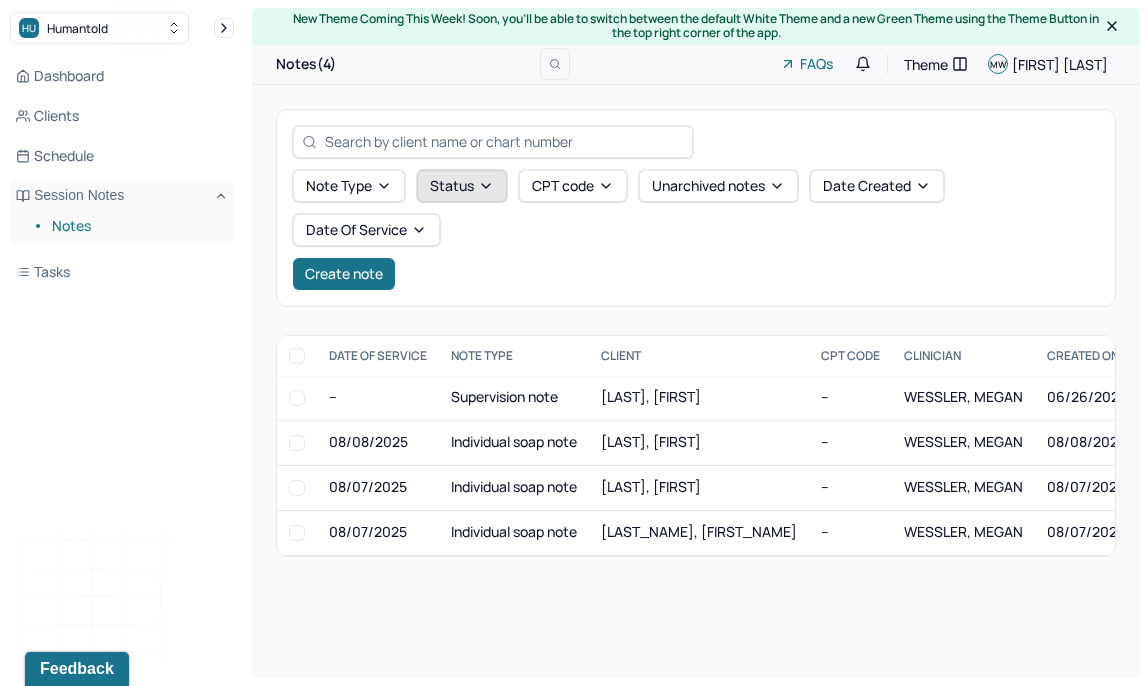click on "Status" at bounding box center (462, 186) 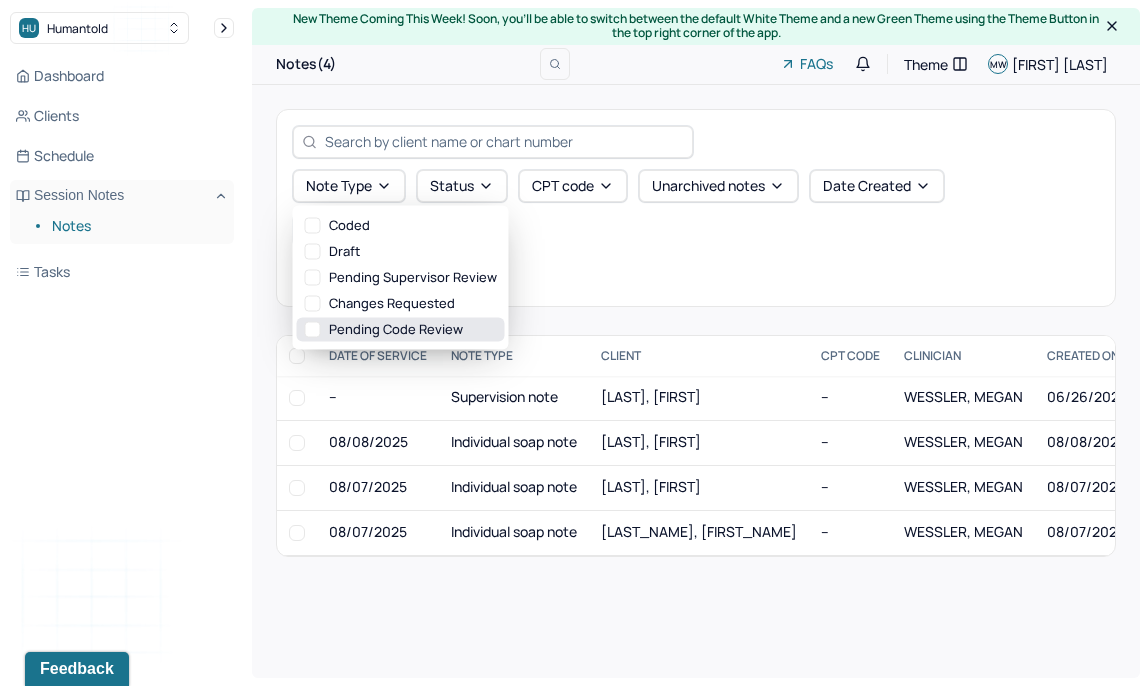 click on "Pending code review" at bounding box center (401, 330) 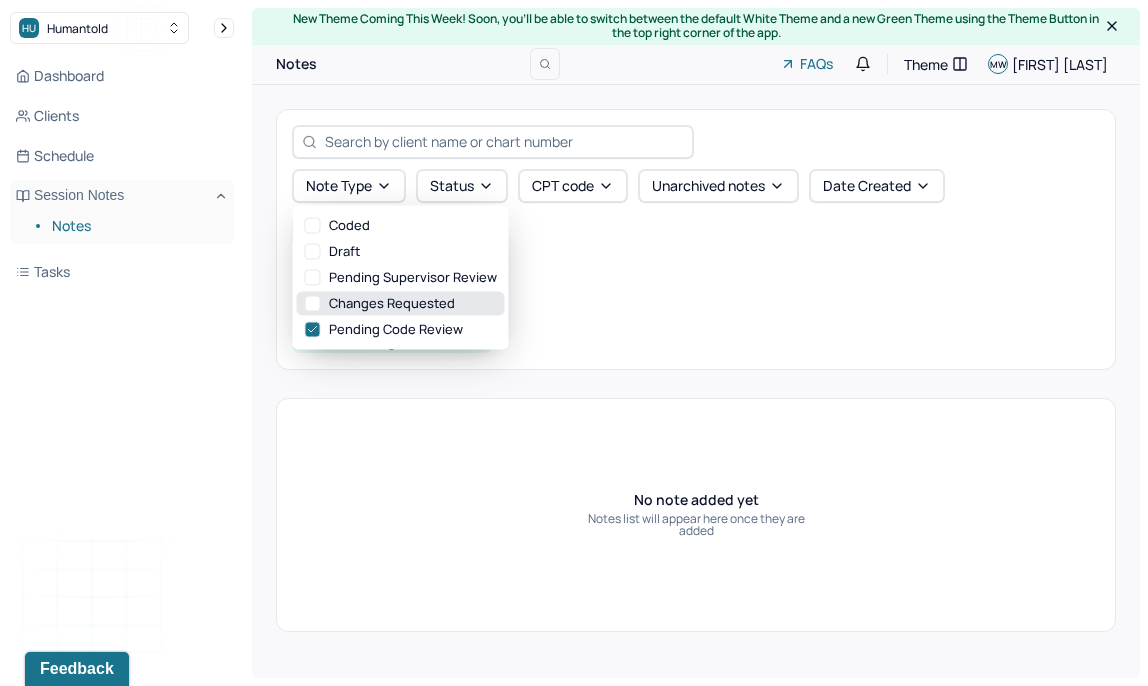 click on "Changes requested" at bounding box center [401, 304] 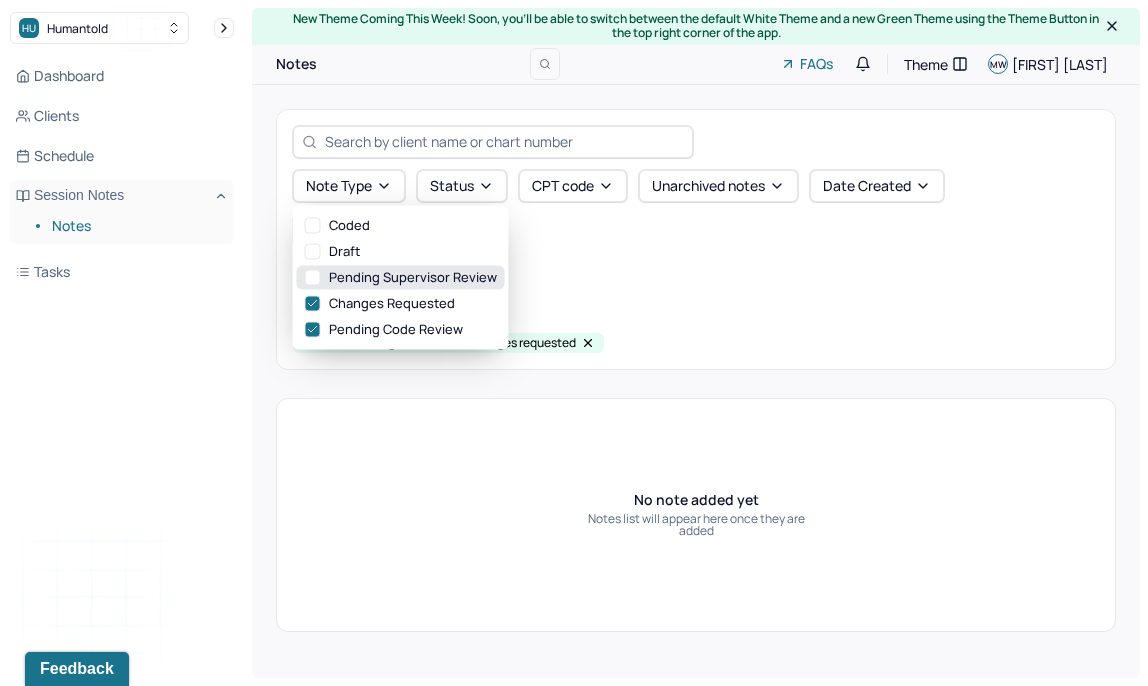 click on "Pending supervisor review" at bounding box center [401, 278] 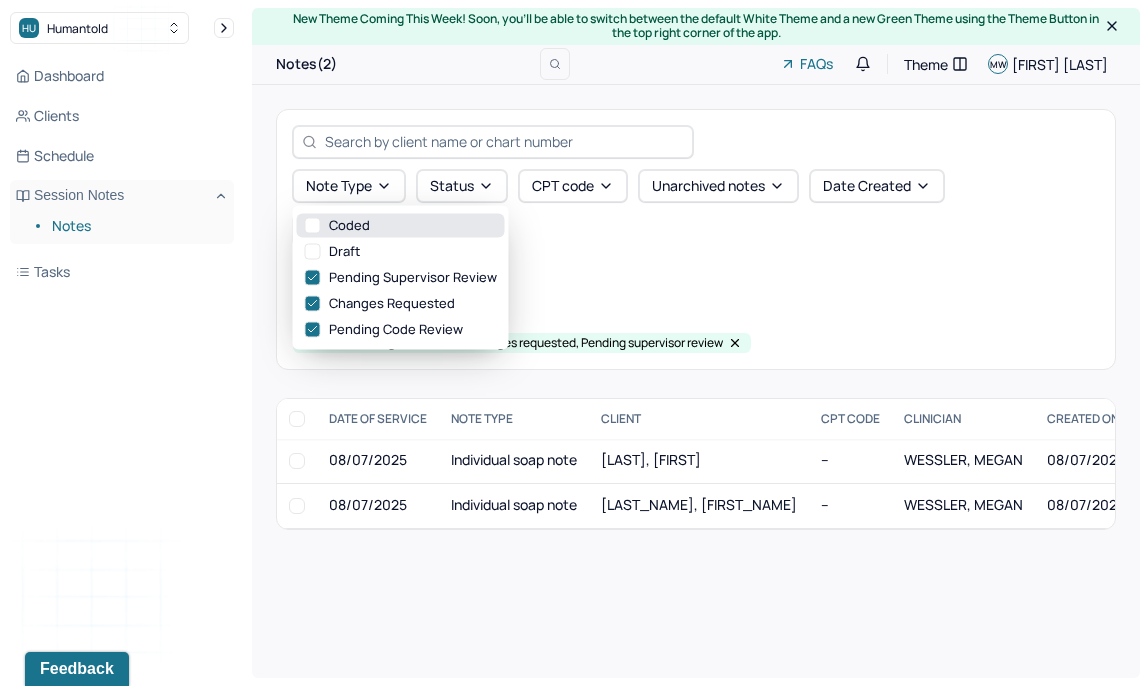 click on "Coded" at bounding box center [401, 226] 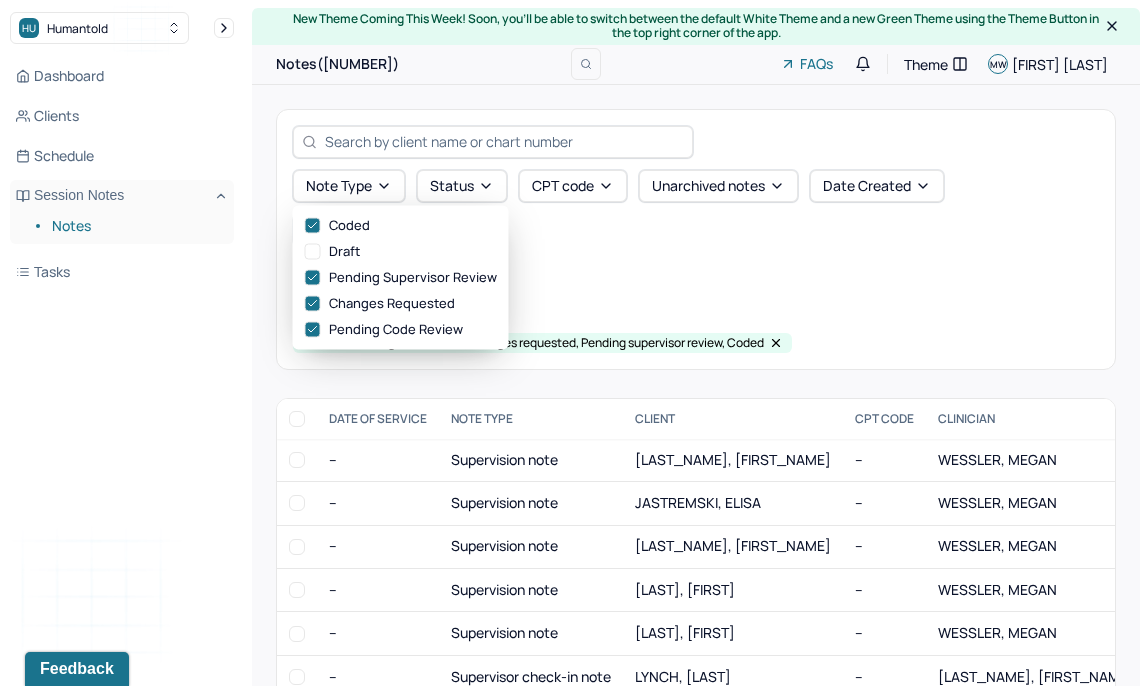 click on "Note type Status CPT code Unarchived notes Date Created Date Of Service Create note Filters Clear all Status: Pending code review, Changes requested, Pending supervisor review, Coded" at bounding box center (696, 239) 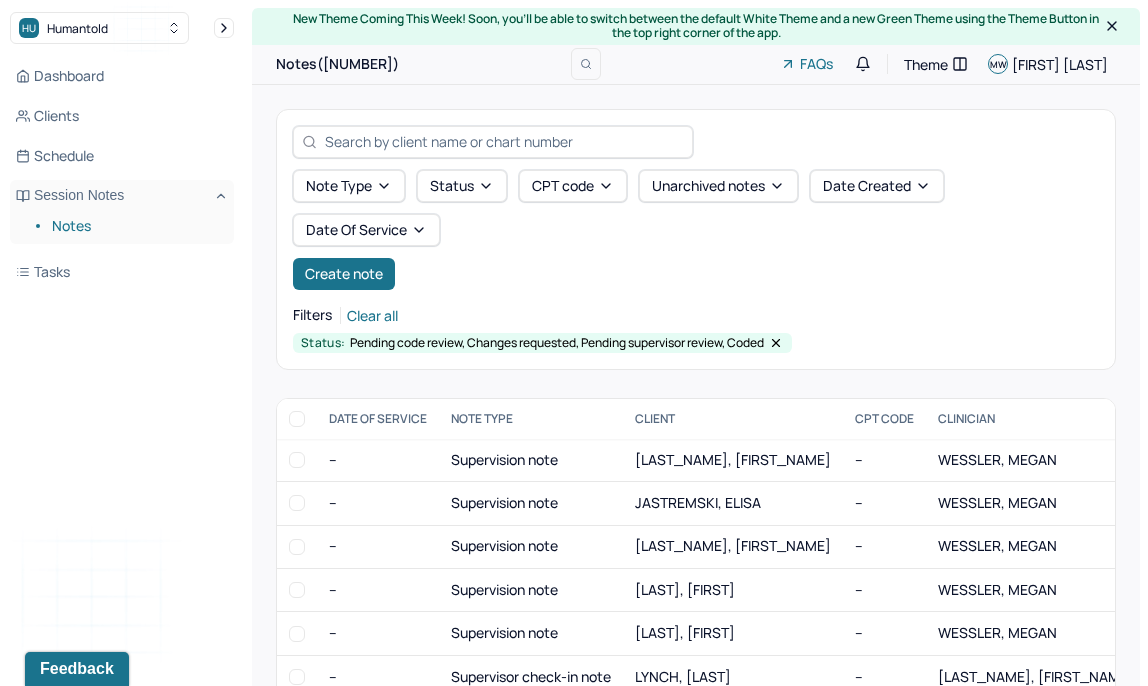 click on "DATE OF SERVICE" at bounding box center [378, 419] 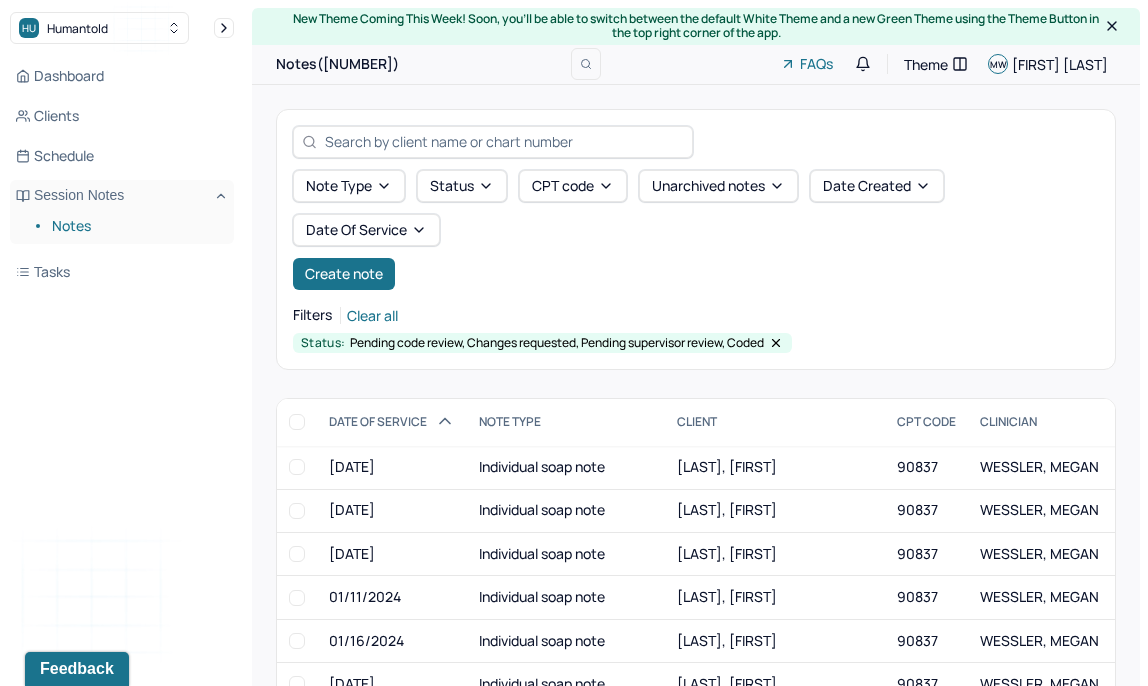 click on "DATE OF SERVICE" at bounding box center [392, 422] 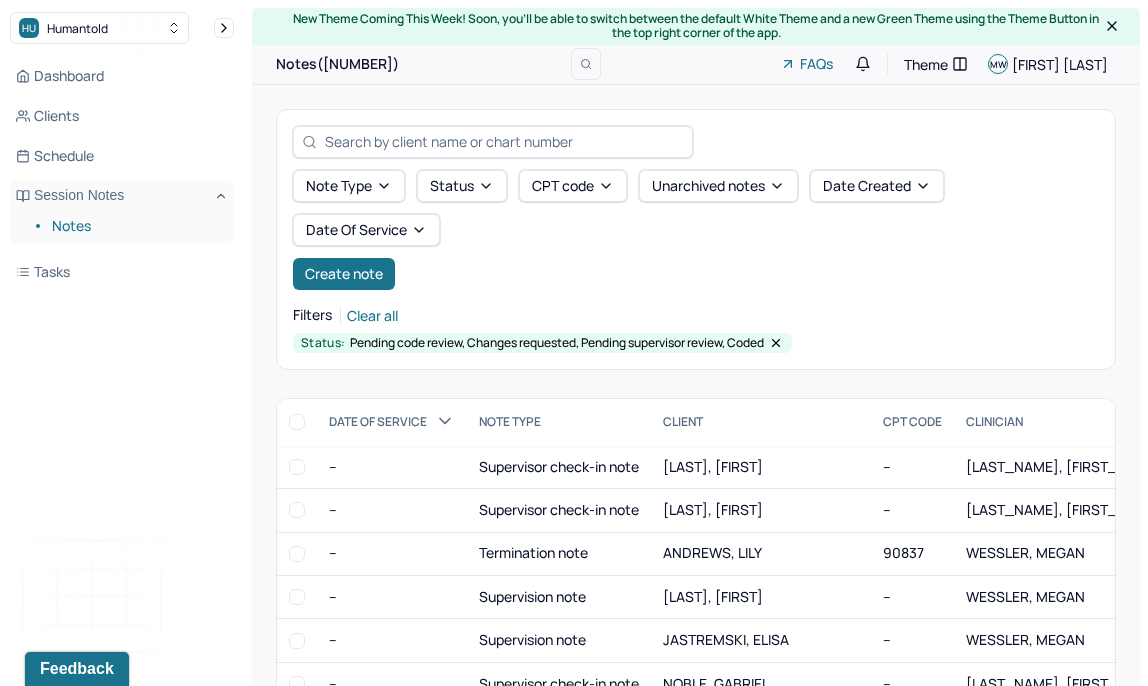 scroll, scrollTop: 0, scrollLeft: 0, axis: both 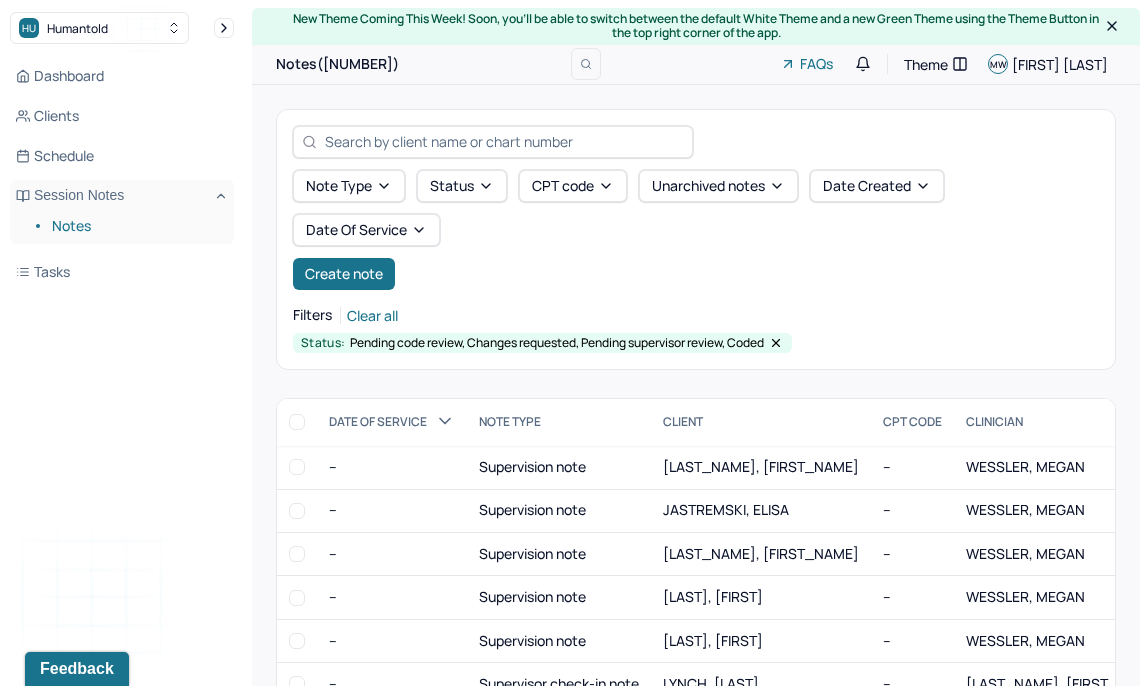 click 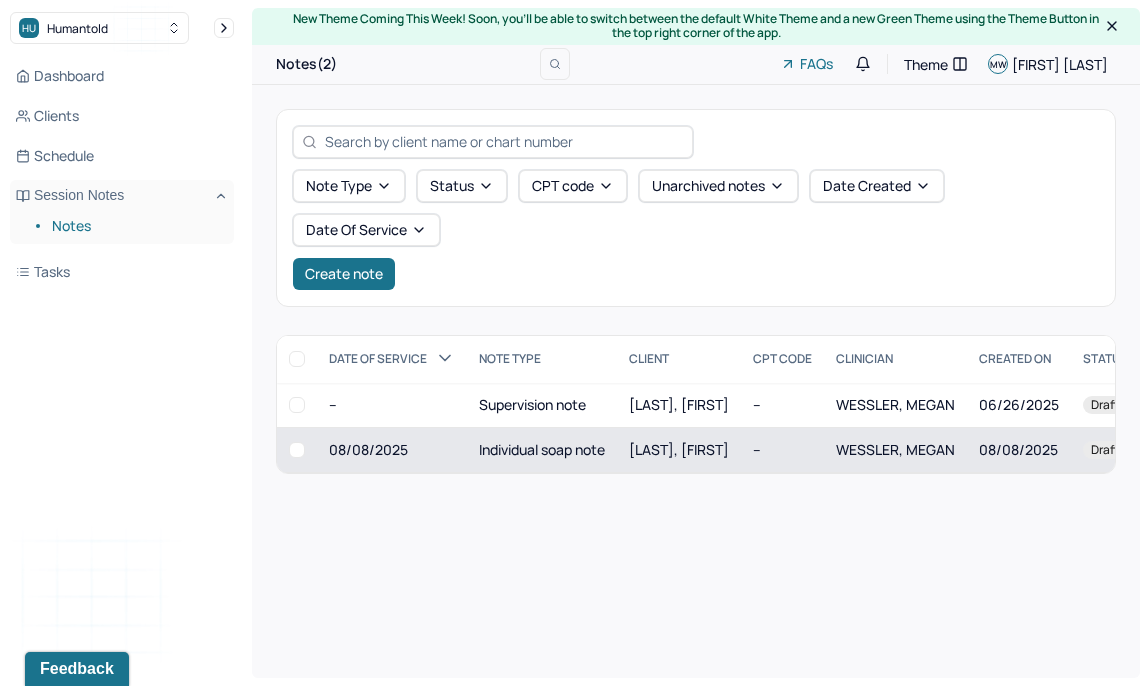 click on "Individual soap note" at bounding box center (542, 450) 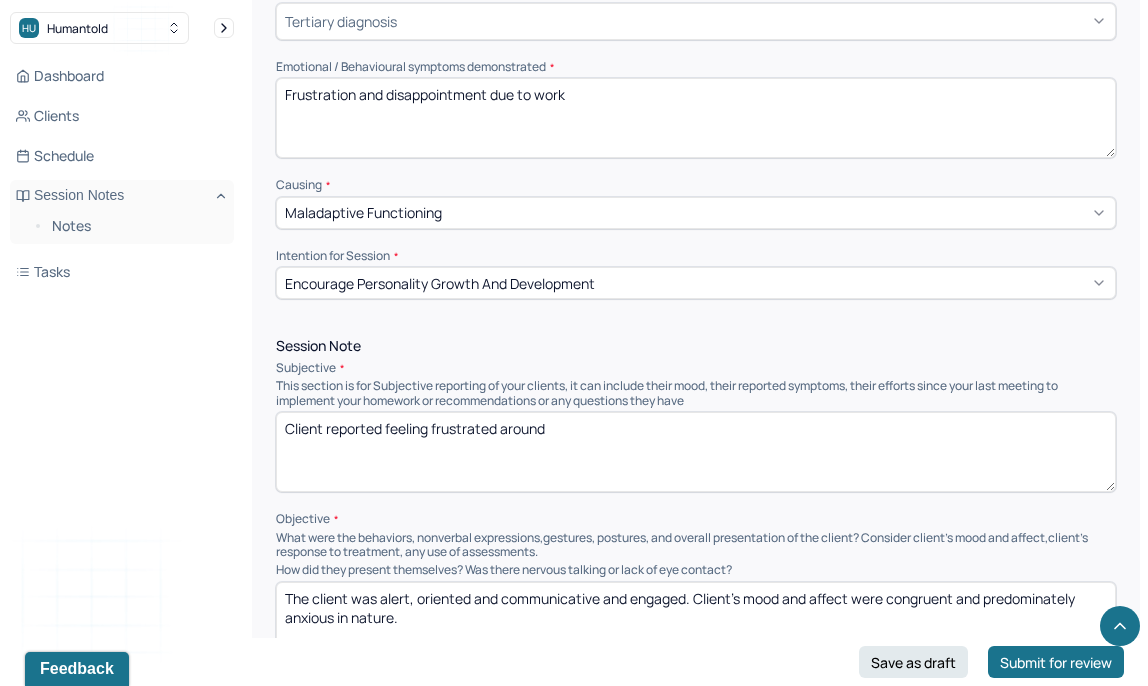 scroll, scrollTop: 926, scrollLeft: 0, axis: vertical 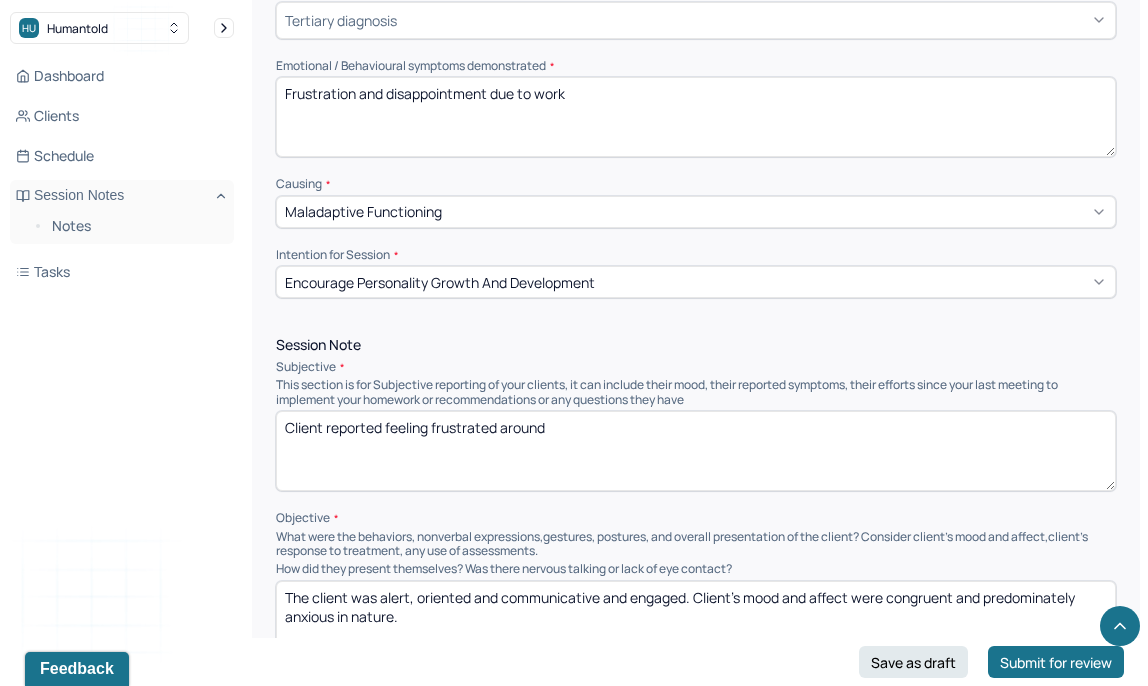 click on "Client reported feeling frustrated around" at bounding box center [696, 451] 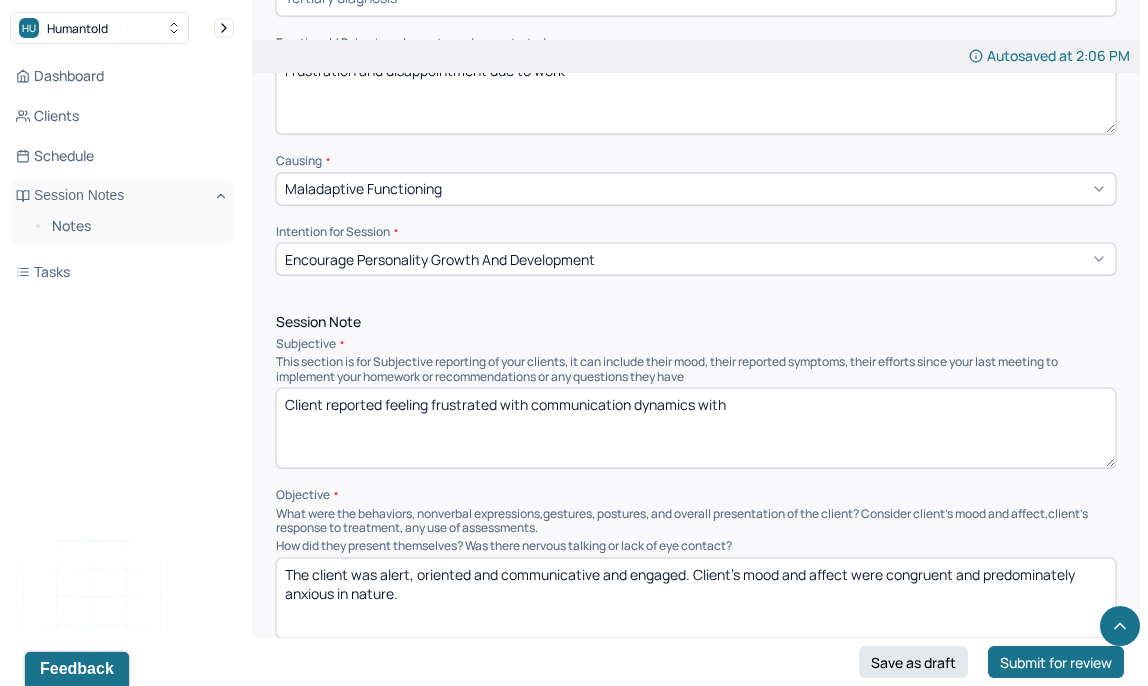 scroll, scrollTop: 950, scrollLeft: 0, axis: vertical 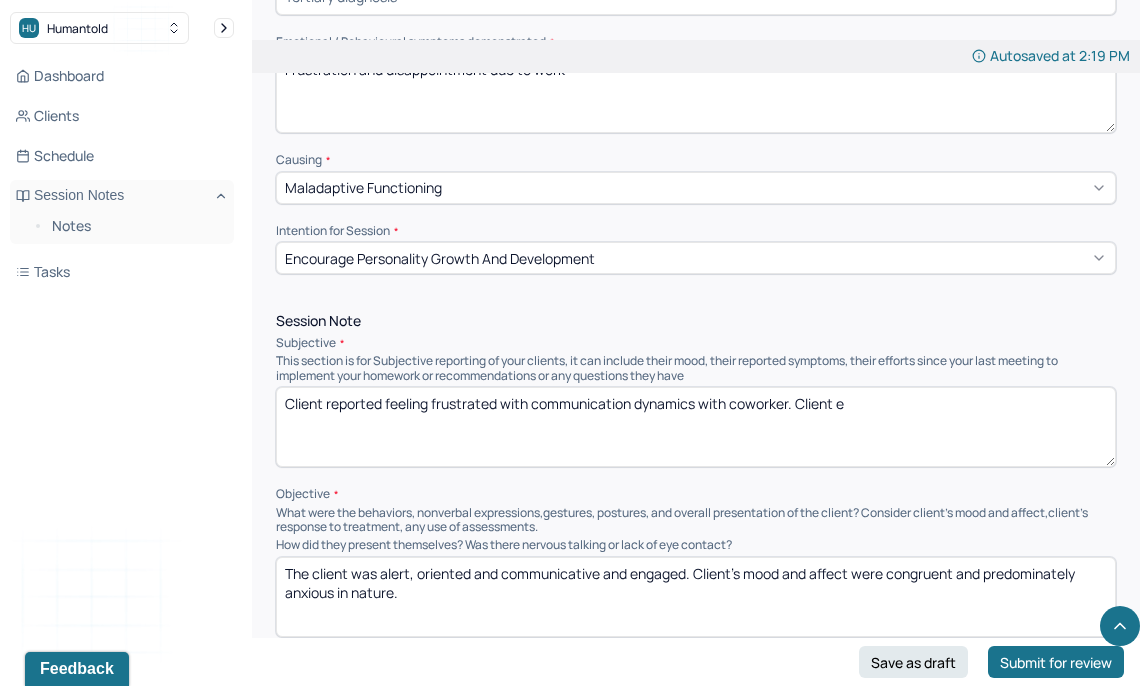 drag, startPoint x: 883, startPoint y: 395, endPoint x: 432, endPoint y: 400, distance: 451.0277 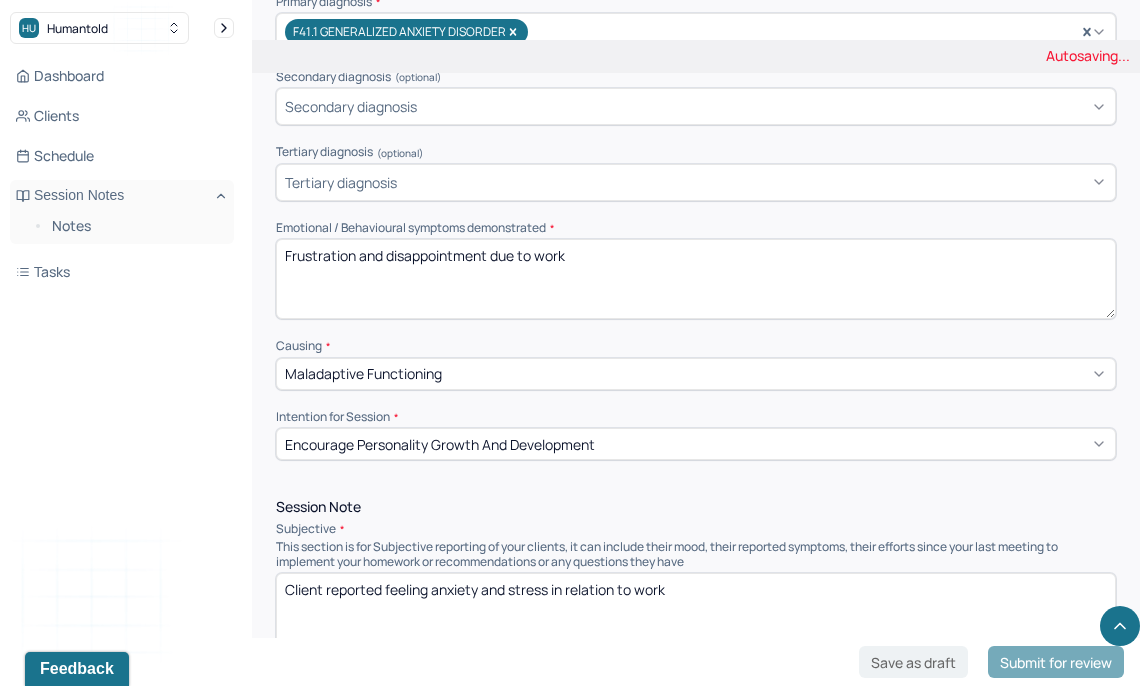 scroll, scrollTop: 991, scrollLeft: 0, axis: vertical 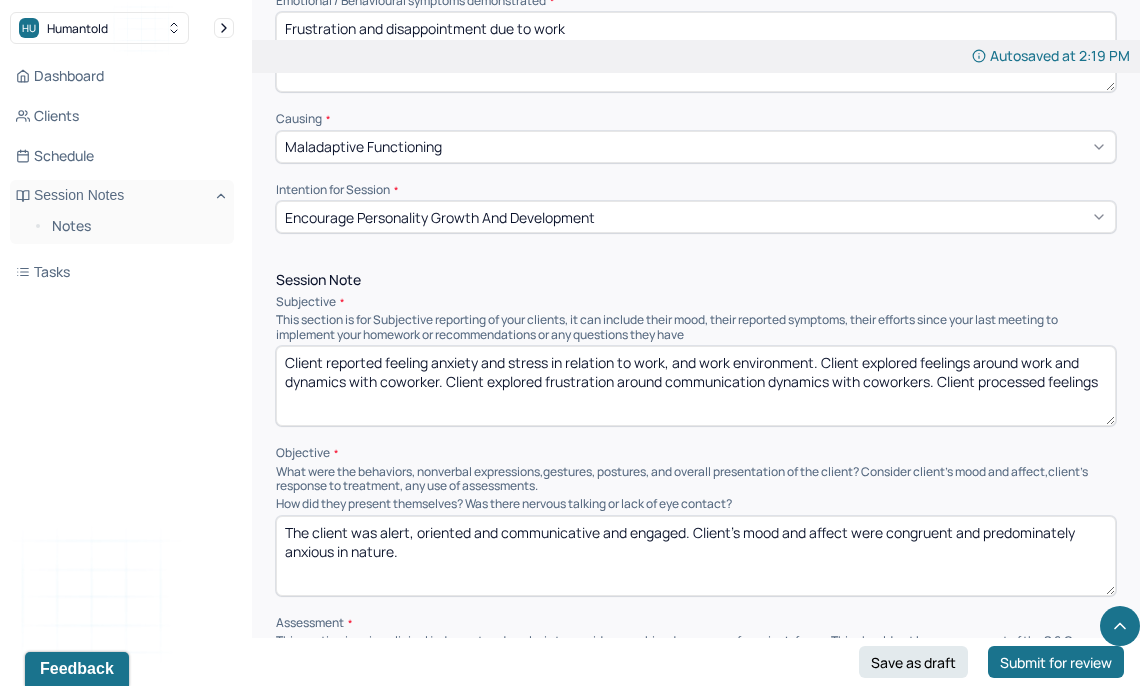 click on "Client reported feeling anxiety and stress in relation to work, and work environment. Client explored feelings around work and dynamics with coworker. Client explored frustration around communication dynamics with coworkers. Client processed feelings" at bounding box center (696, 386) 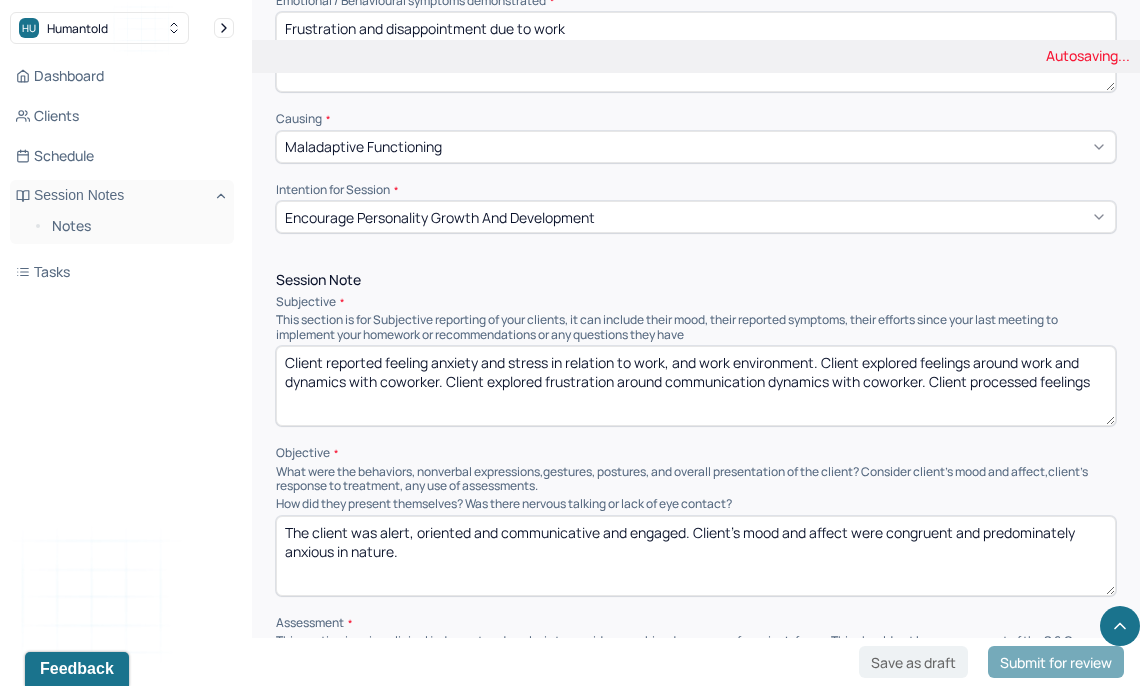 click on "Client reported feeling anxiety and stress in relation to work, and work environment. Client explored feelings around work and dynamics with coworker. Client explored frustration around communication dynamics with coworkers. Client processed feelings" at bounding box center [696, 386] 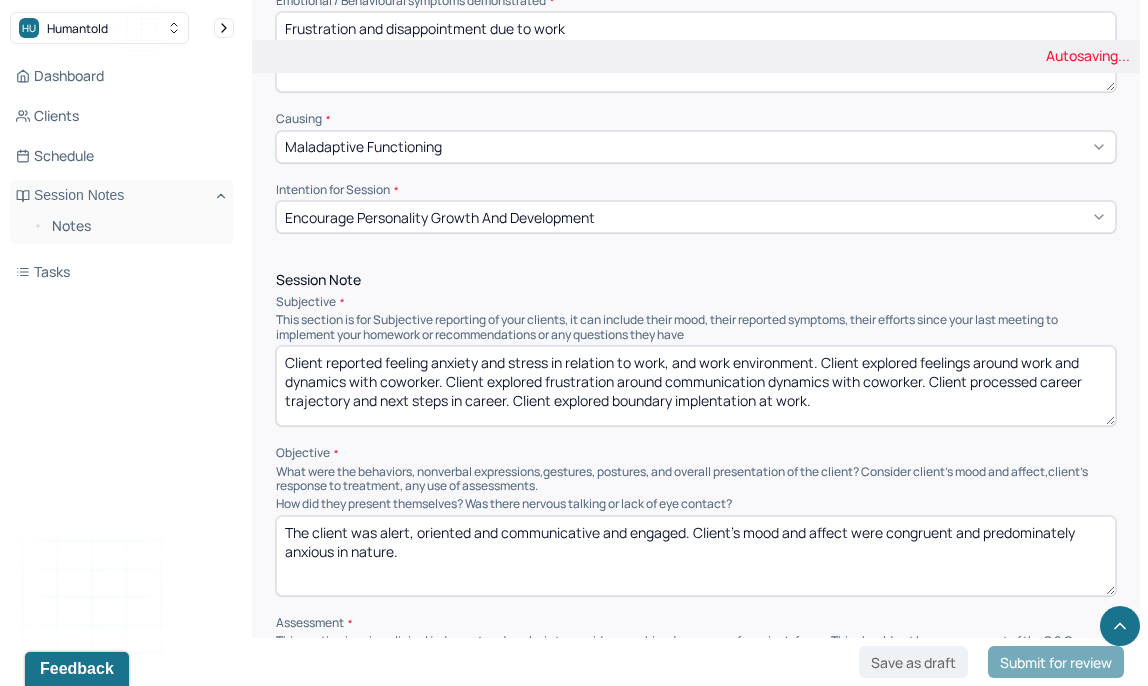 click on "Client reported feeling anxiety and stress in relation to work, and work environment. Client explored feelings around work and dynamics with coworker. Client explored frustration around communication dynamics with coworker. Client processed career trajectory and next steps in career. Client explored" at bounding box center (696, 386) 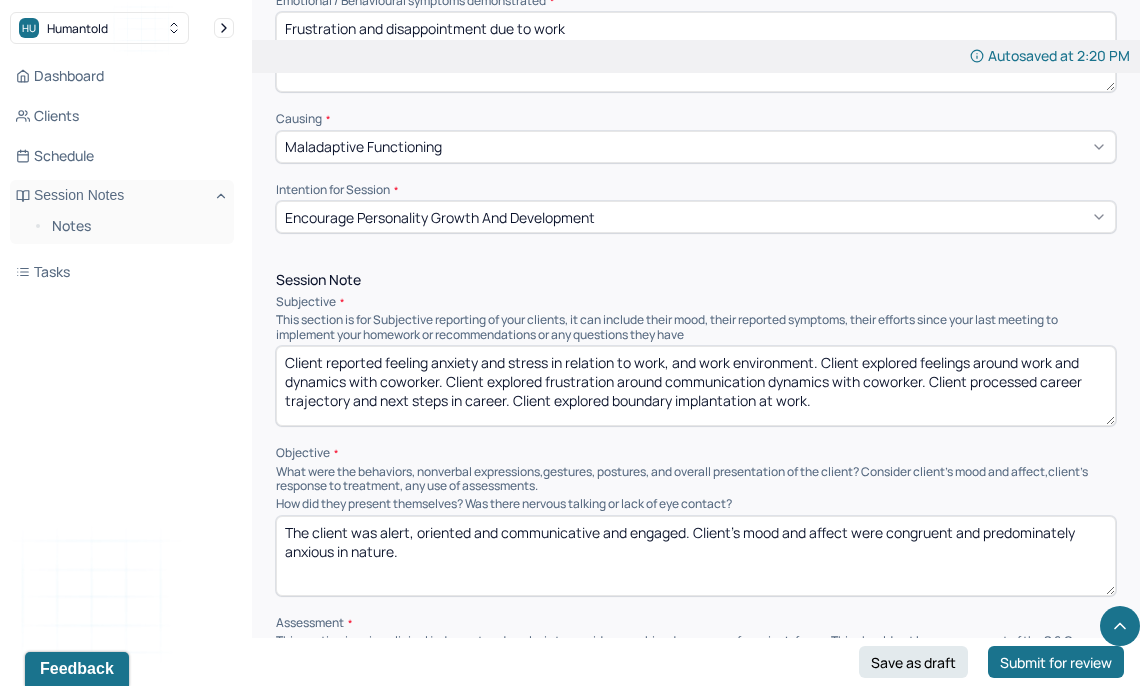 click on "Client reported feeling anxiety and stress in relation to work, and work environment. Client explored feelings around work and dynamics with coworker. Client explored frustration around communication dynamics with coworker. Client processed career trajectory and next steps in career. Client explored boundary implentation at work." at bounding box center (696, 386) 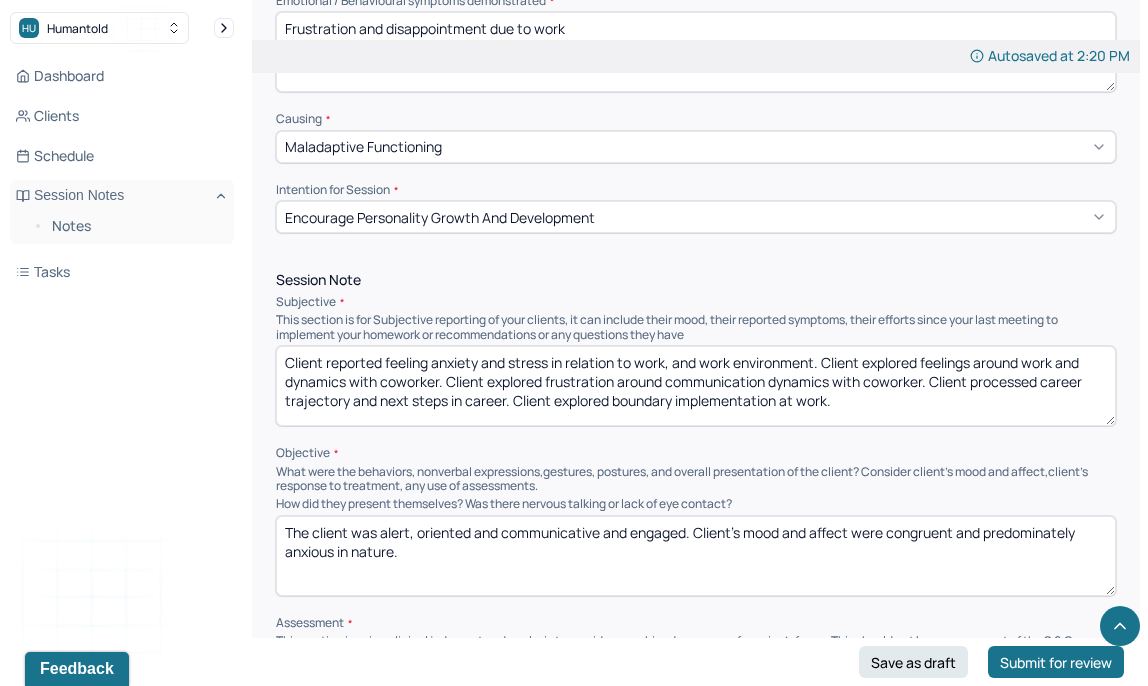 type on "Client reported feeling anxiety and stress in relation to work, and work environment. Client explored feelings around work and dynamics with coworker. Client explored frustration around communication dynamics with coworker. Client processed career trajectory and next steps in career. Client explored boundary implementation at work." 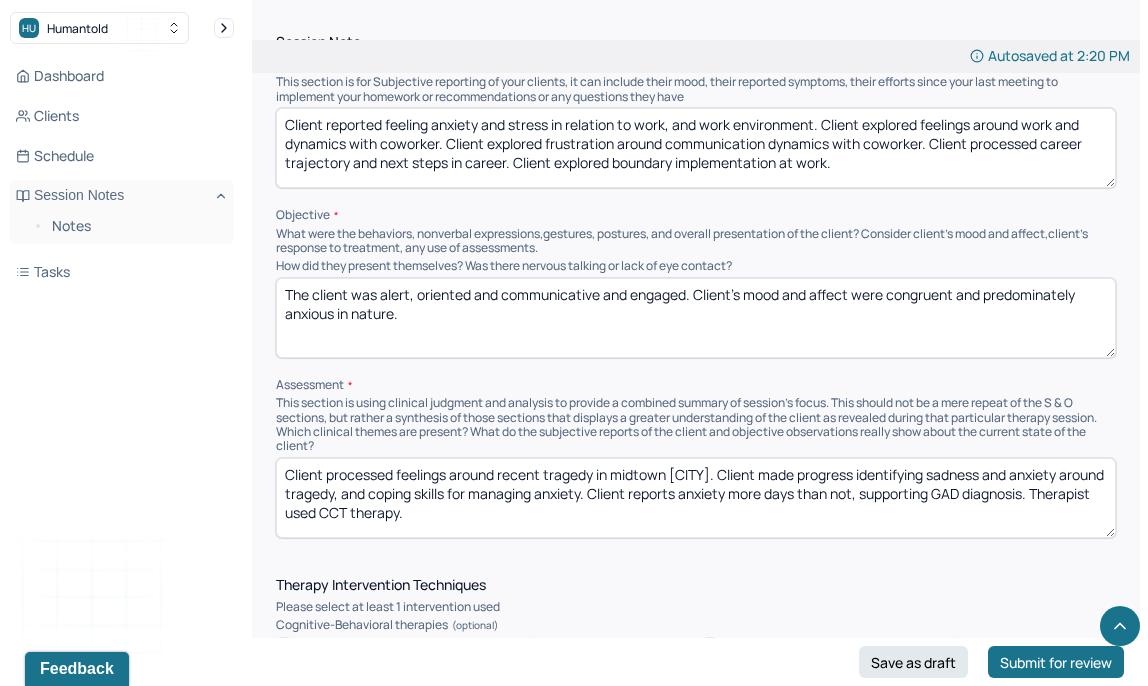 scroll, scrollTop: 1235, scrollLeft: 0, axis: vertical 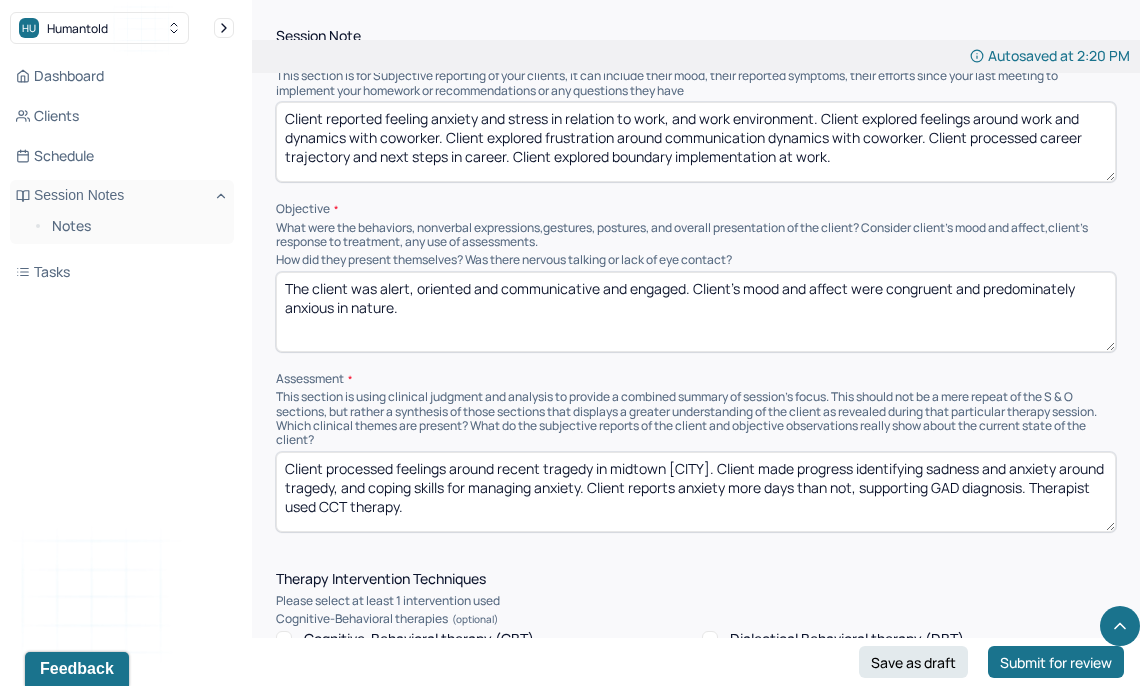 drag, startPoint x: 392, startPoint y: 301, endPoint x: 241, endPoint y: 269, distance: 154.35349 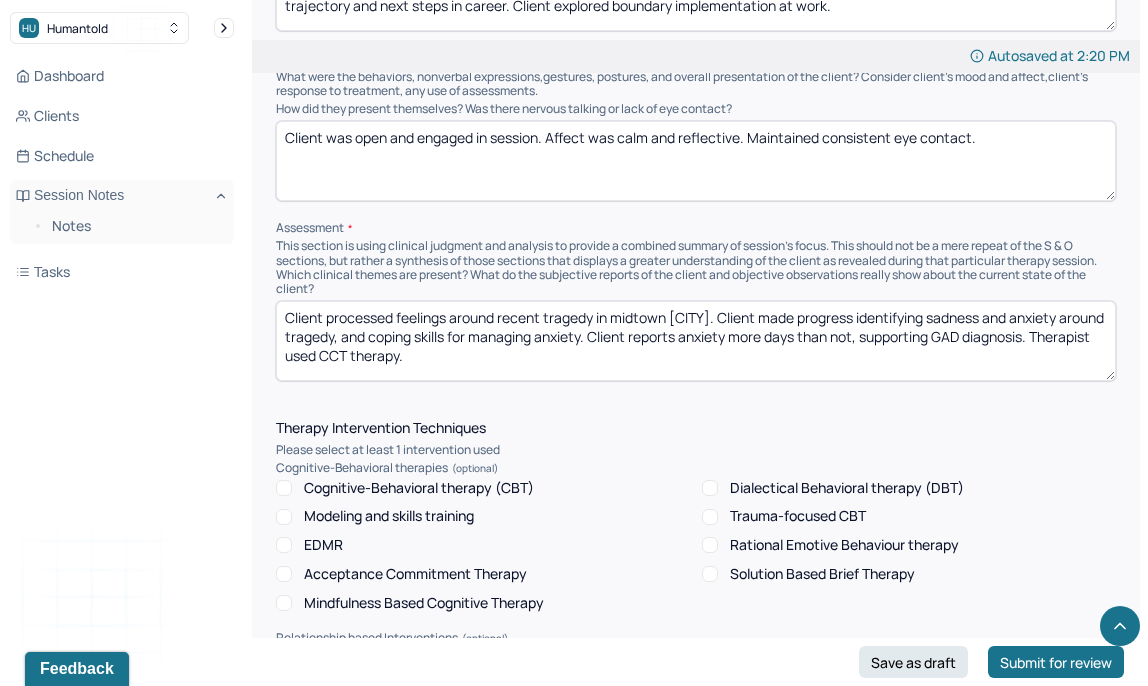 scroll, scrollTop: 1423, scrollLeft: 0, axis: vertical 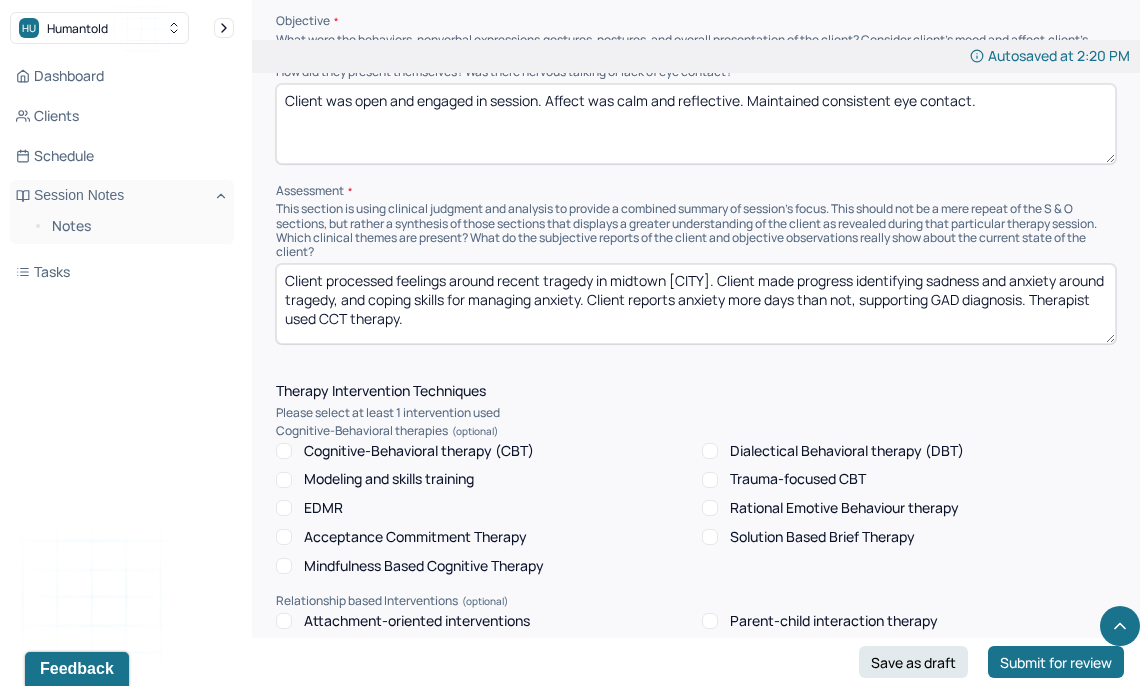 type on "Client was open and engaged in session. Affect was calm and reflective. Maintained consistent eye contact." 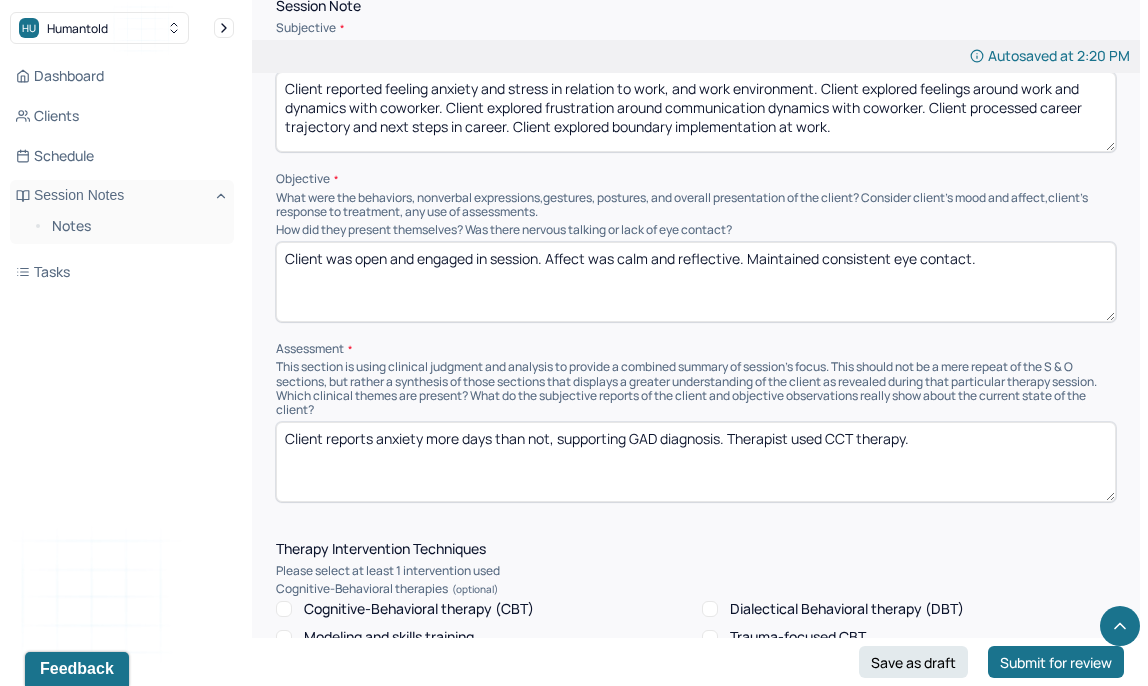 scroll, scrollTop: 1365, scrollLeft: 0, axis: vertical 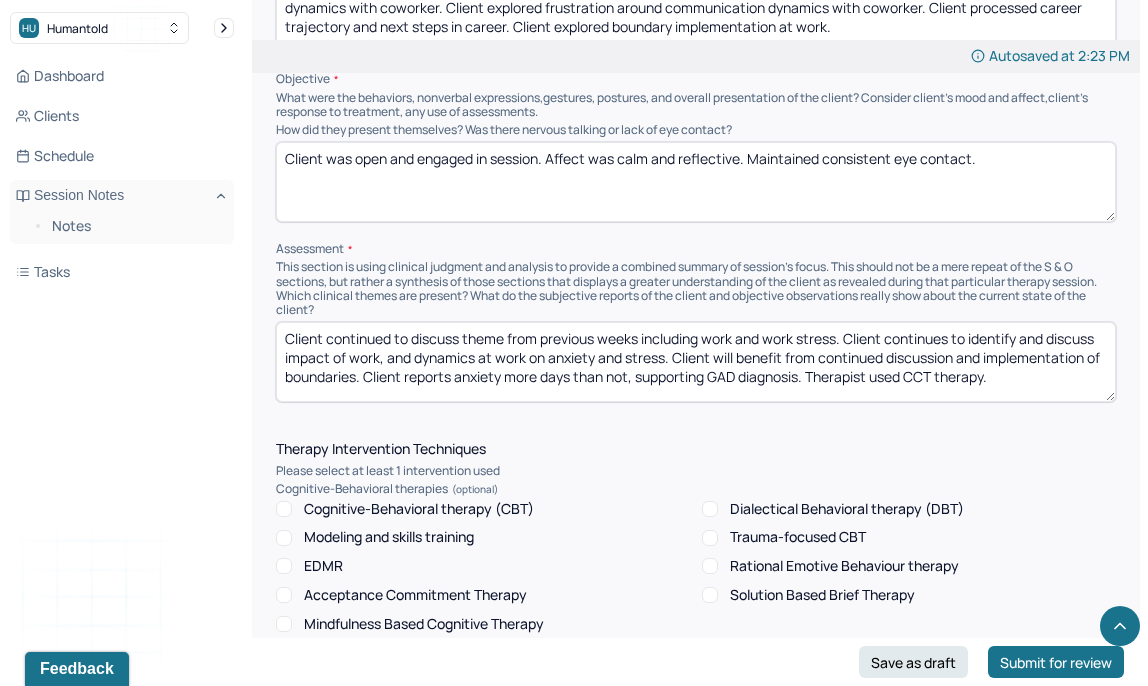 click on "Client continued to discuss theme from previous weeks including work and work stress. Client continues to identify and discuss impact of work, and dynamics at work on anxiety and stress. Client will benefit from continued discussion and implementation of boundaries. Client reports anxiety more days than not, supporting GAD diagnosis. Therapist used CCT therapy." at bounding box center (696, 362) 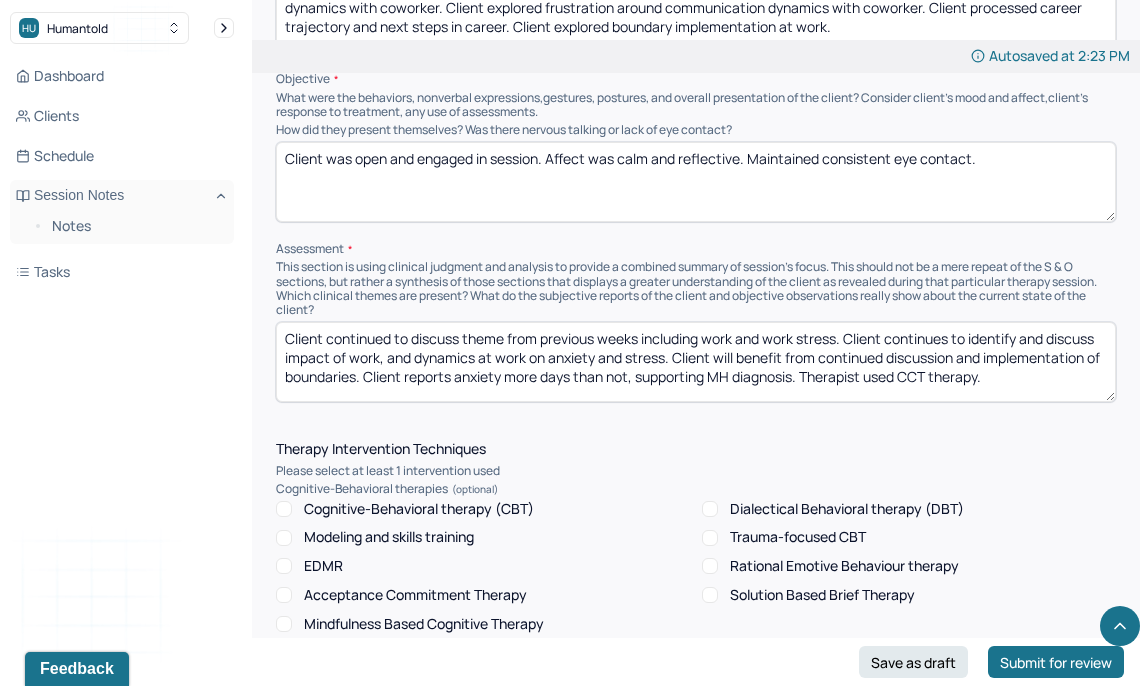 click on "Client continued to discuss theme from previous weeks including work and work stress. Client continues to identify and discuss impact of work, and dynamics at work on anxiety and stress. Client will benefit from continued discussion and implementation of boundaries. Client reports anxiety more days than not, supporting MH diagnosis. Therapist used CCT therapy." at bounding box center (696, 362) 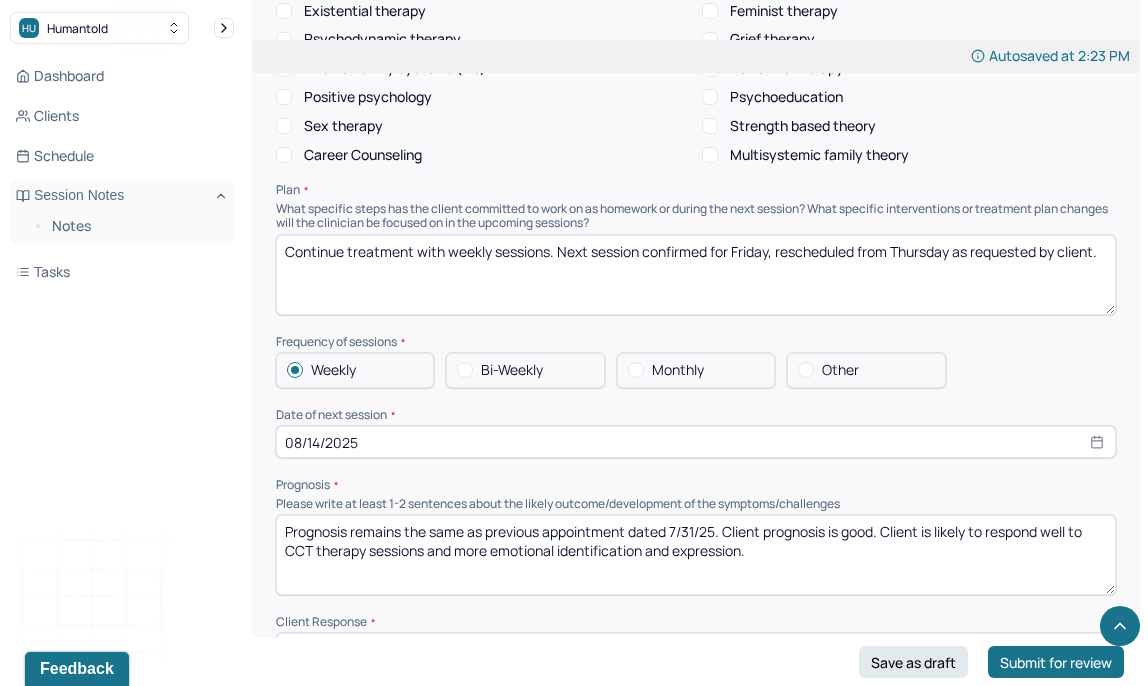scroll, scrollTop: 2144, scrollLeft: 0, axis: vertical 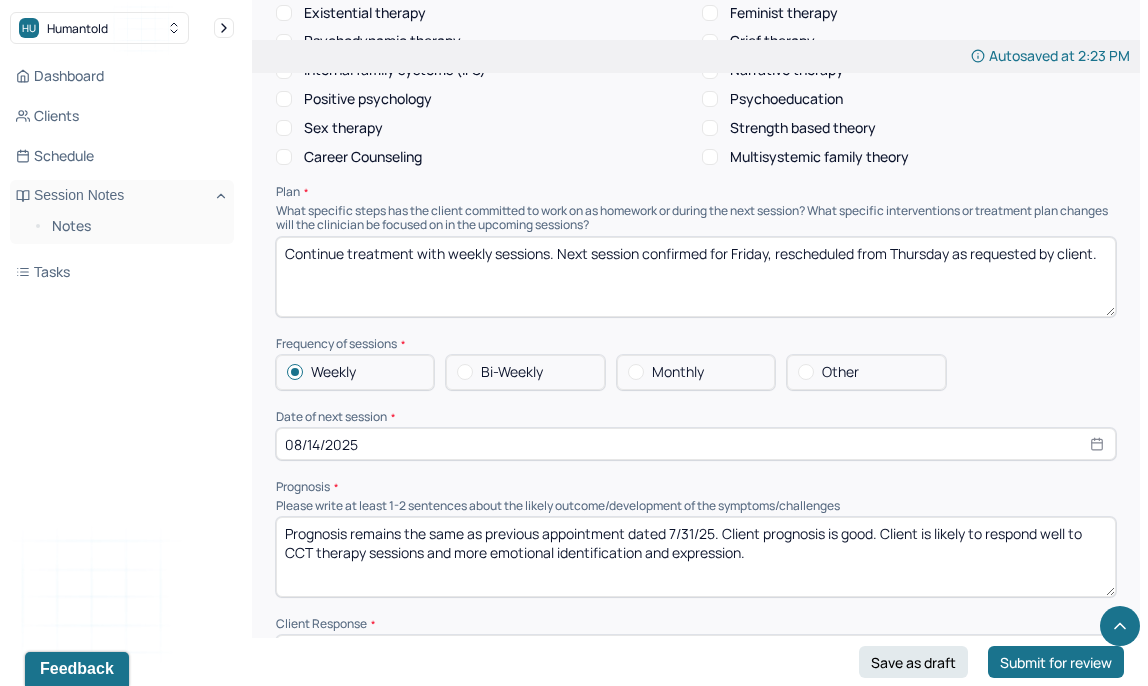 type on "Client continued to discuss theme from previous weeks including work and work stress. Client continues to identify and discuss impact of work, and dynamics at work on anxiety and stress. Client will benefit from continued discussion and implementation of boundaries. Client reports anxiety more days than not, supporting MH diagnosis. Therapist used CCT therapy in session." 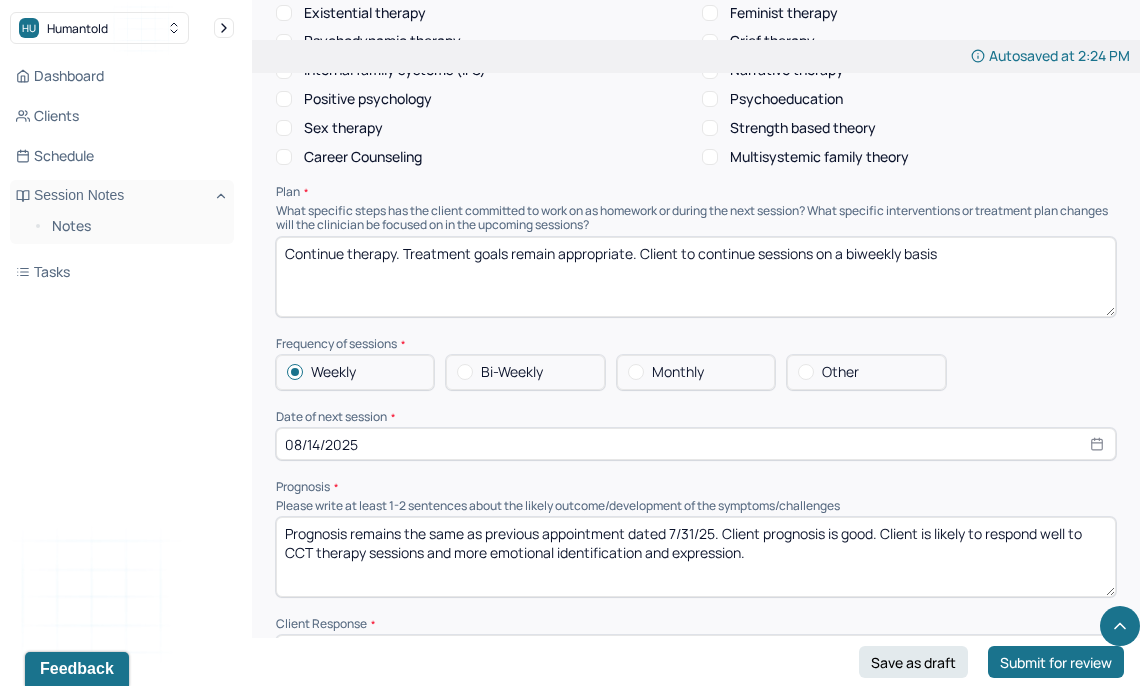 click on "Continue therapy. Treatment goals remain appropriate. Client to continue sessions on a biweekly basis" at bounding box center (696, 277) 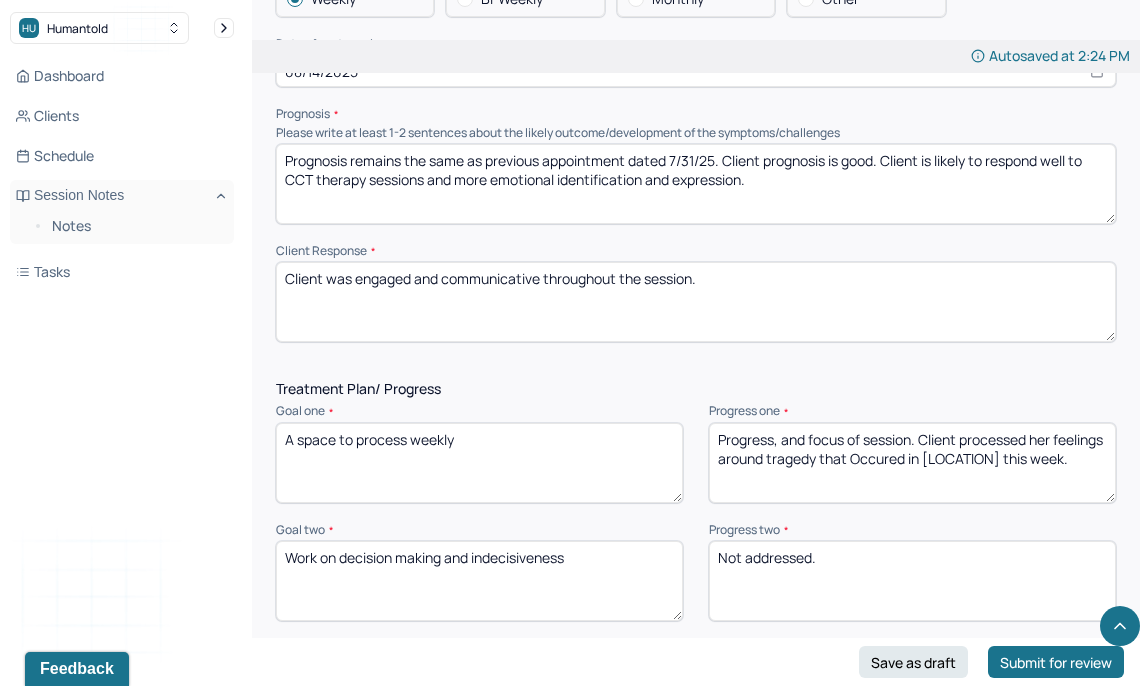 scroll, scrollTop: 2518, scrollLeft: 0, axis: vertical 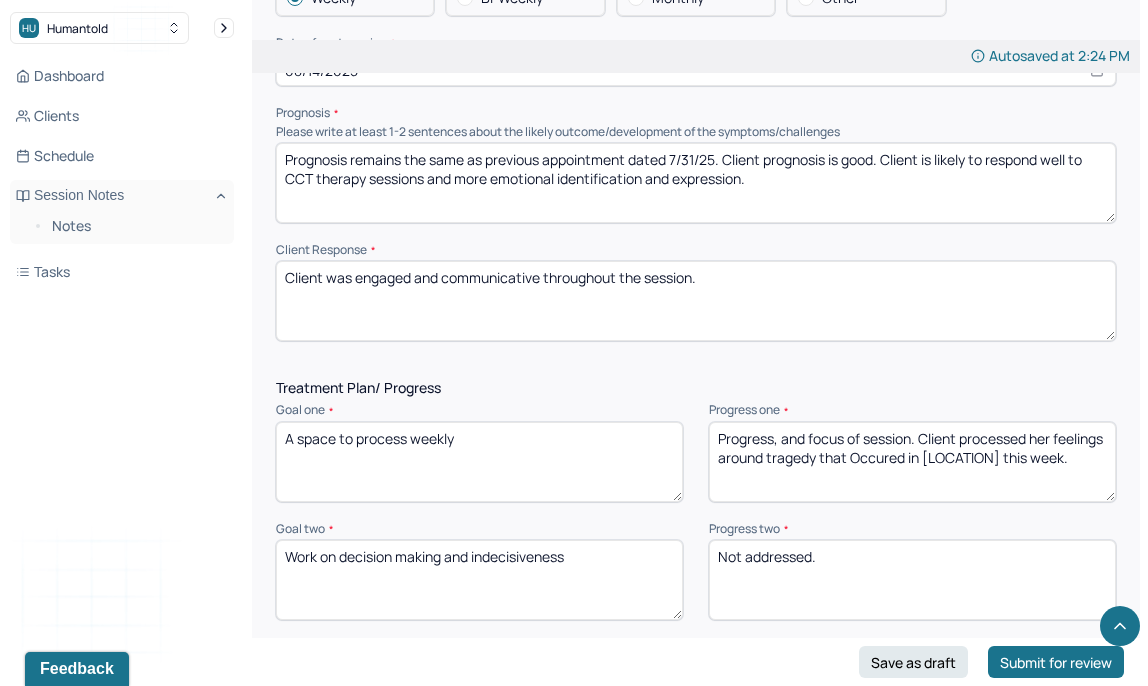 type on "Continue therapy. Treatment goals remain appropriate. Client to continue sessions on a weekly basis" 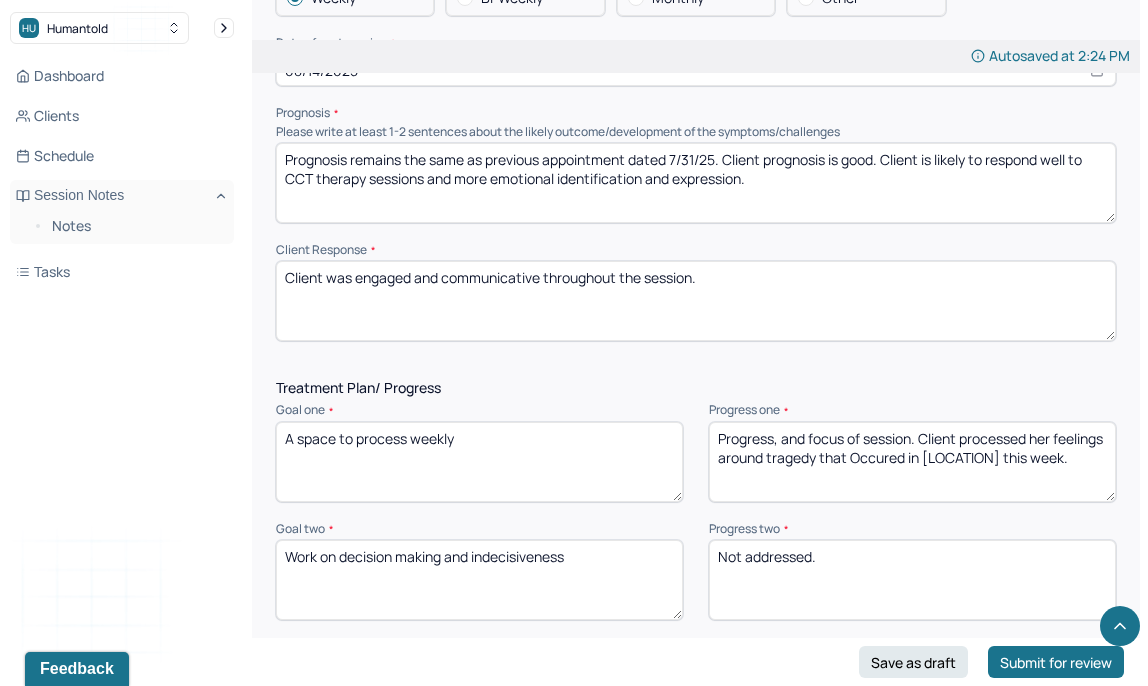 click on "Client was engaged and communicative throughout the session." at bounding box center (696, 301) 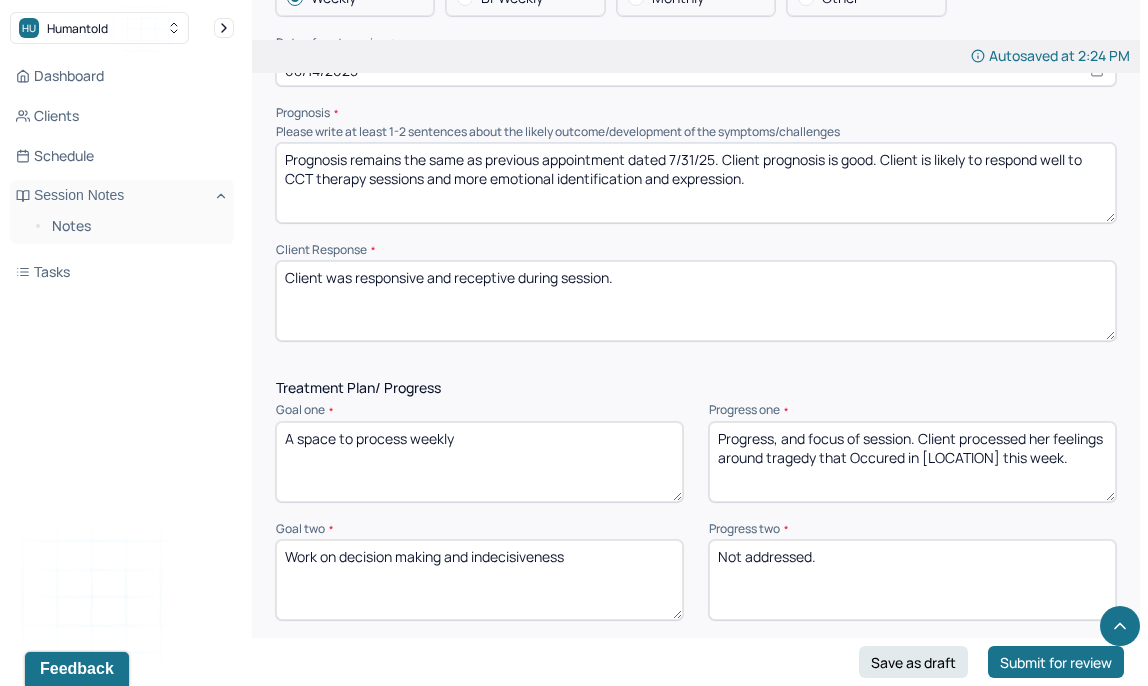 scroll, scrollTop: 2729, scrollLeft: 0, axis: vertical 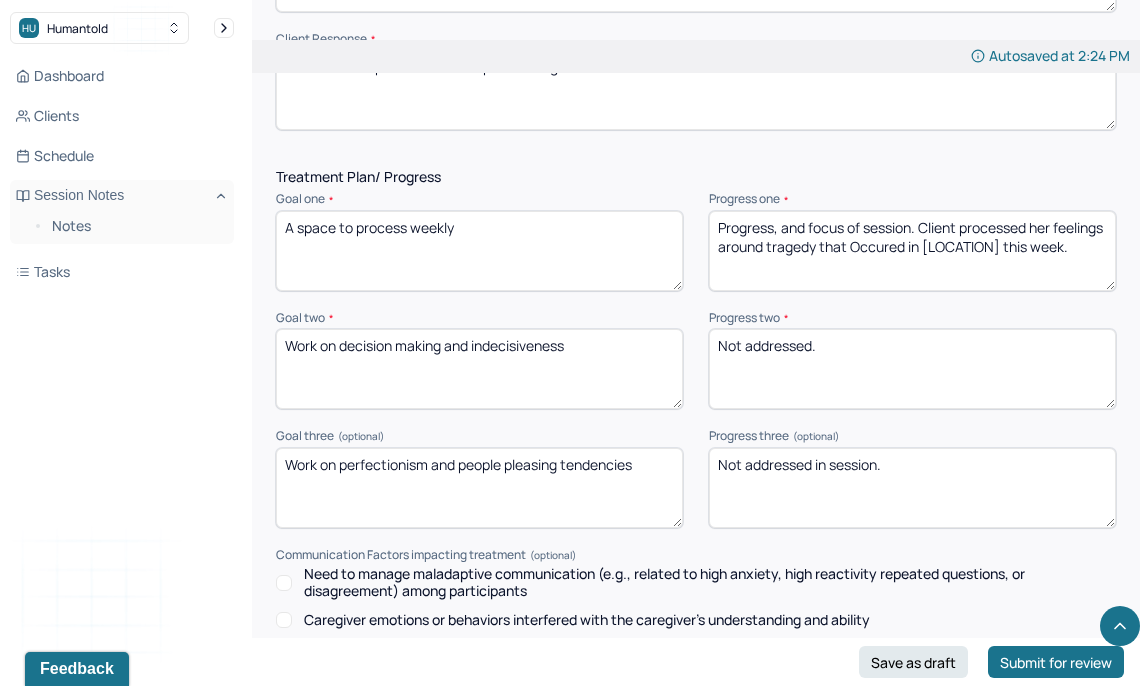 type on "Client was responsive and receptive during session." 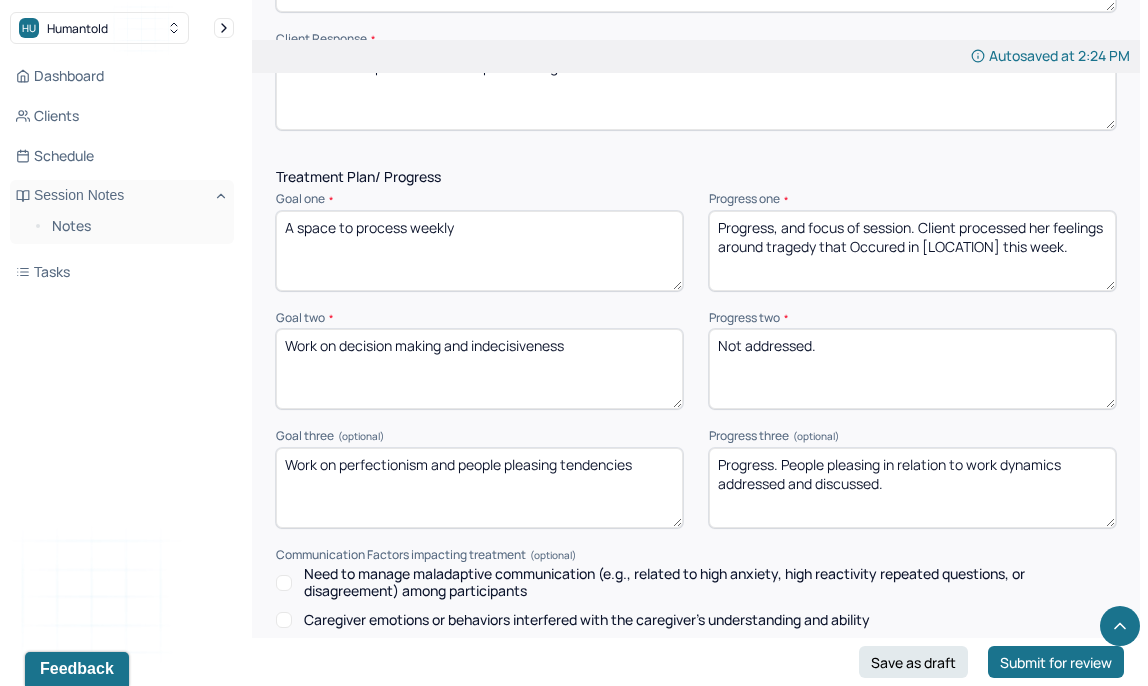 type on "Progress. People pleasing in relation to work dynamics addressed and discussed." 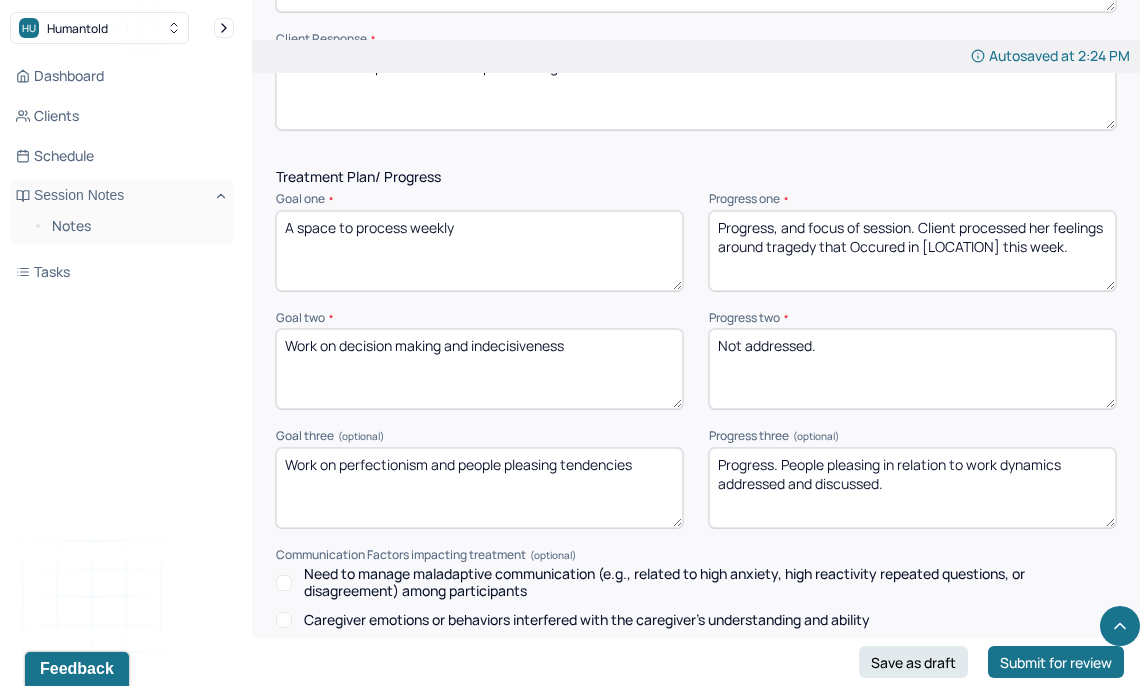drag, startPoint x: 794, startPoint y: 246, endPoint x: 774, endPoint y: 217, distance: 35.22783 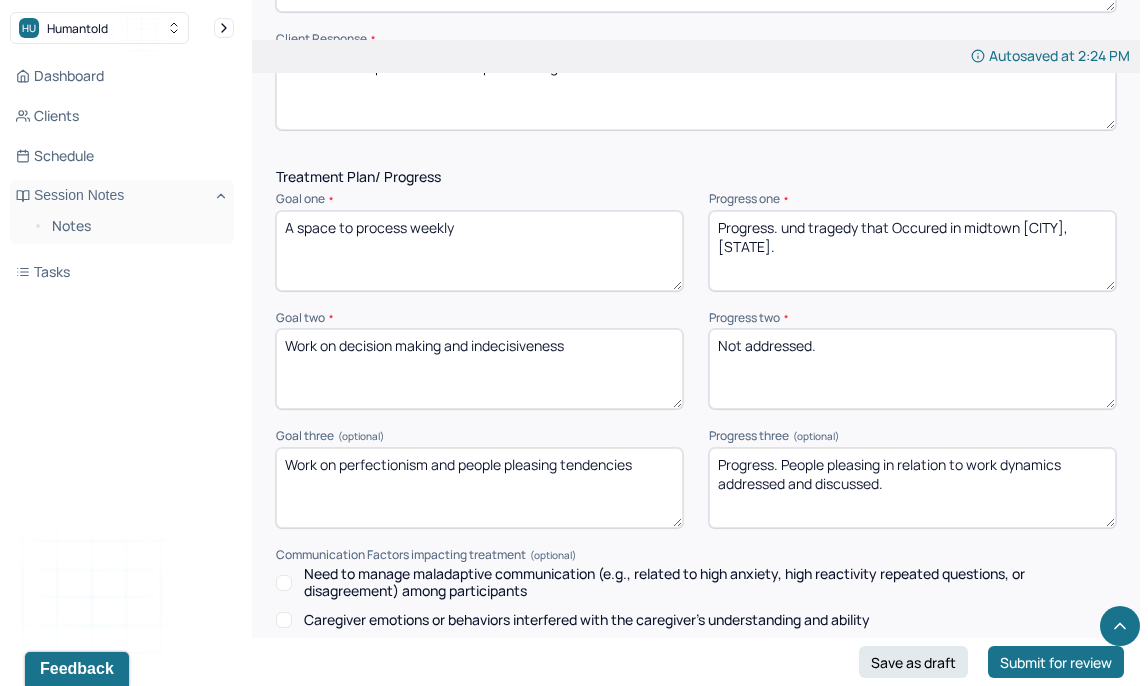 drag, startPoint x: 822, startPoint y: 248, endPoint x: 784, endPoint y: 223, distance: 45.486263 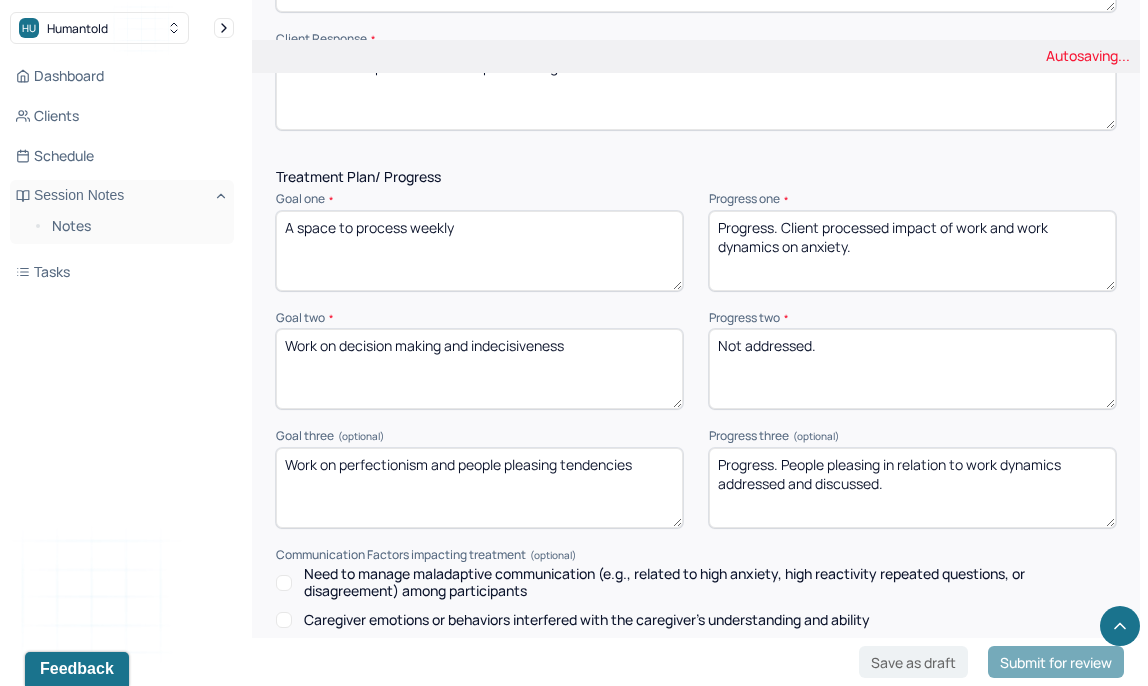 type on "Progress. Client processed impact of work and work dynamics on anxiety." 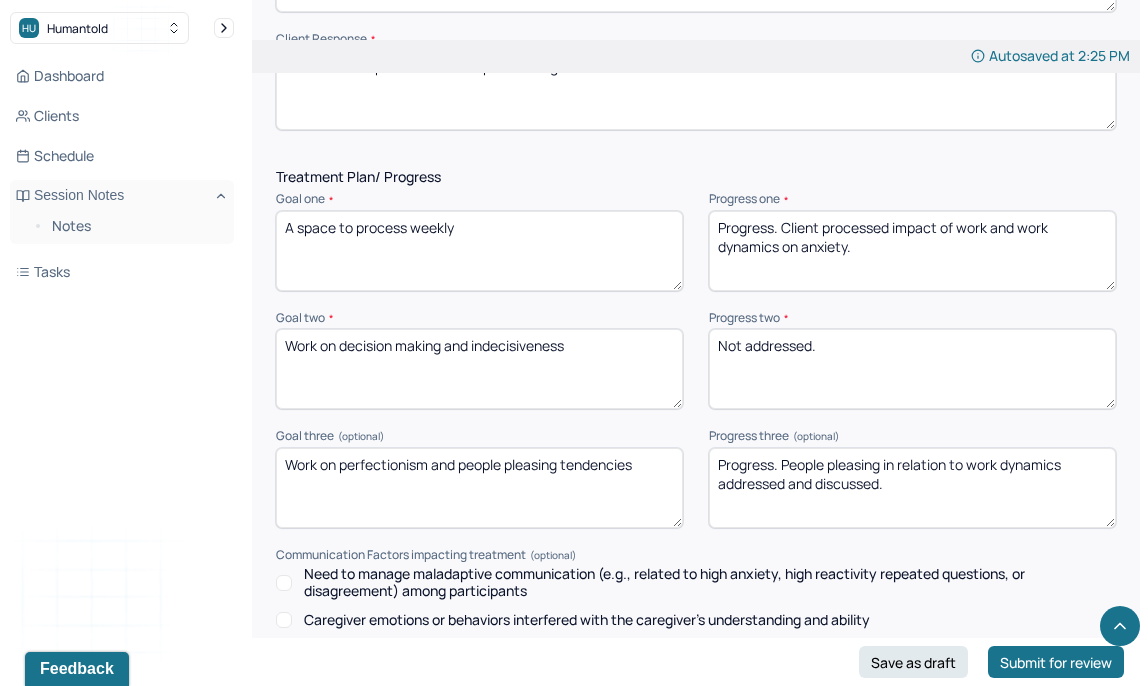 click on "Not addressed." at bounding box center [912, 369] 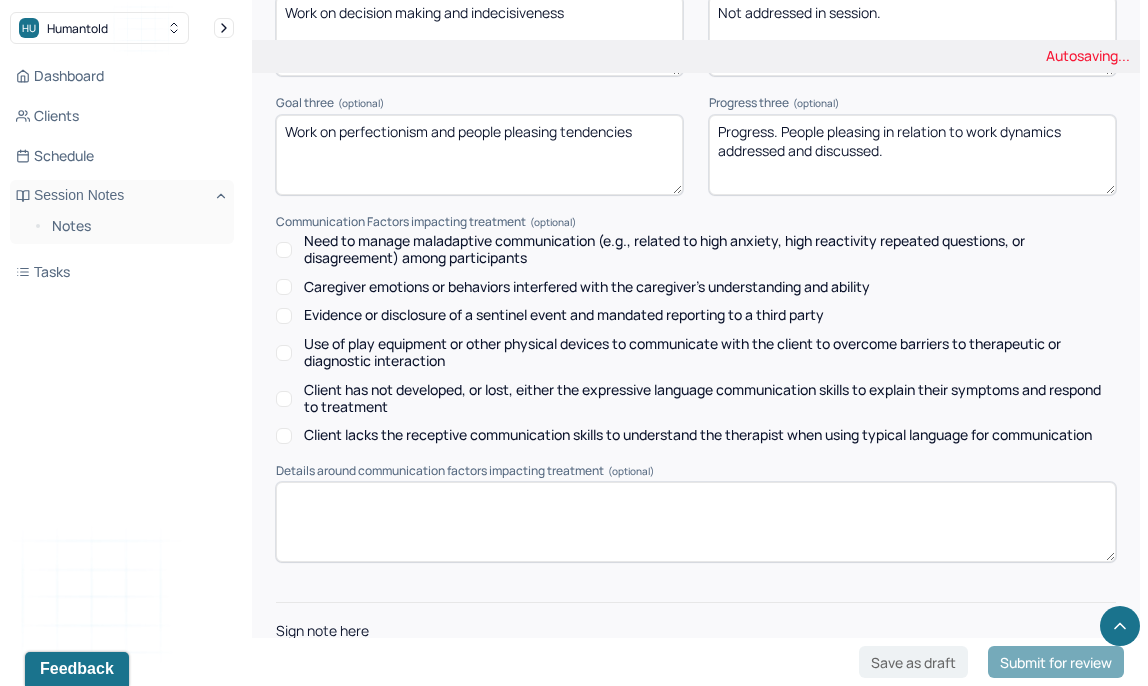 scroll, scrollTop: 3147, scrollLeft: 0, axis: vertical 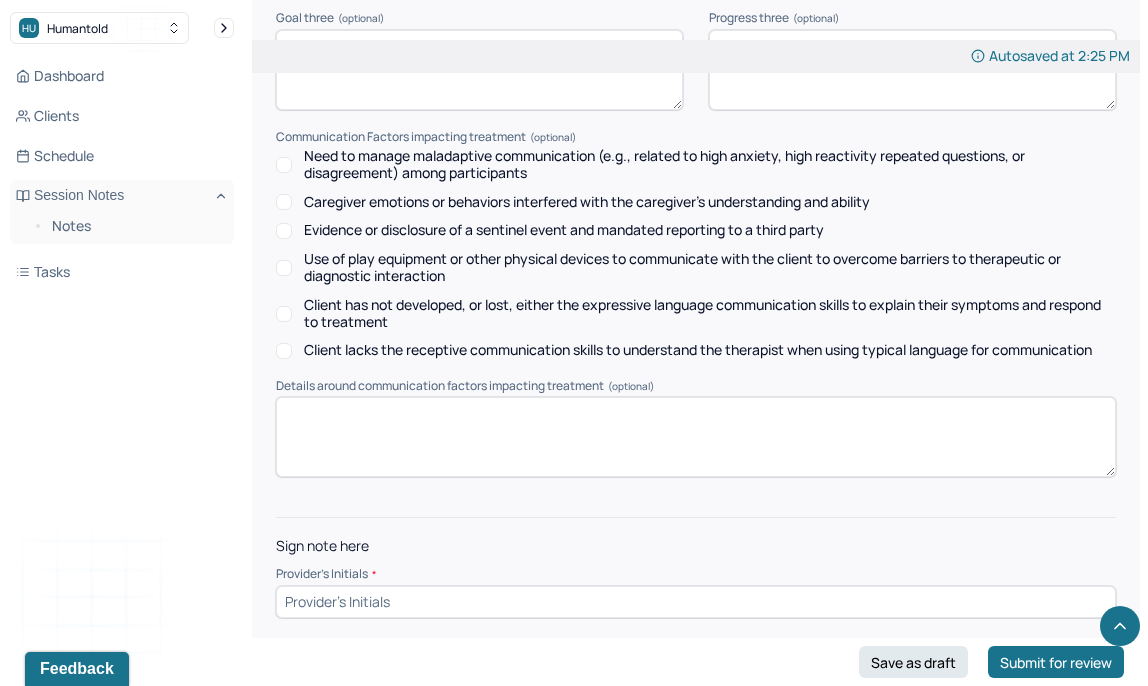 type on "Not addressed in session." 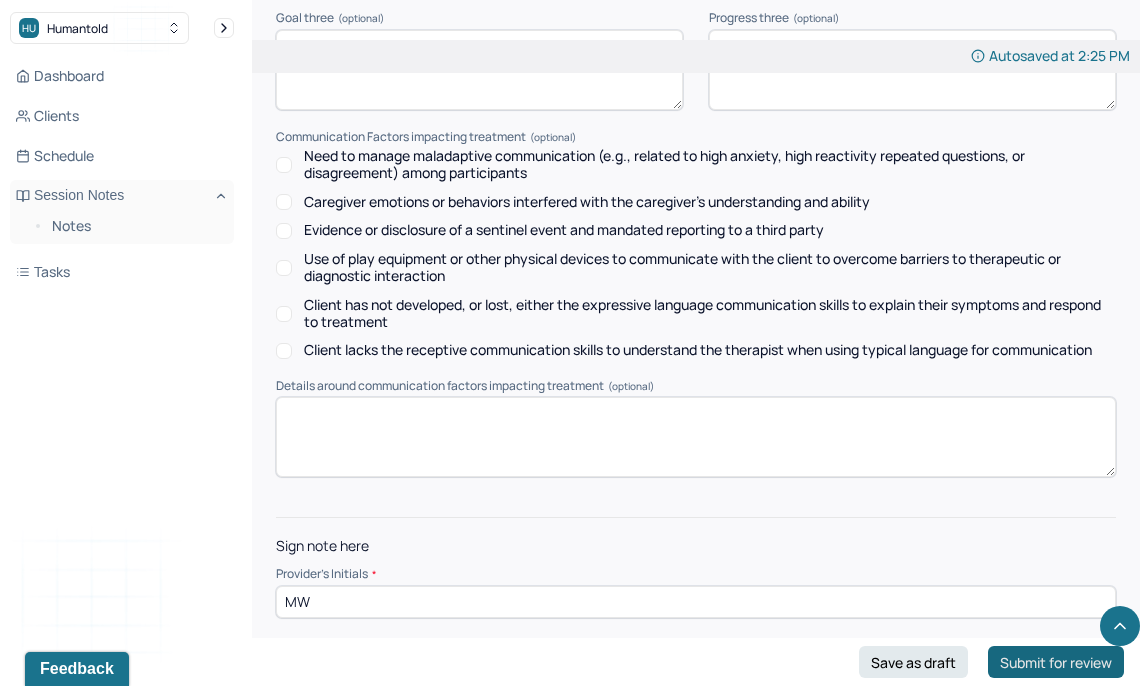 type on "MW" 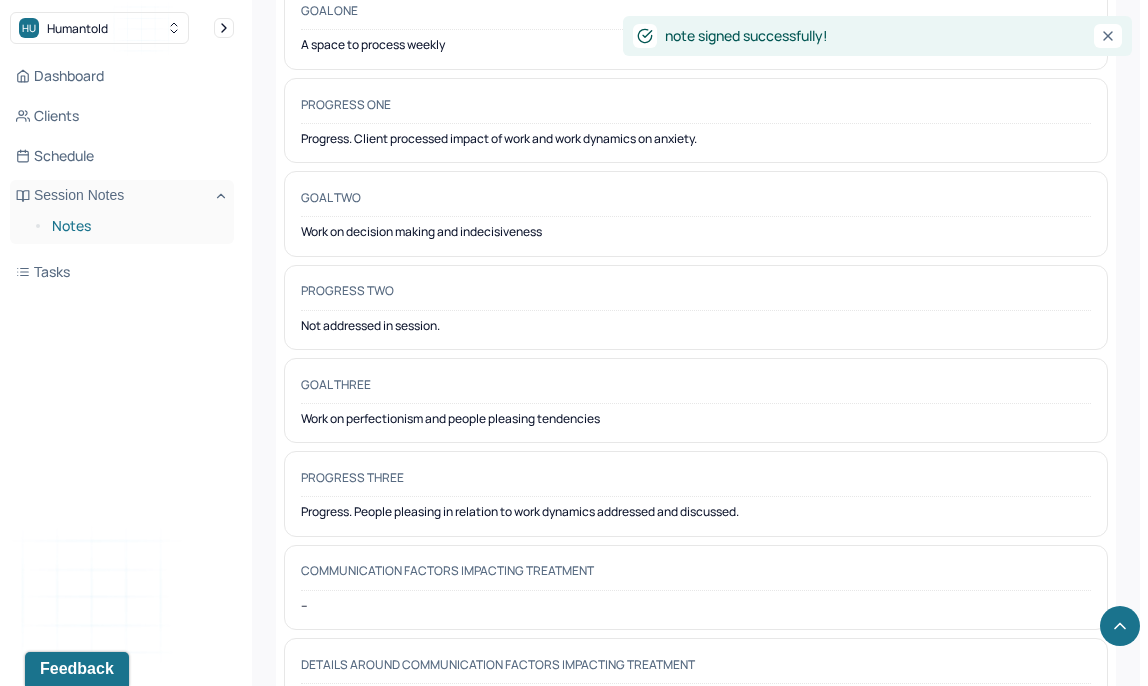 click on "Notes" at bounding box center [135, 226] 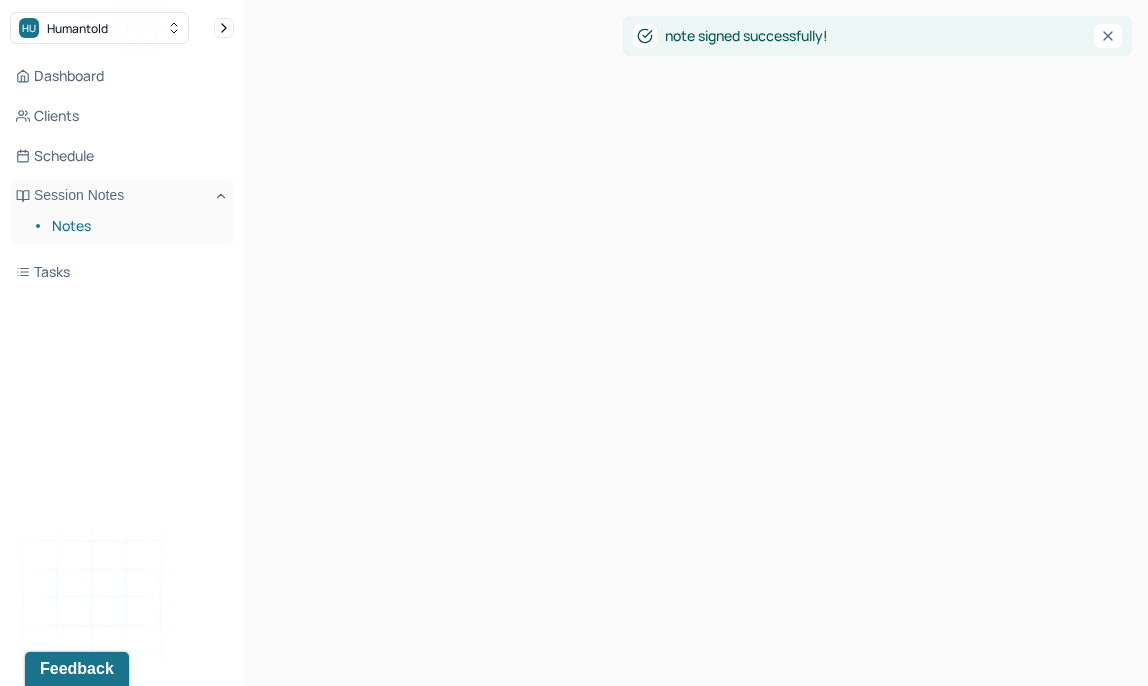 scroll, scrollTop: 0, scrollLeft: 0, axis: both 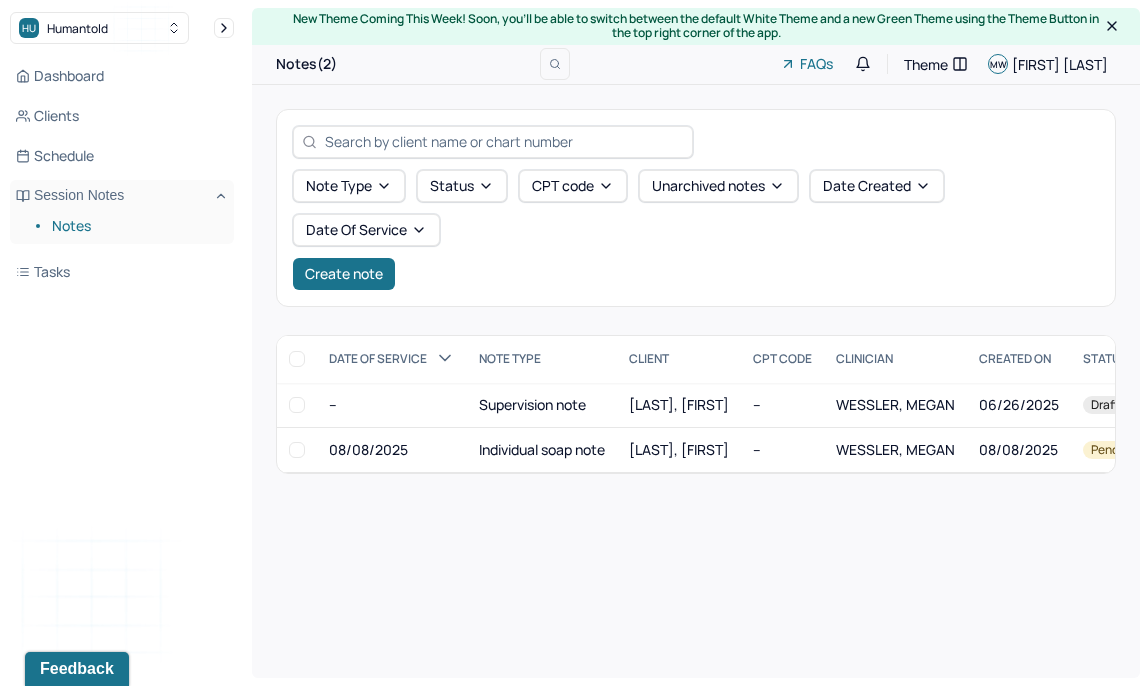 click on "Note type Status CPT code Unarchived notes Date Created Date Of Service Create note" at bounding box center (696, 230) 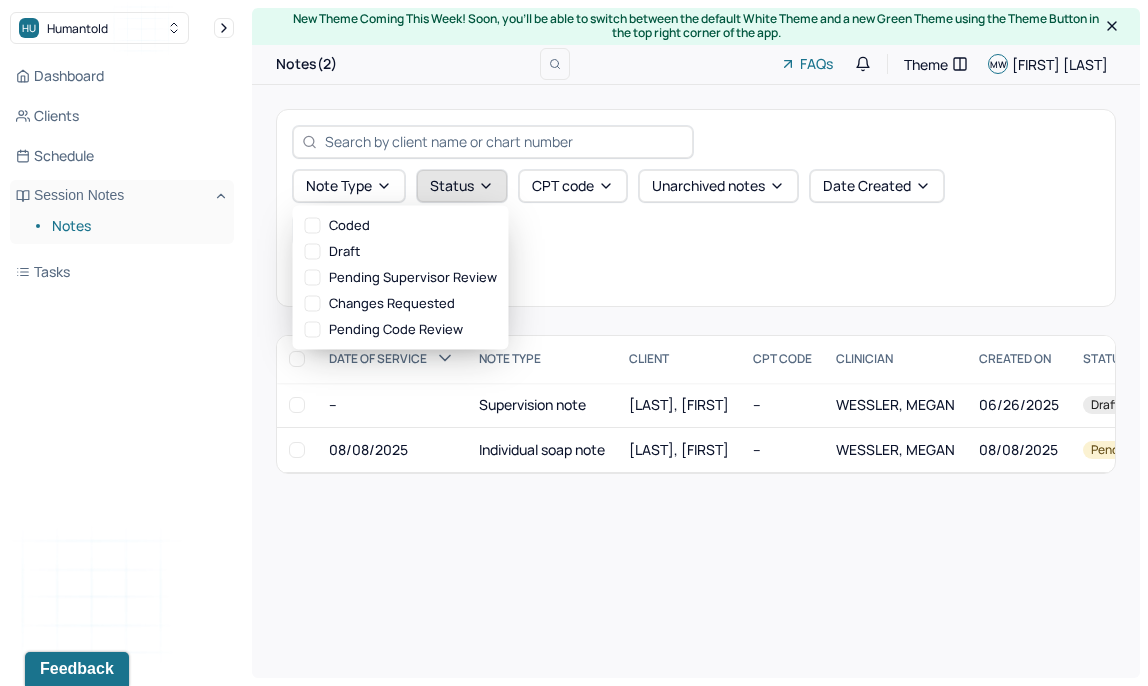 click 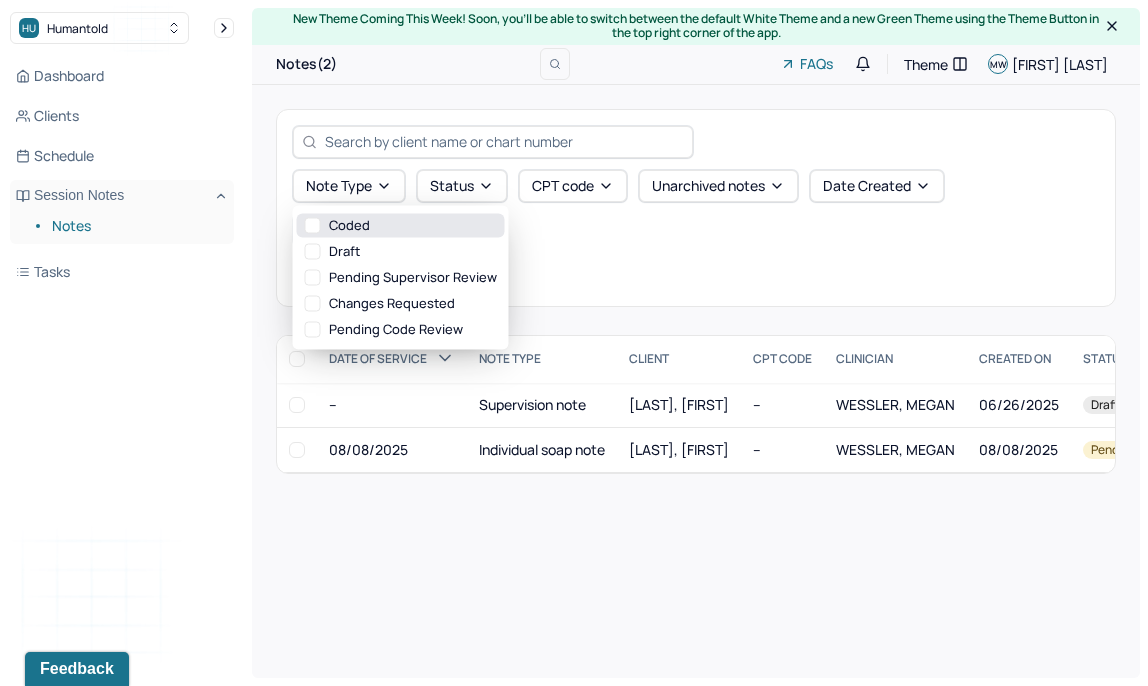 click on "Coded" at bounding box center [401, 226] 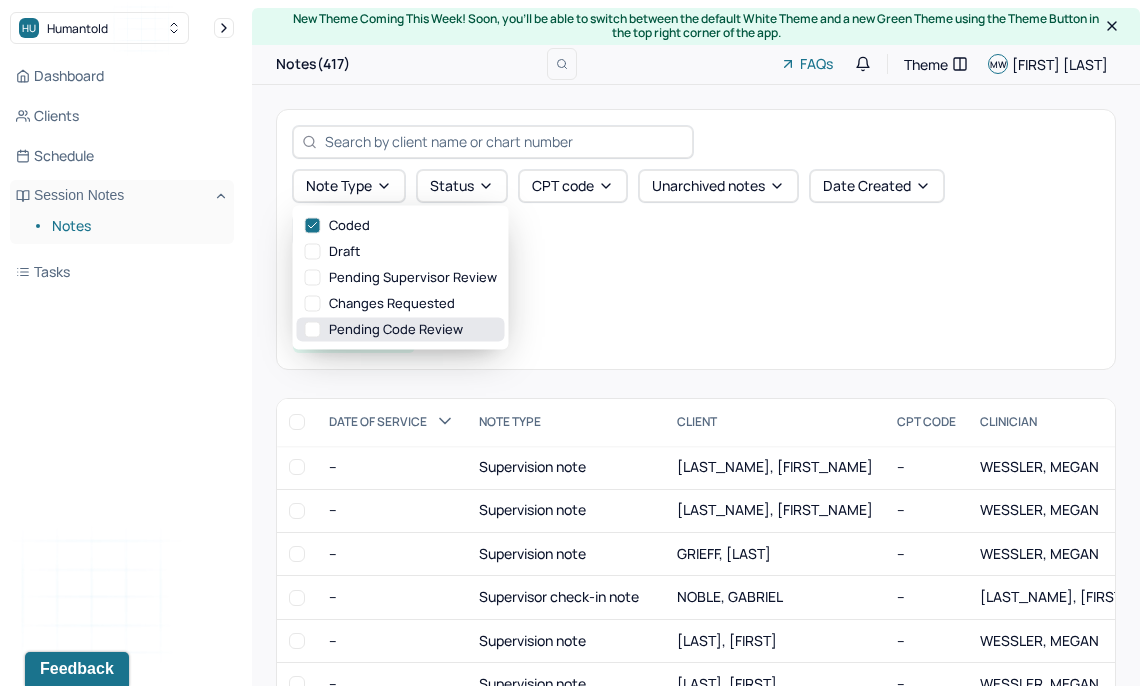 click on "Pending code review" at bounding box center (401, 330) 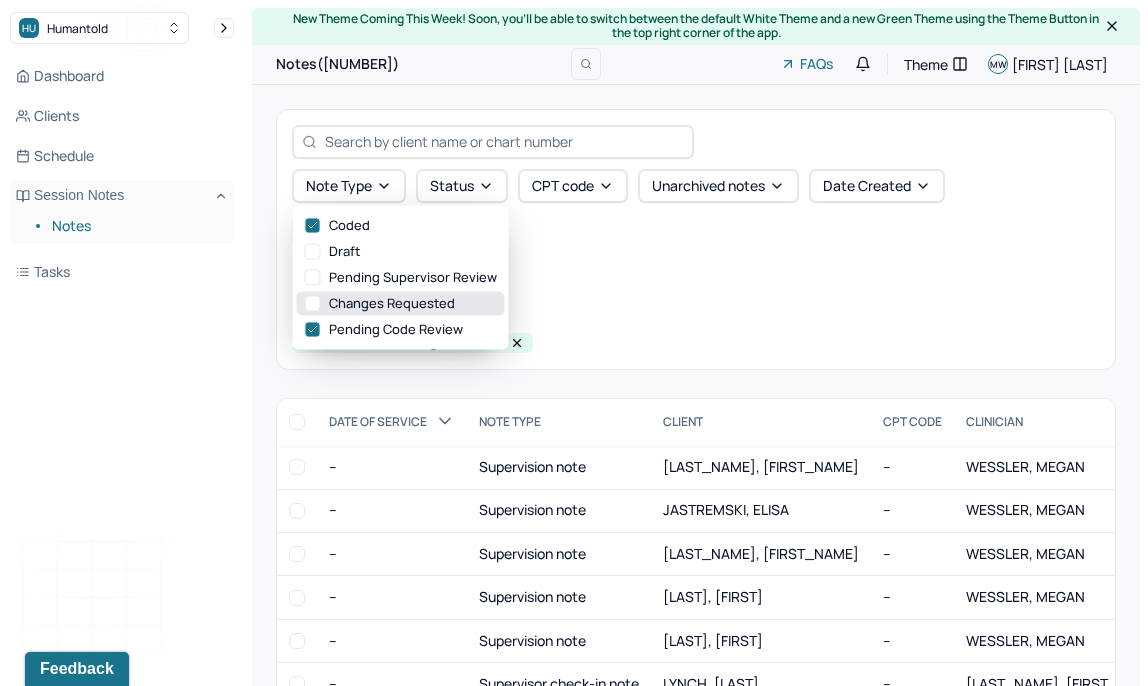 click 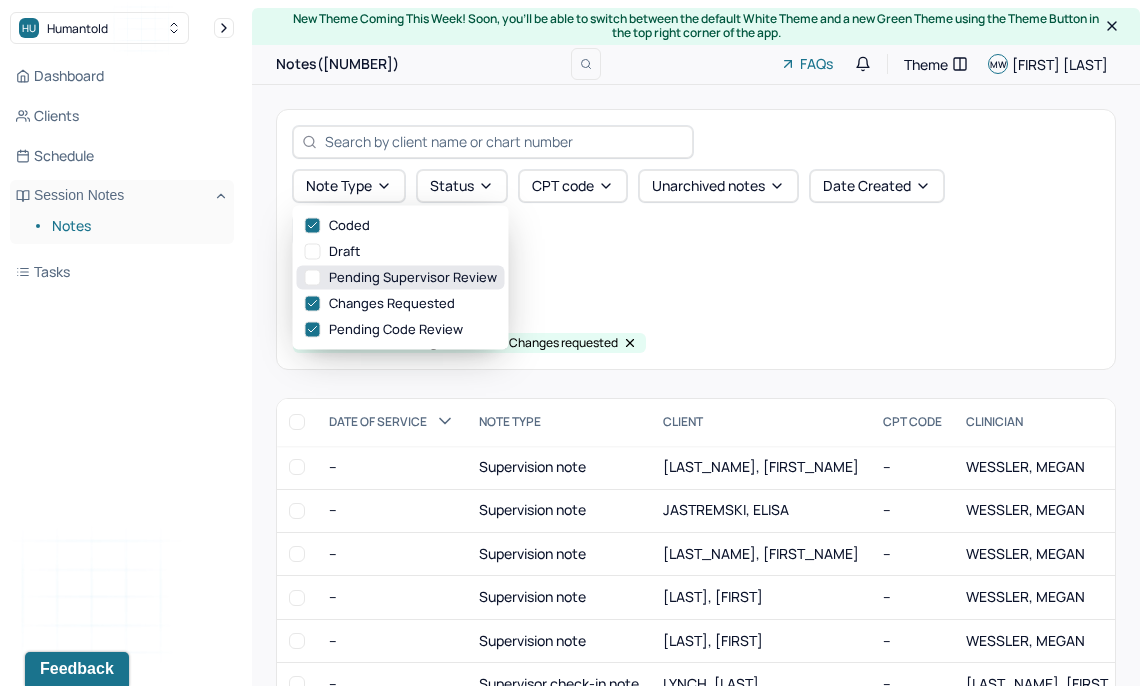 click at bounding box center [313, 278] 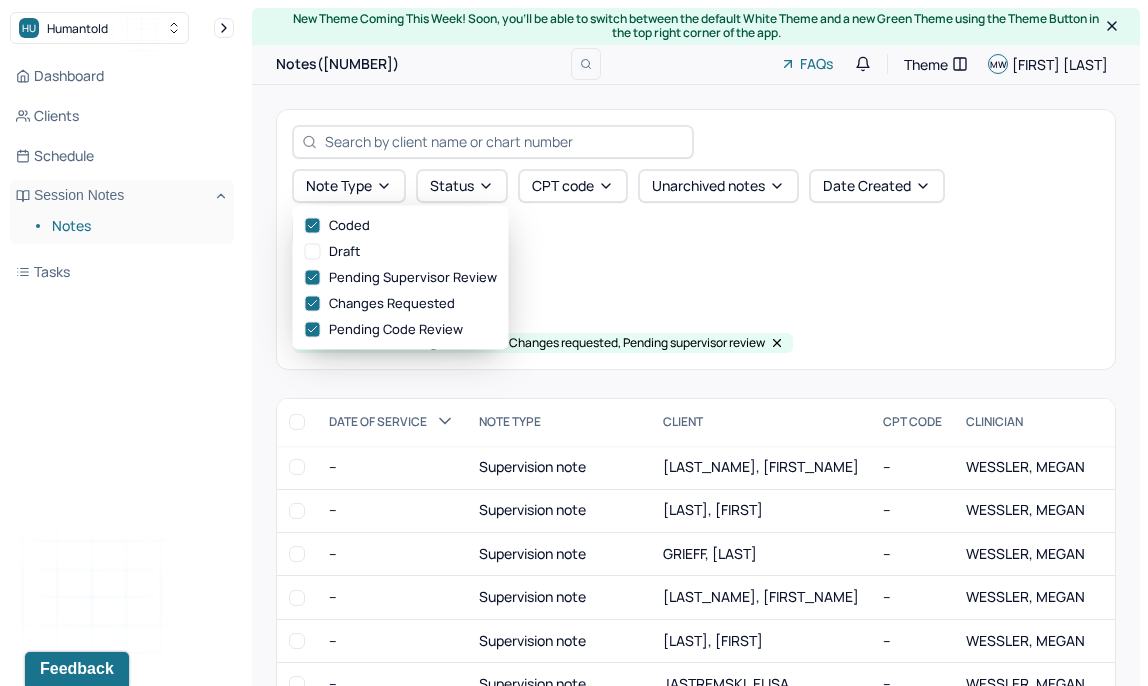 click on "Note type Status CPT code Unarchived notes Date Created Date Of Service Create note" at bounding box center (696, 230) 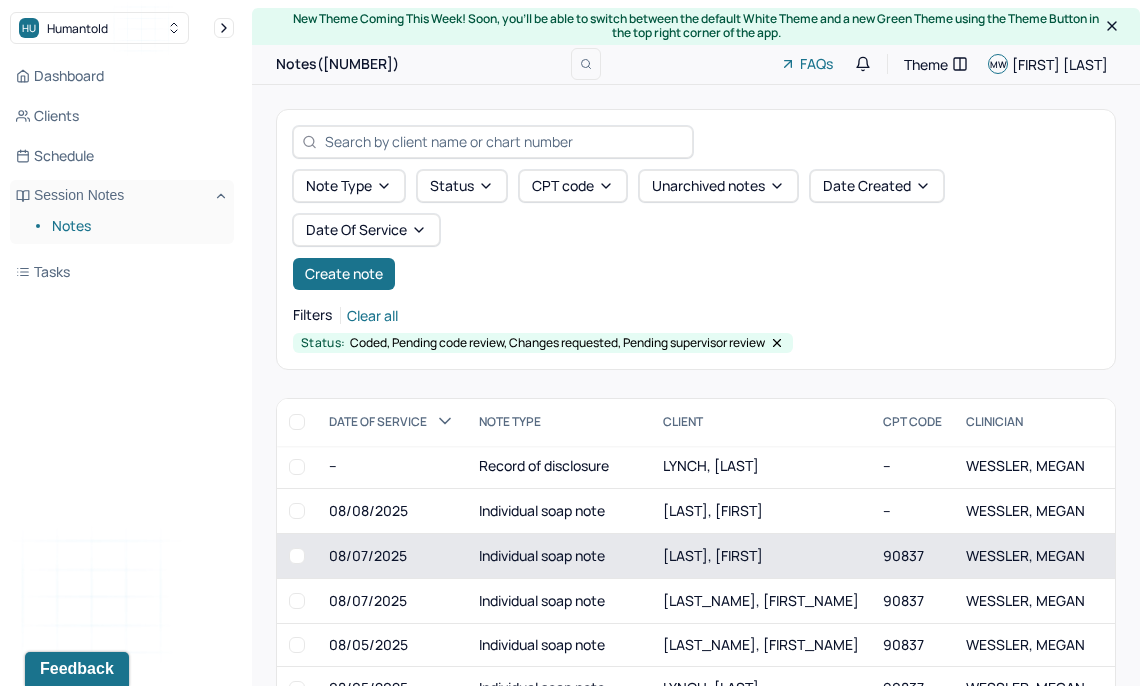 scroll, scrollTop: 2385, scrollLeft: 0, axis: vertical 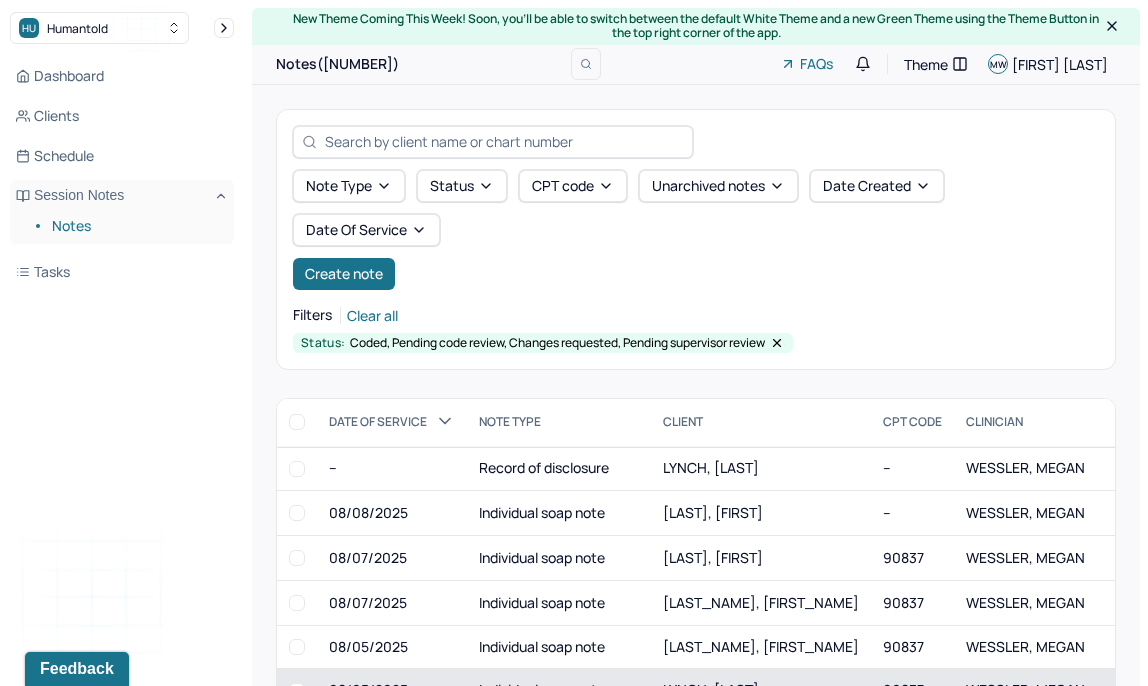 click at bounding box center (297, 691) 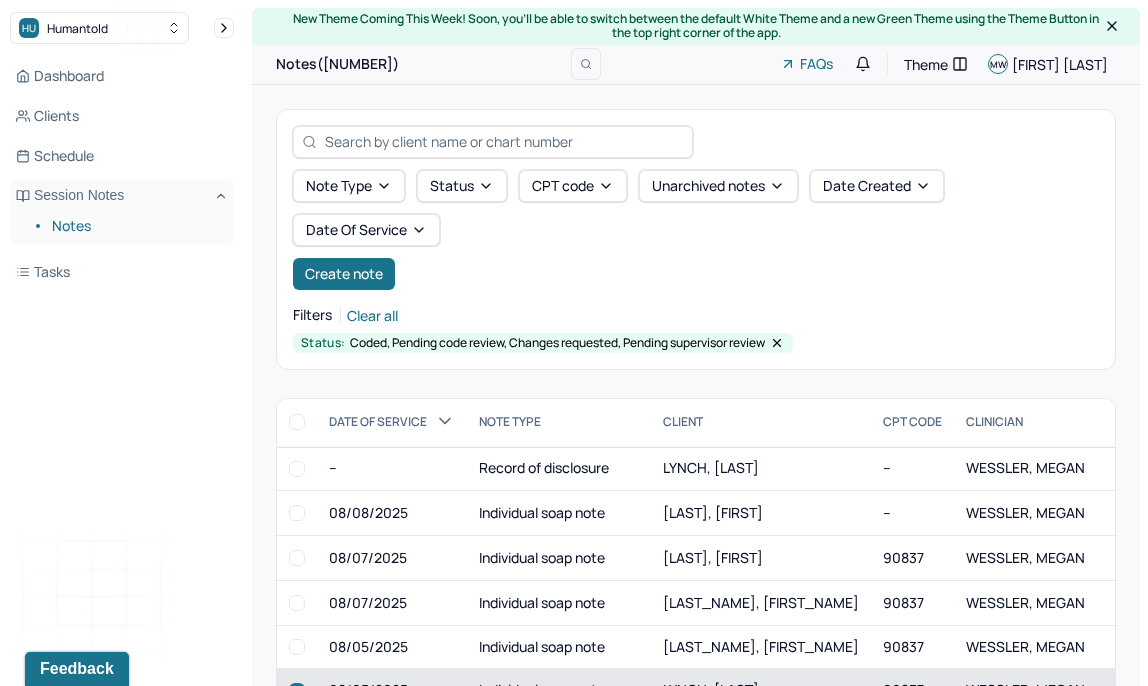 checkbox on "true" 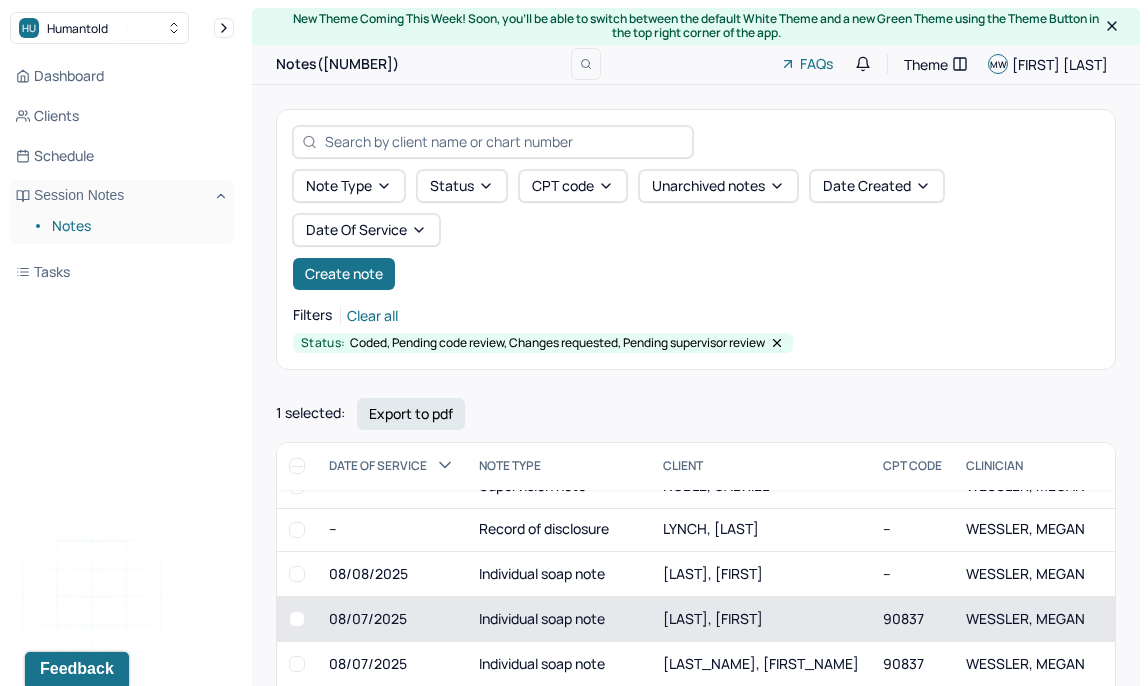 scroll, scrollTop: 2366, scrollLeft: 0, axis: vertical 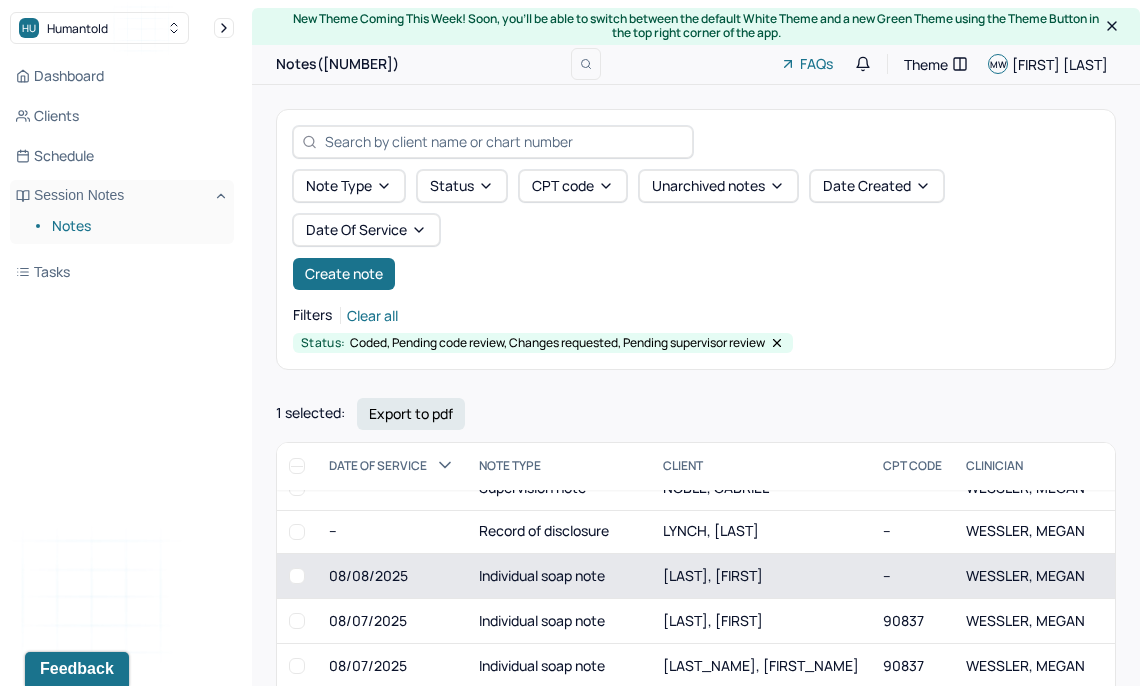 click at bounding box center [297, 576] 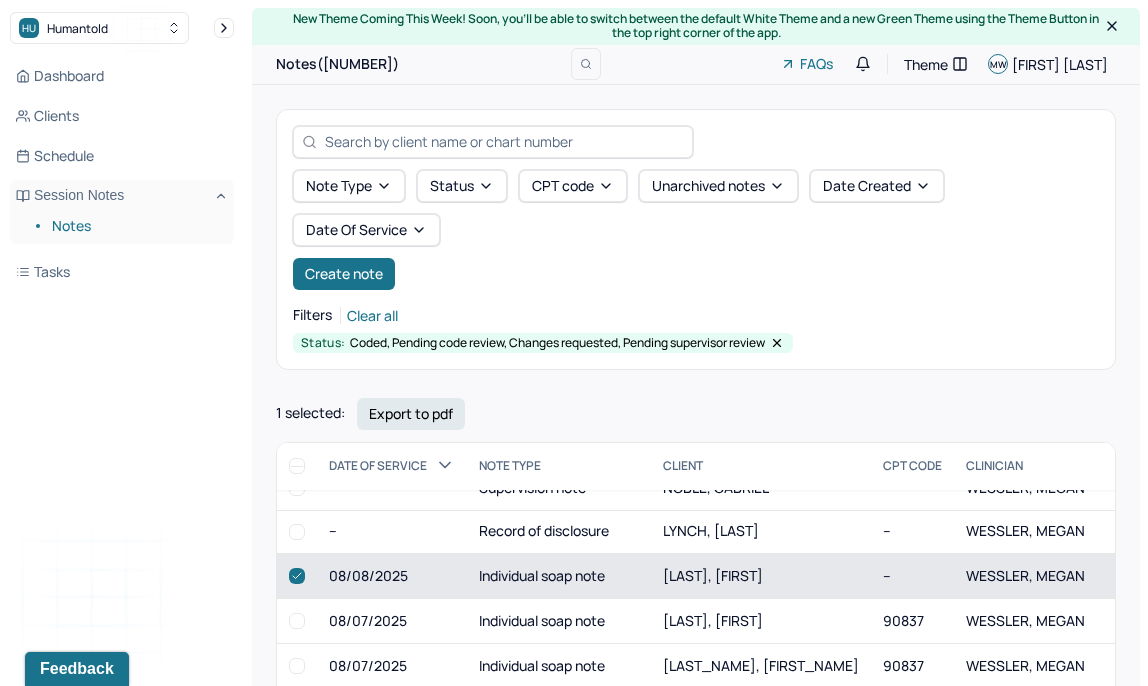 checkbox on "true" 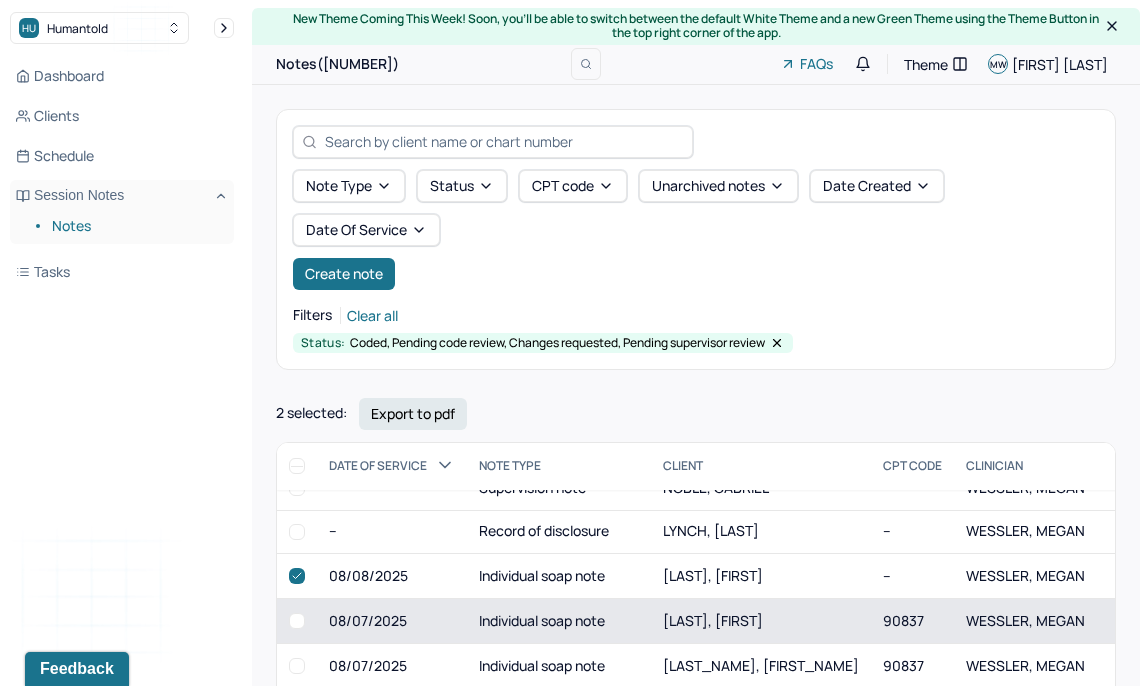 click at bounding box center [297, 621] 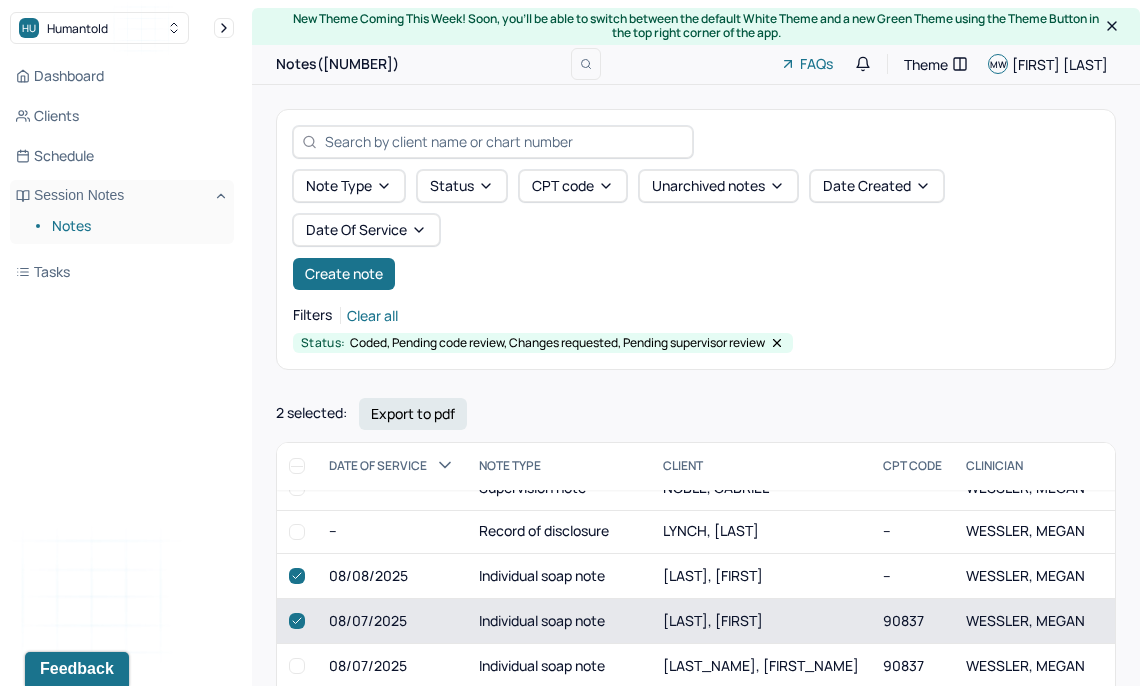 checkbox on "true" 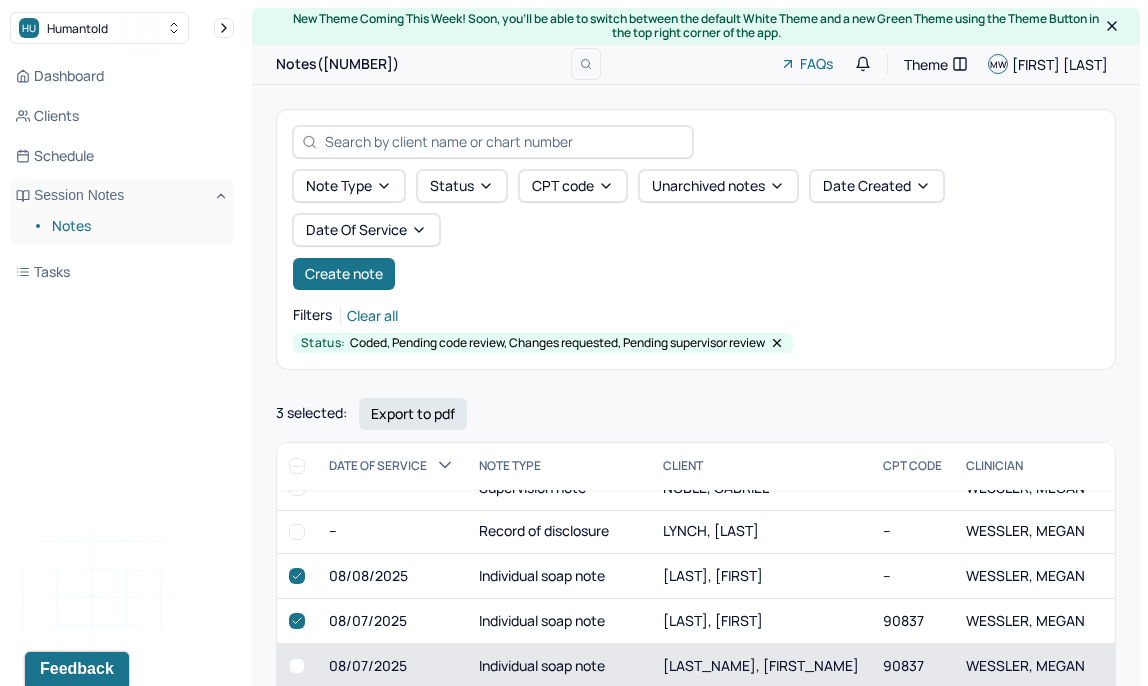 click at bounding box center (297, 666) 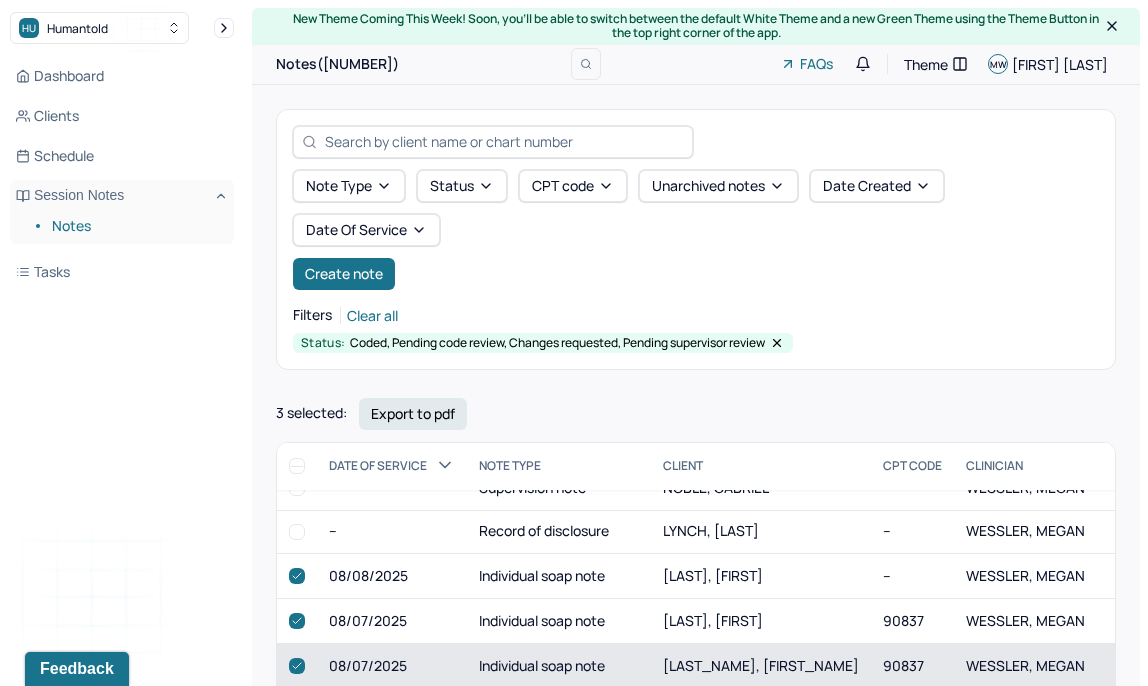checkbox on "true" 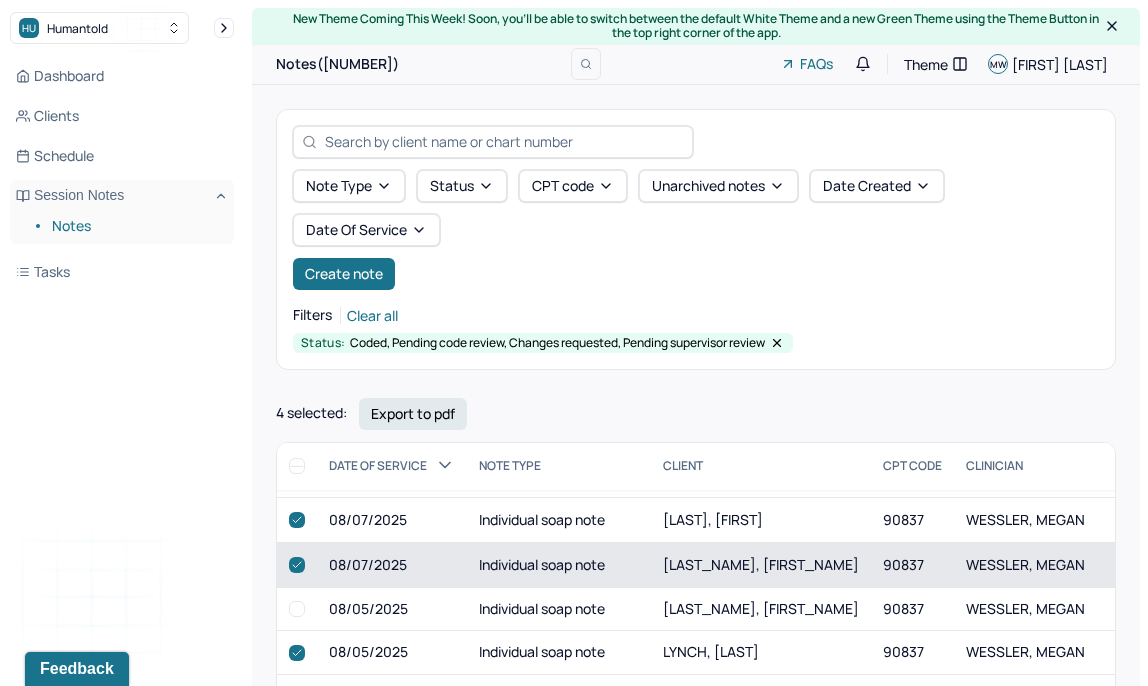 scroll, scrollTop: 2492, scrollLeft: 0, axis: vertical 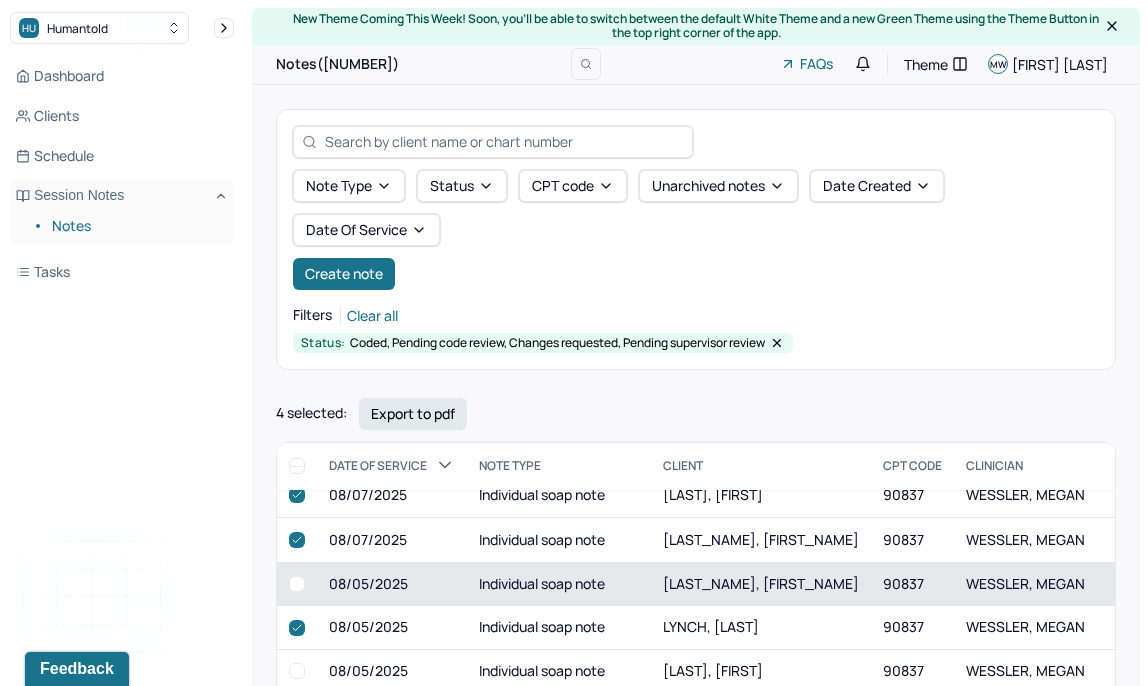 click at bounding box center (297, 584) 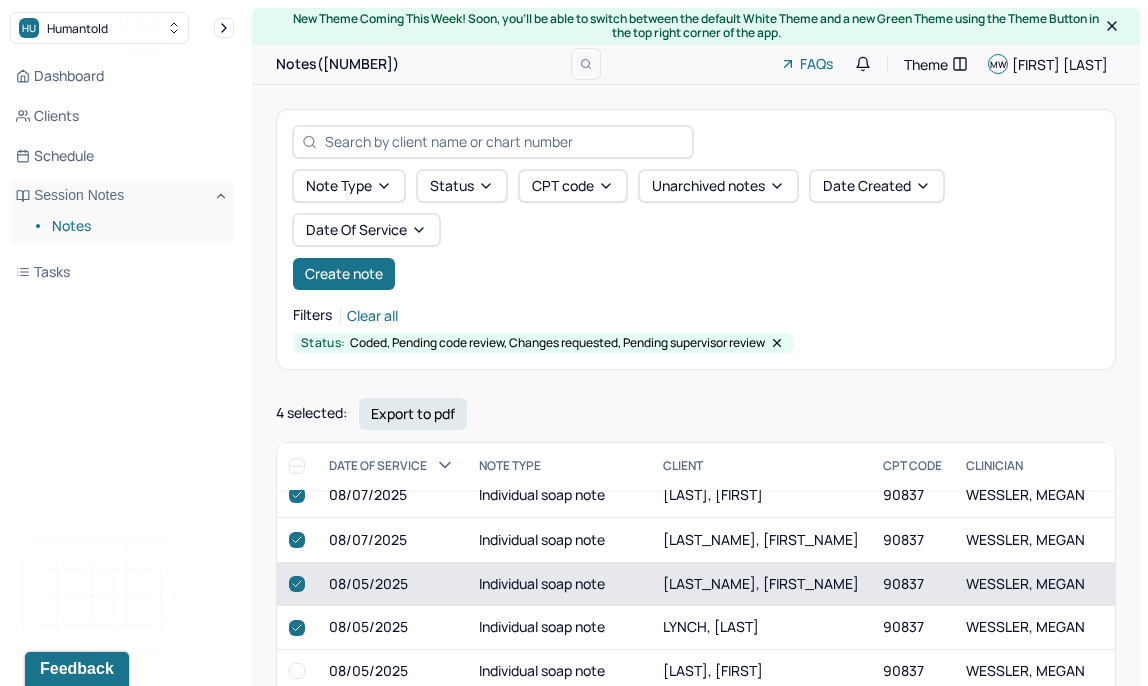 checkbox on "true" 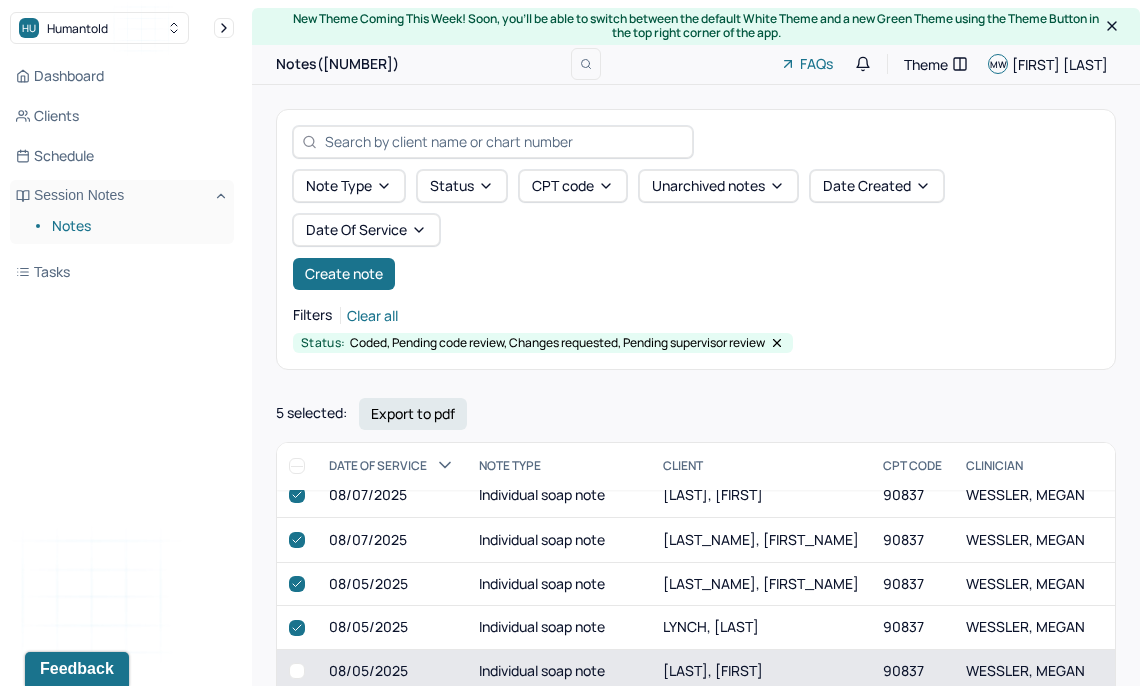 click at bounding box center (297, 671) 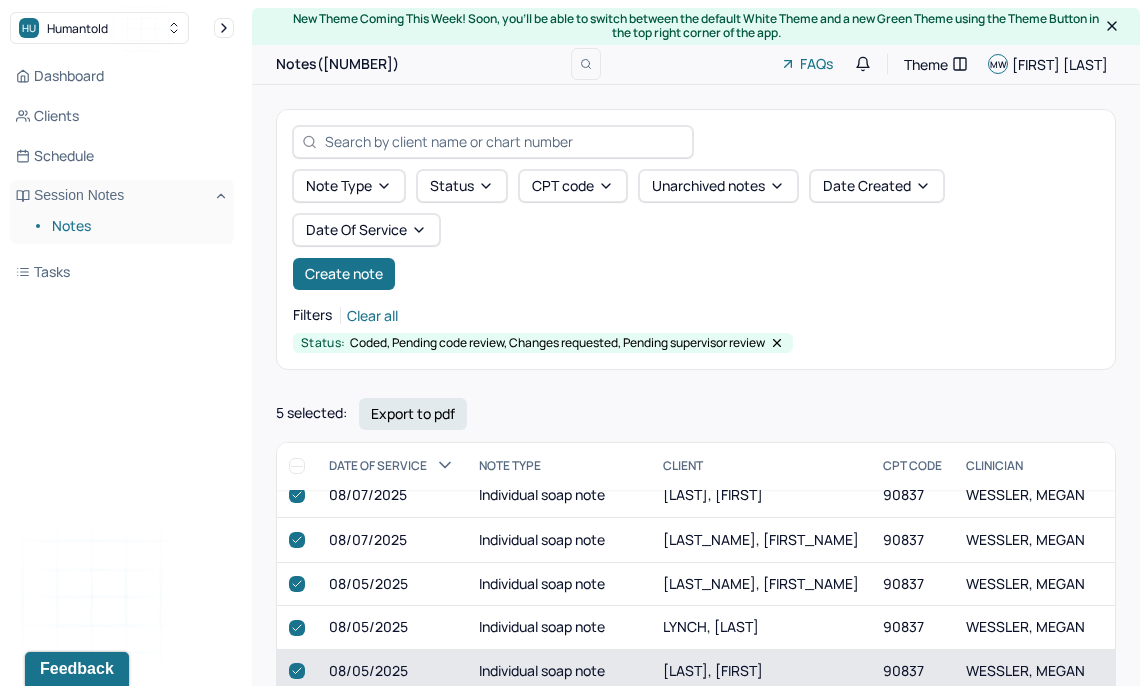 checkbox on "true" 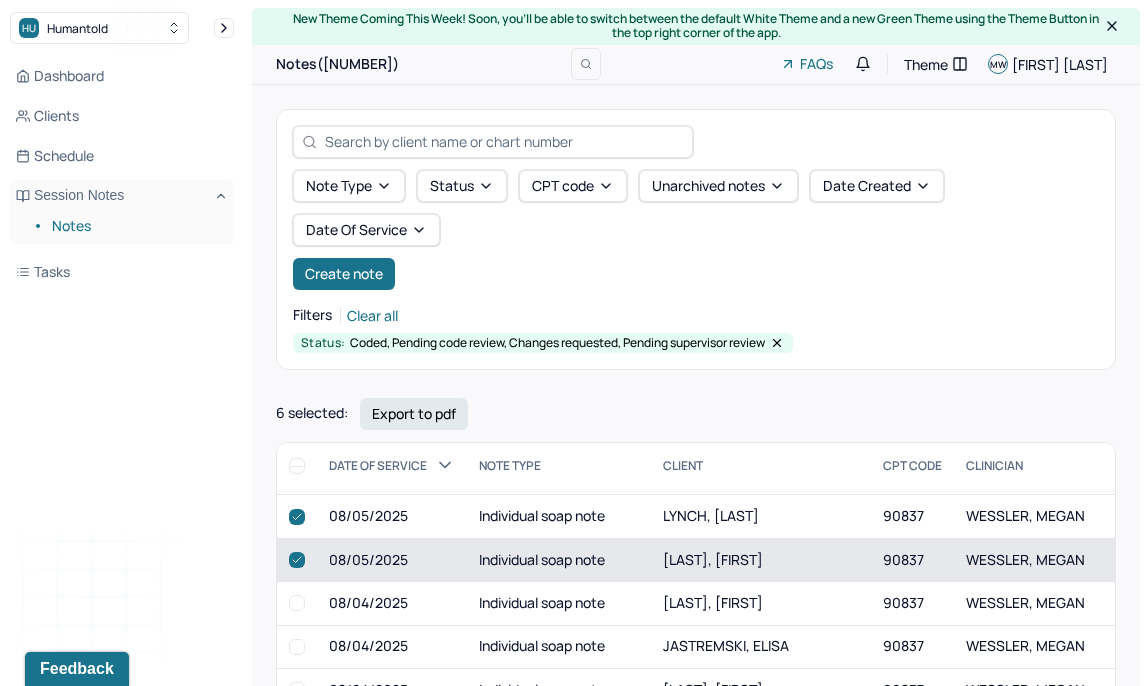 scroll, scrollTop: 2604, scrollLeft: 0, axis: vertical 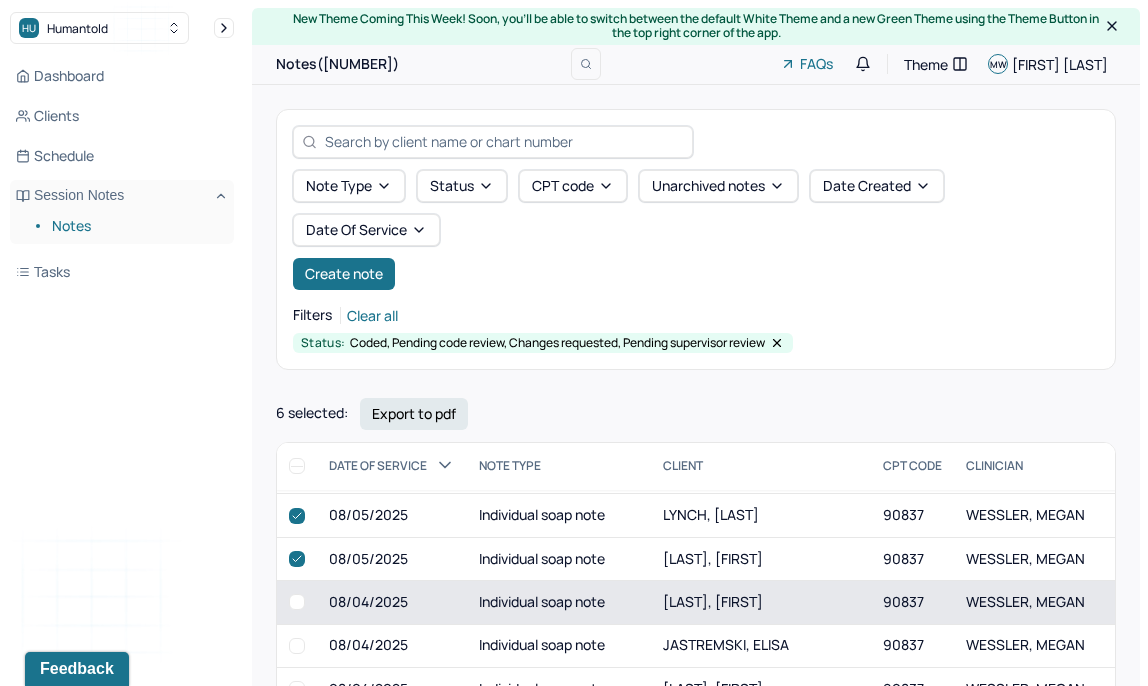 click at bounding box center (297, 602) 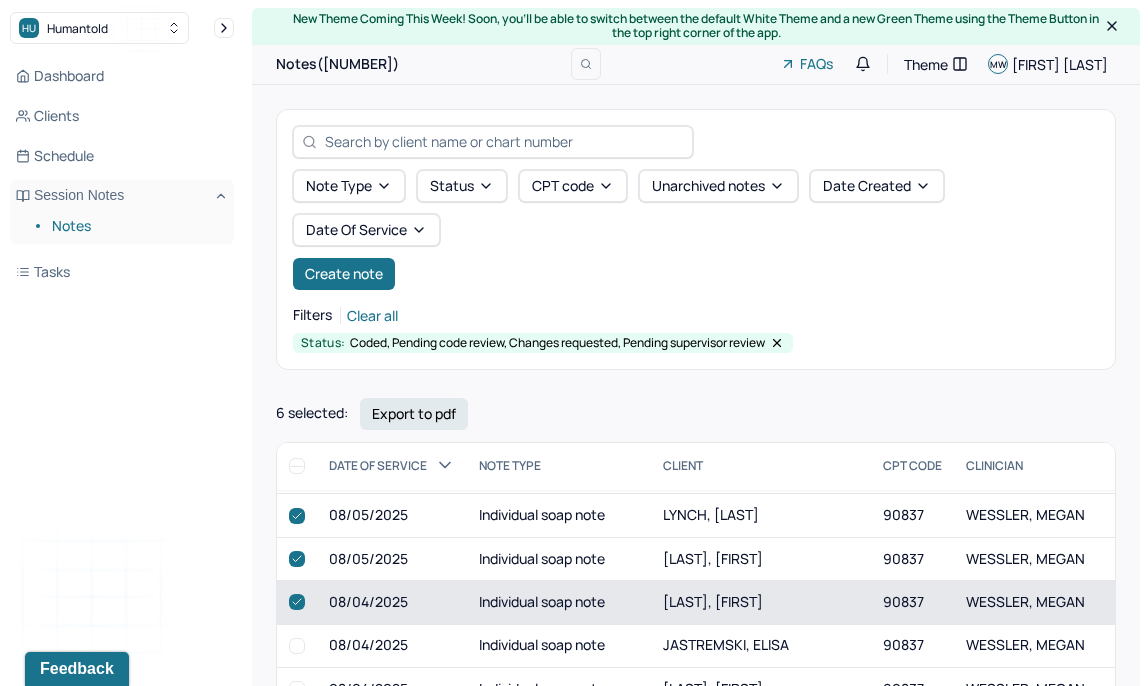 checkbox on "true" 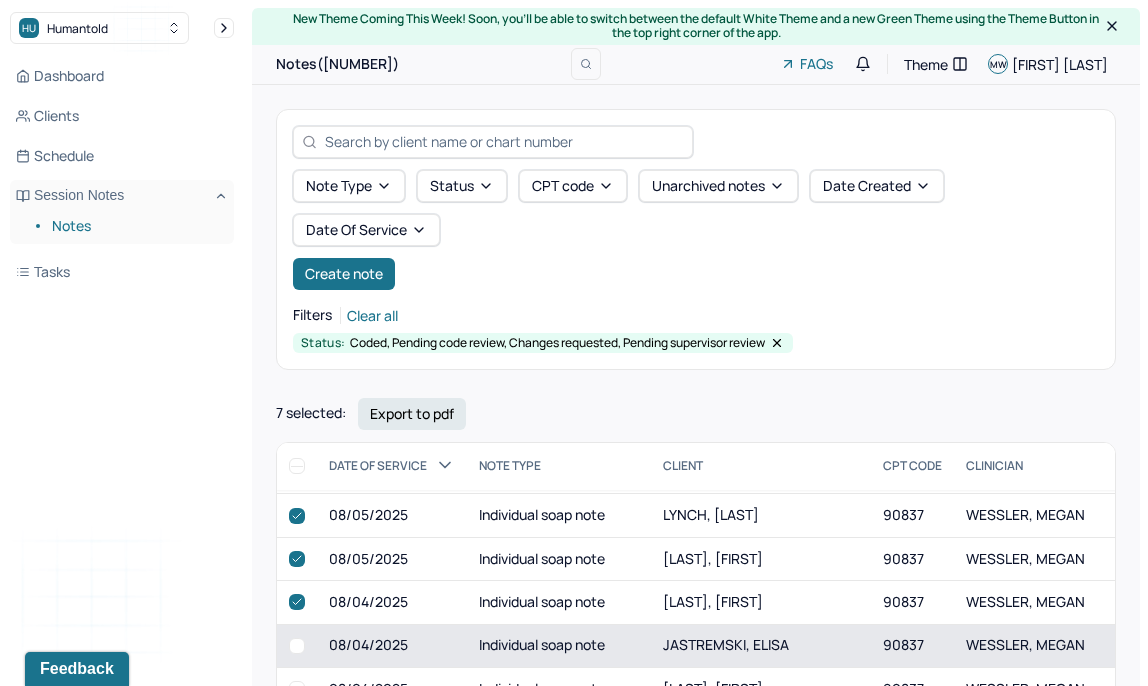 click at bounding box center [297, 646] 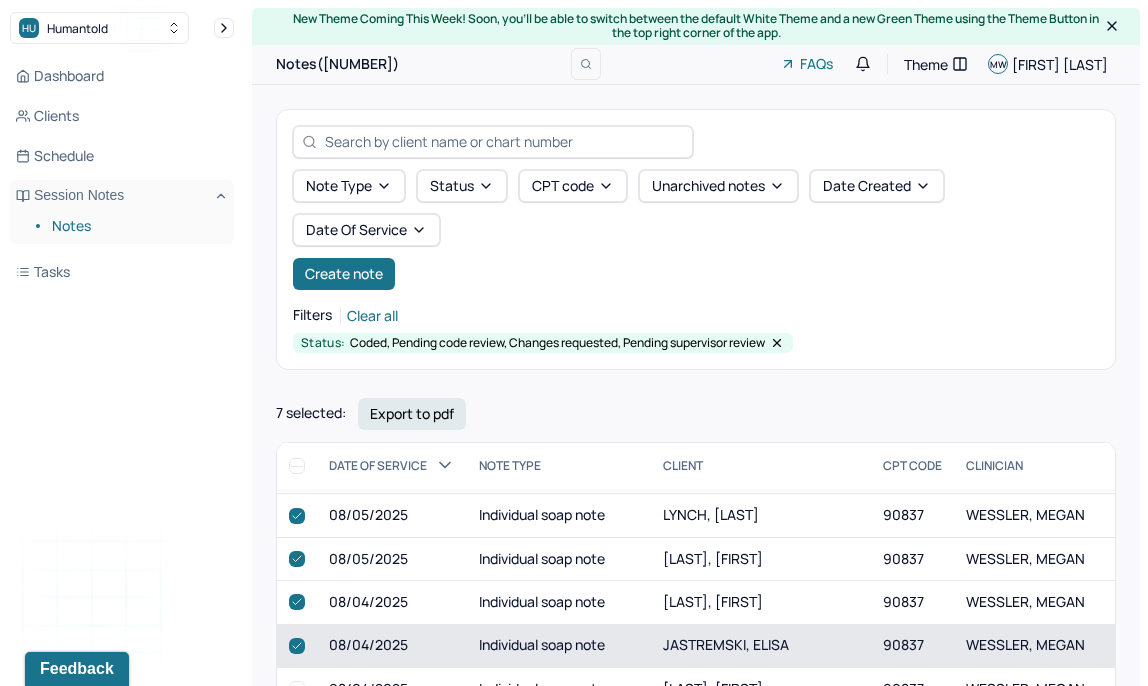 checkbox on "true" 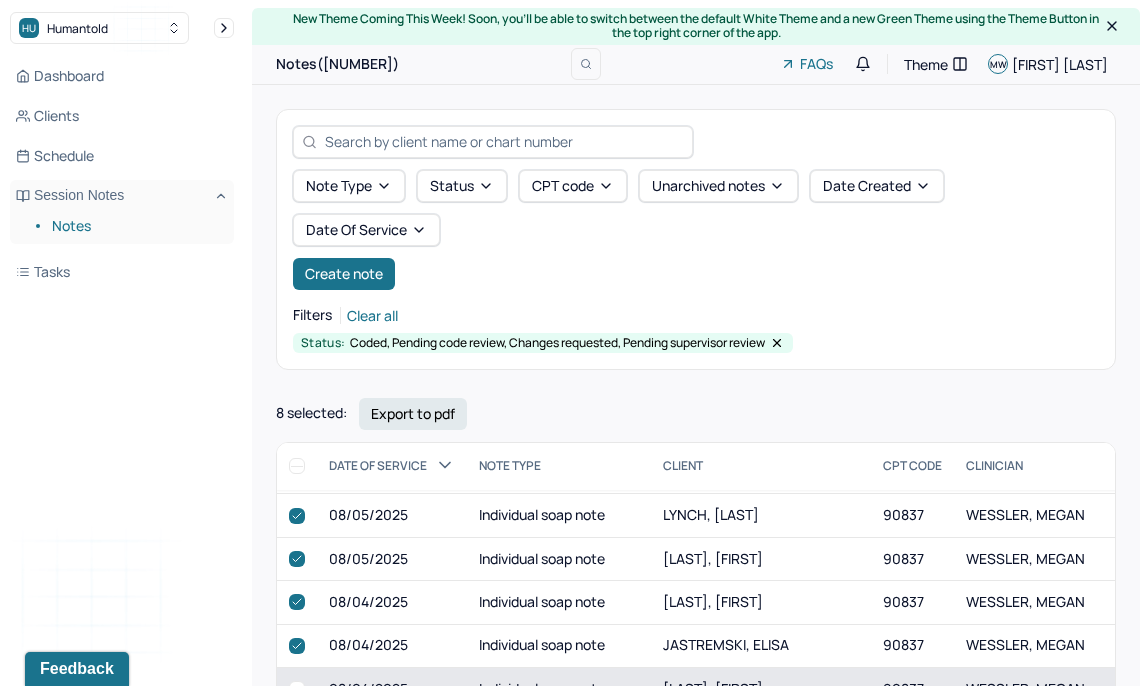 click at bounding box center [297, 689] 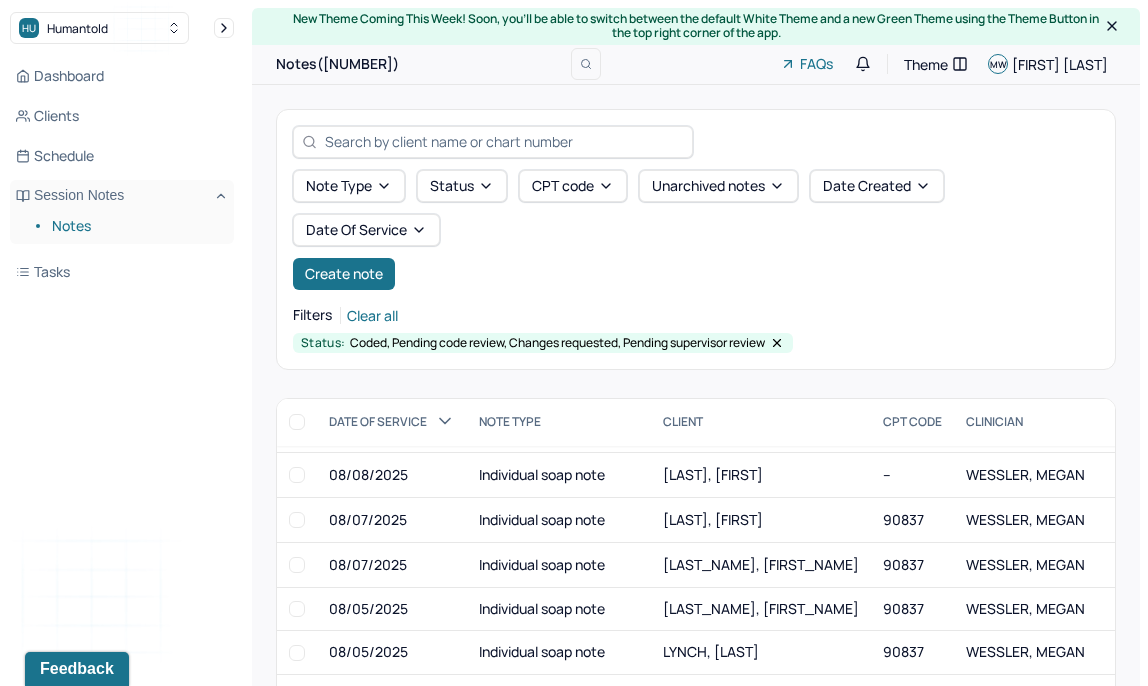 scroll, scrollTop: 2431, scrollLeft: 0, axis: vertical 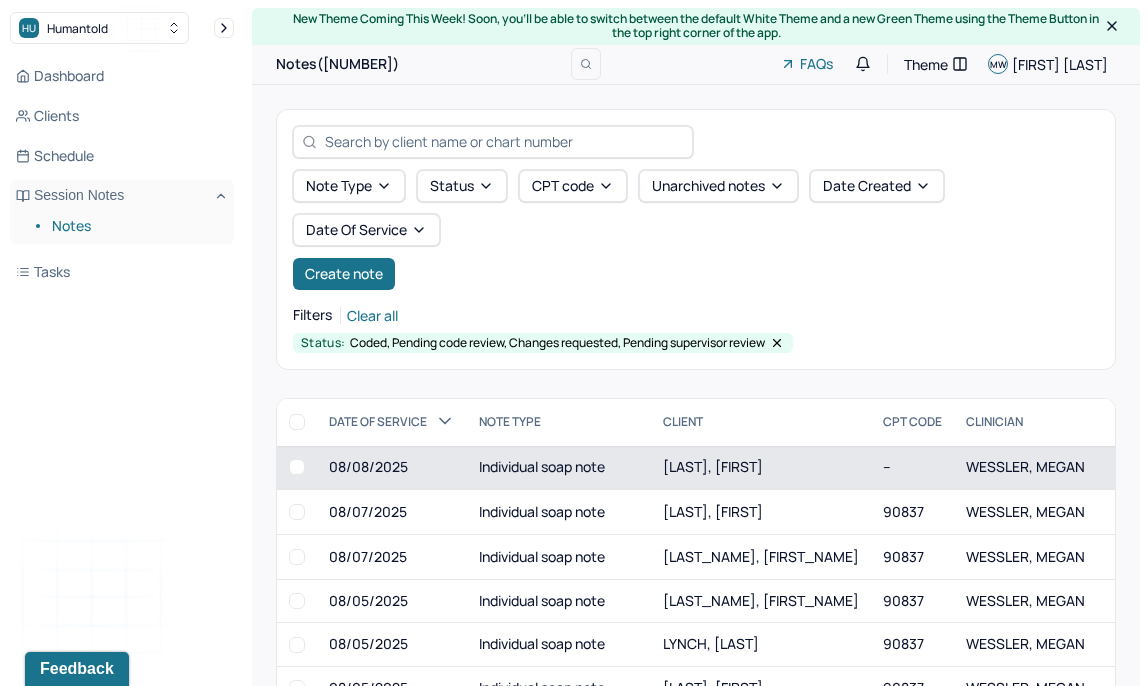 click at bounding box center (297, 467) 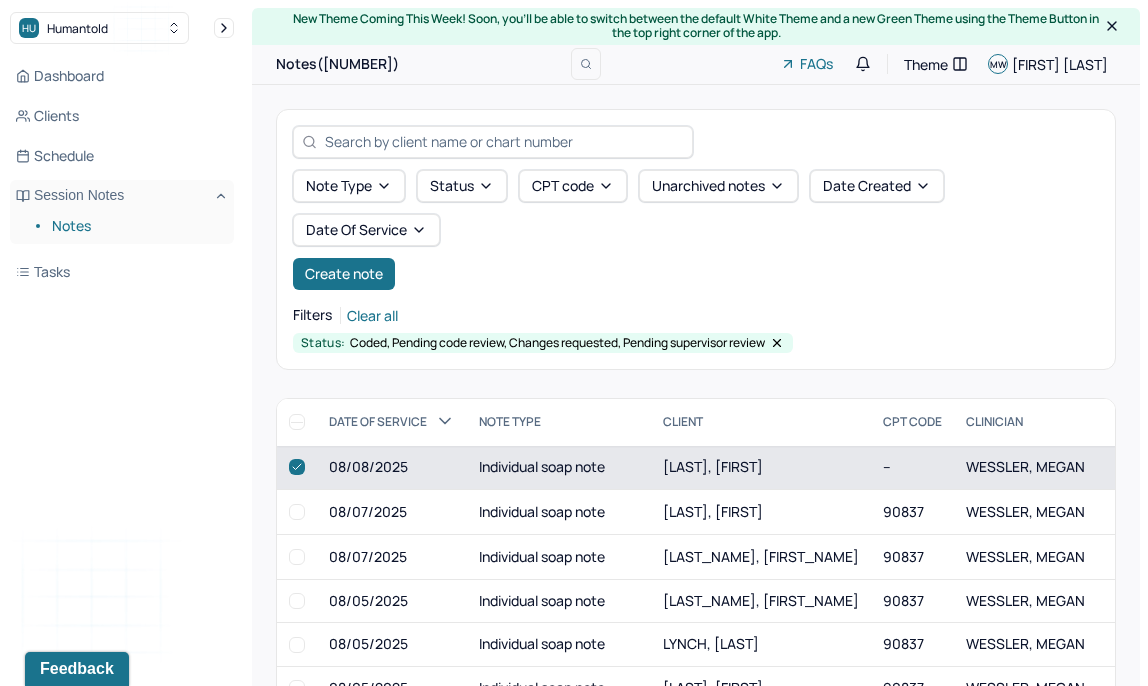 checkbox on "true" 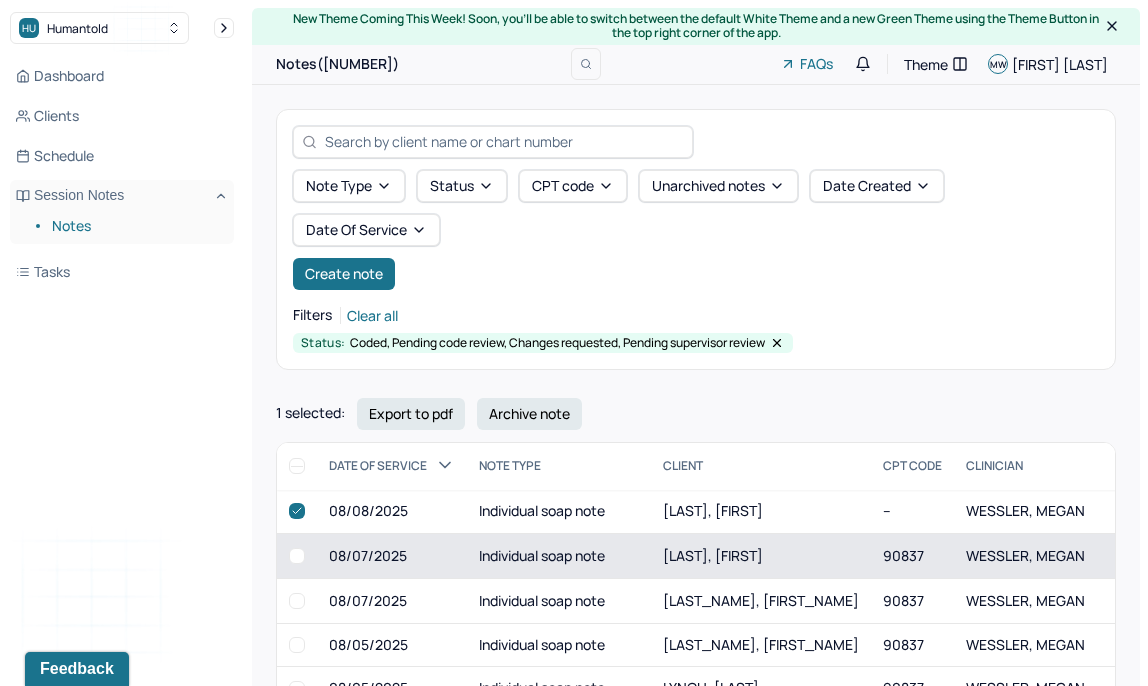 click at bounding box center (297, 556) 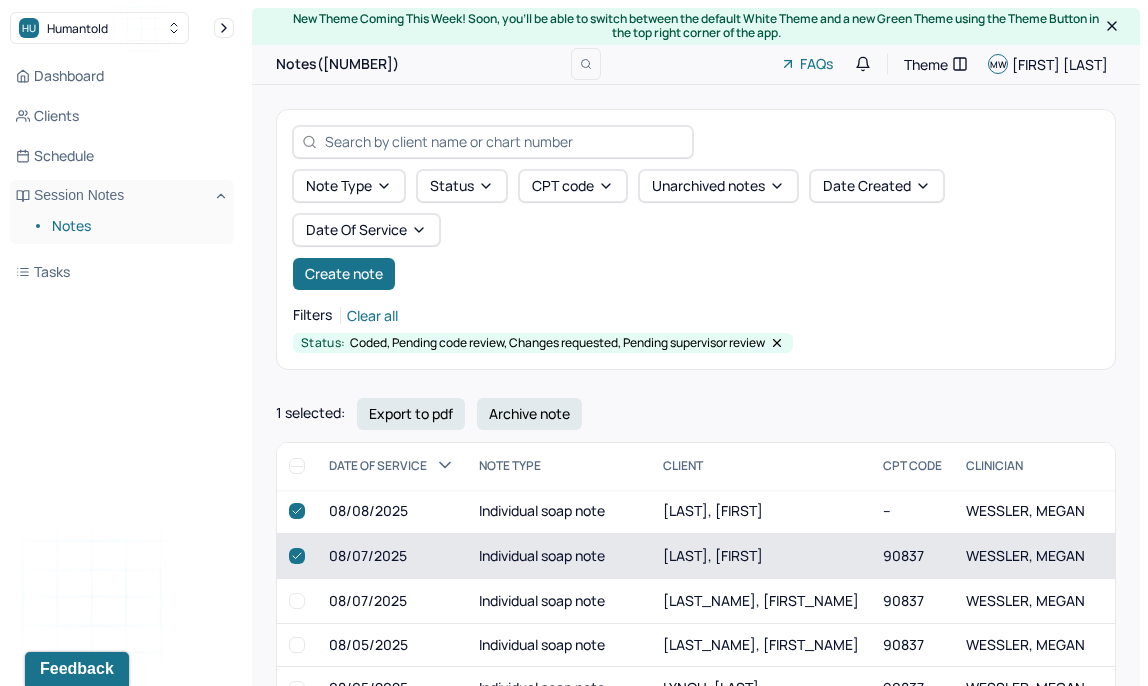 checkbox on "true" 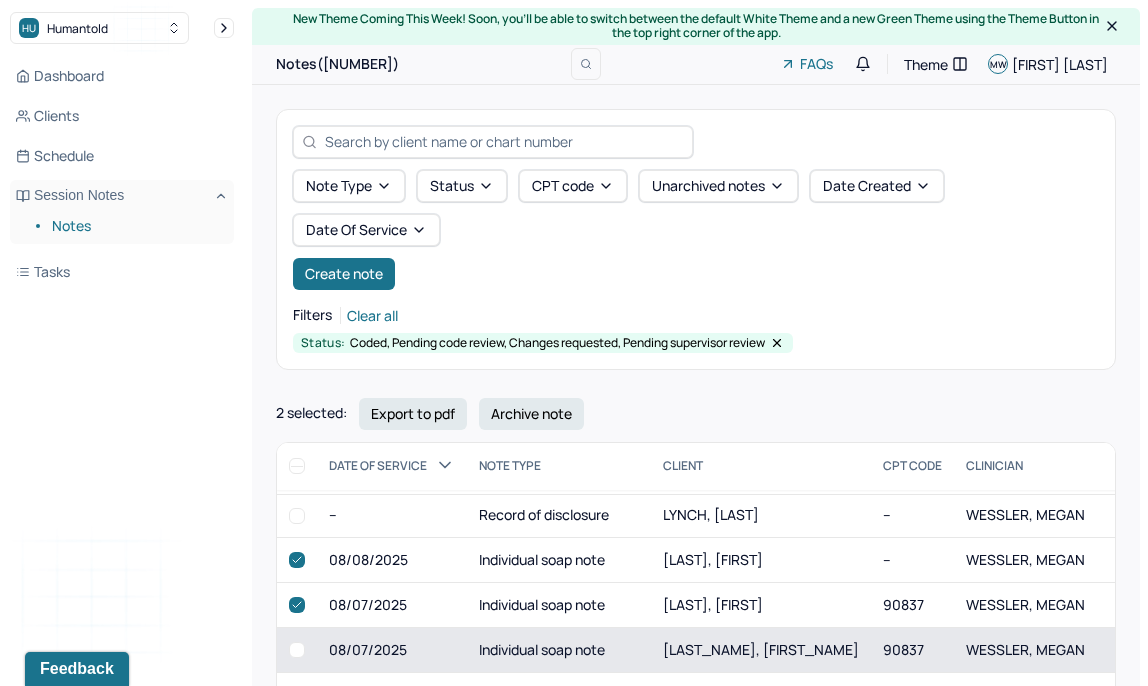 scroll, scrollTop: 2365, scrollLeft: 0, axis: vertical 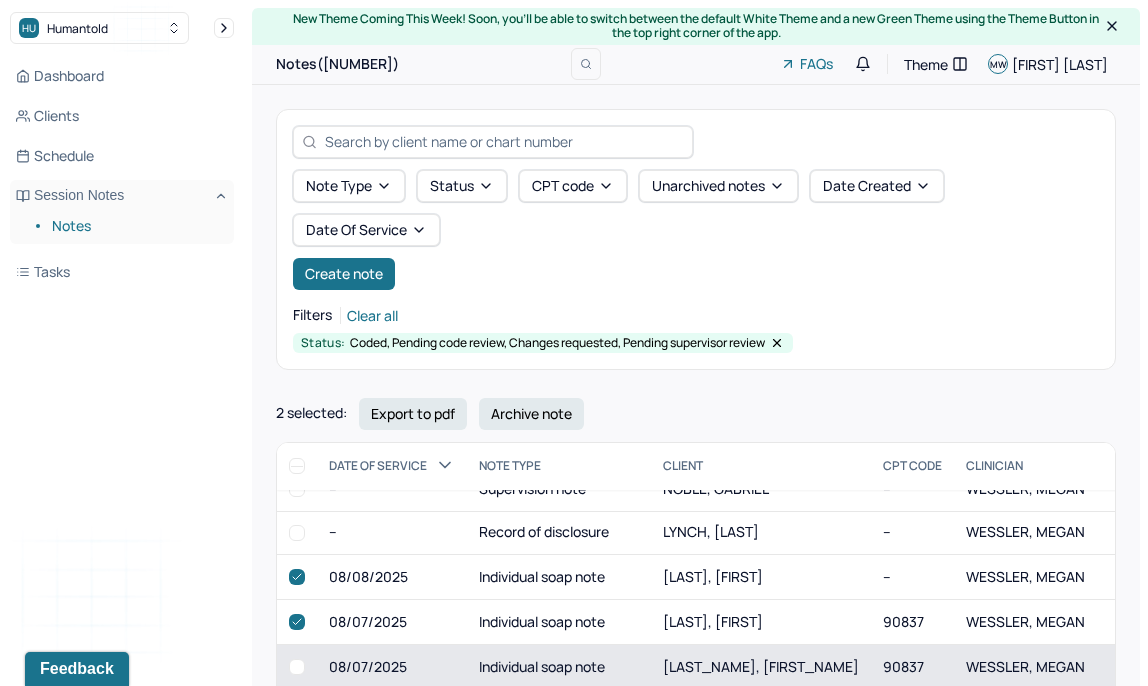 click at bounding box center (297, 667) 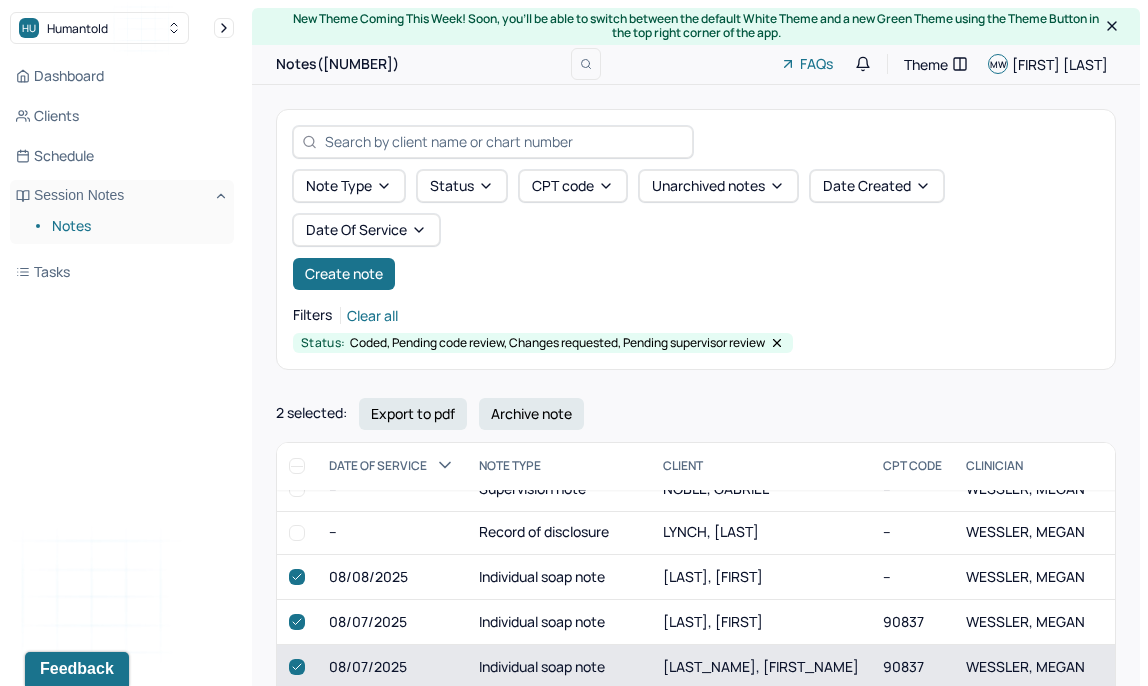 checkbox on "true" 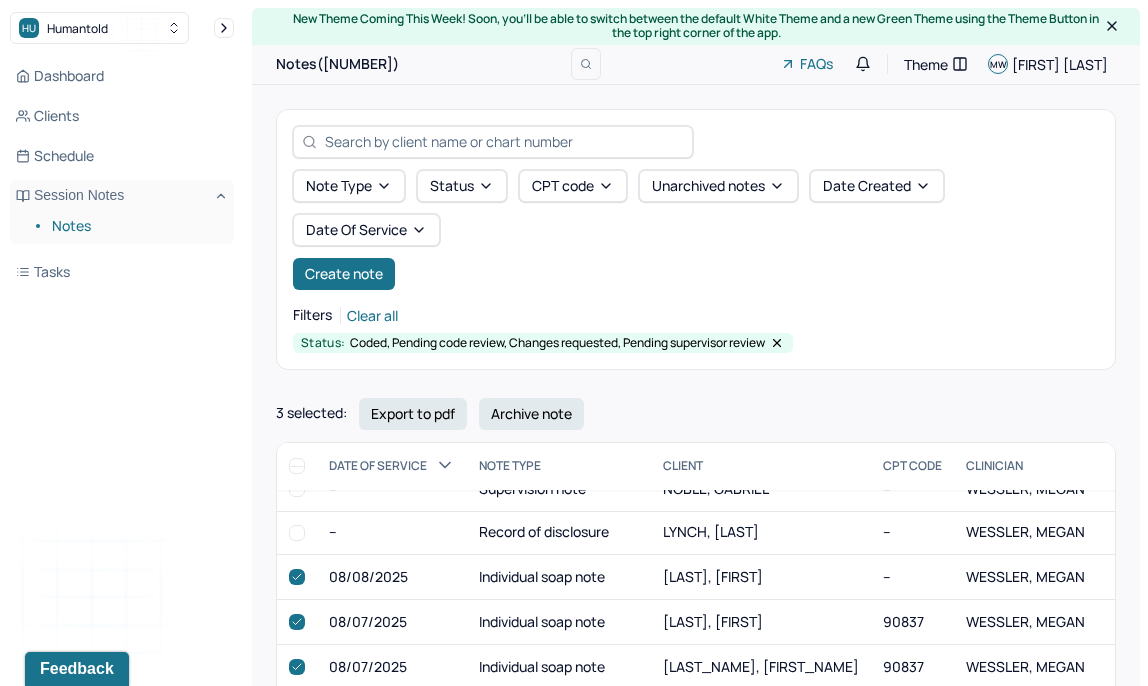 click at bounding box center (297, 711) 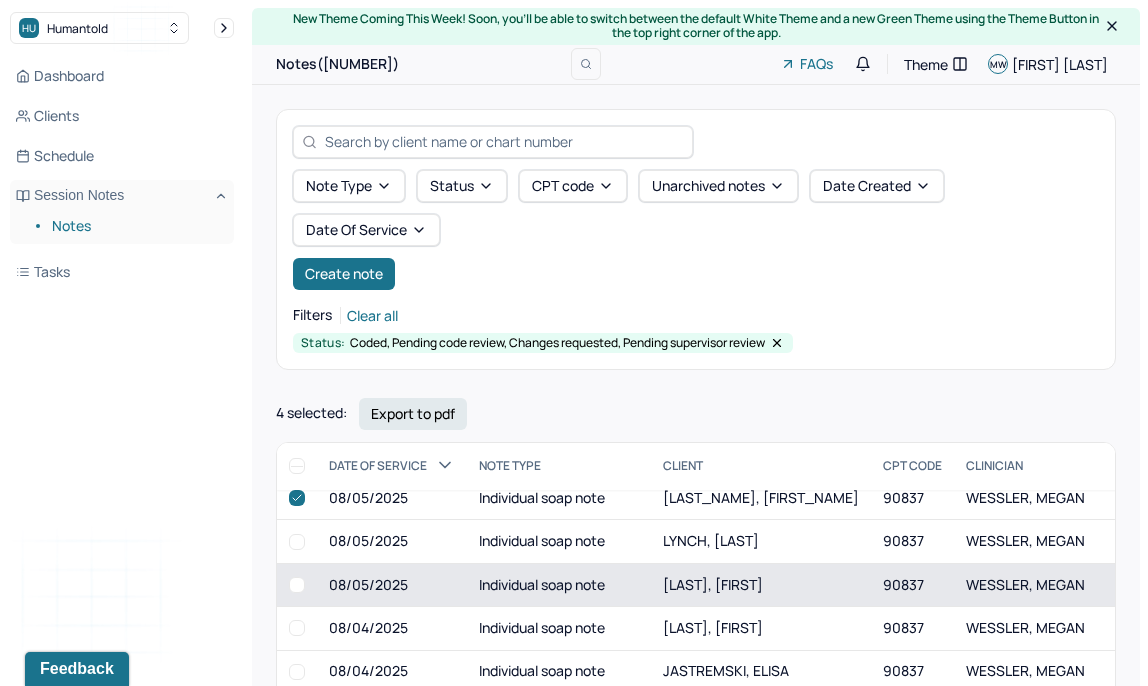 scroll, scrollTop: 2574, scrollLeft: 0, axis: vertical 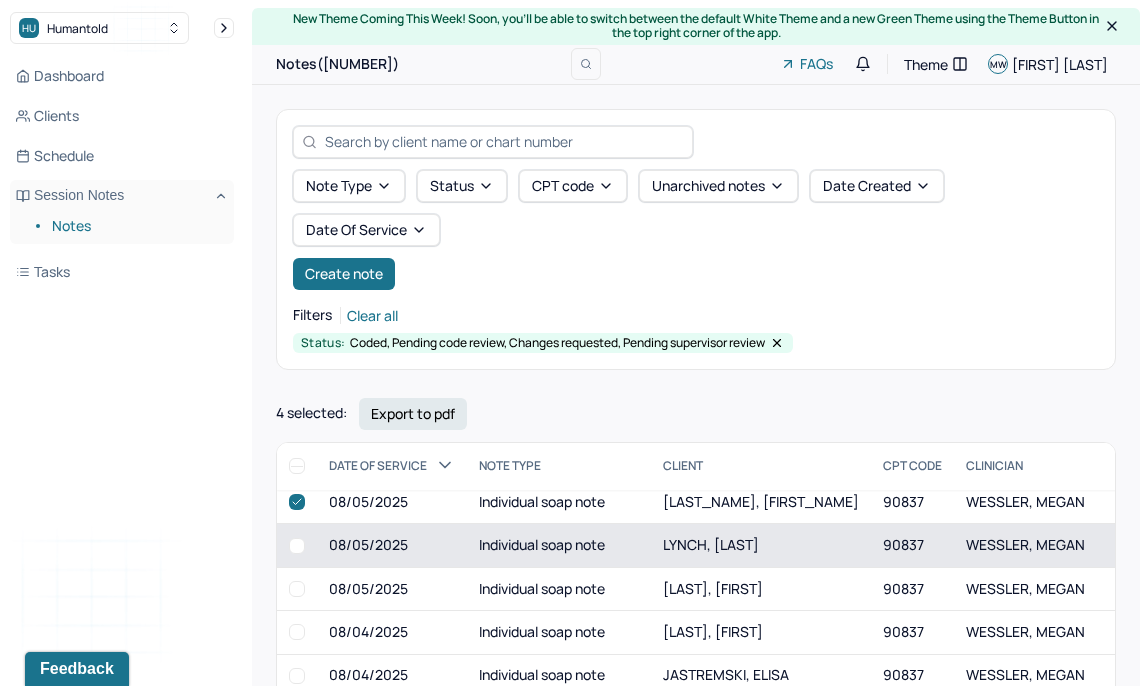 click at bounding box center (297, 546) 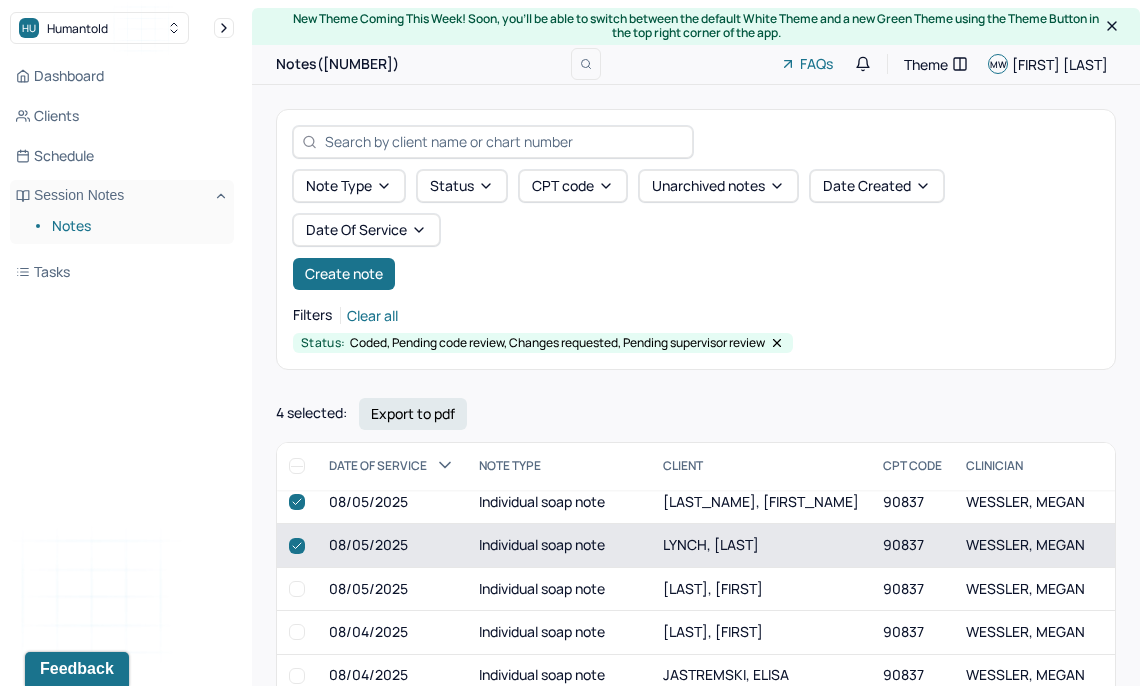 checkbox on "true" 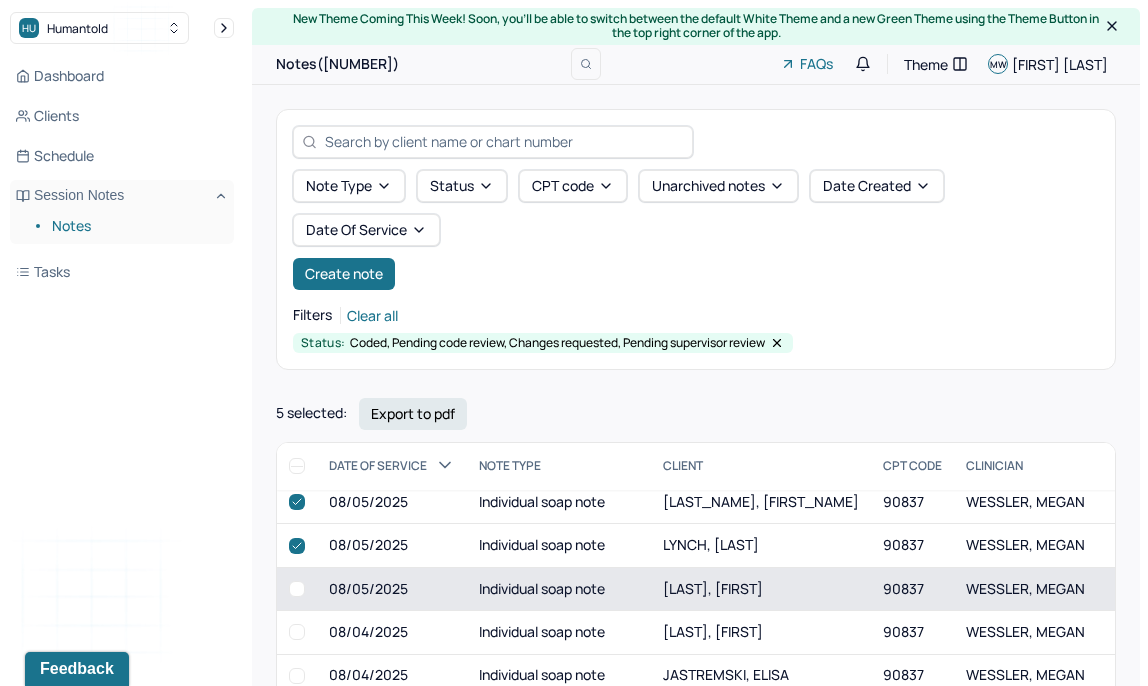 click at bounding box center (297, 589) 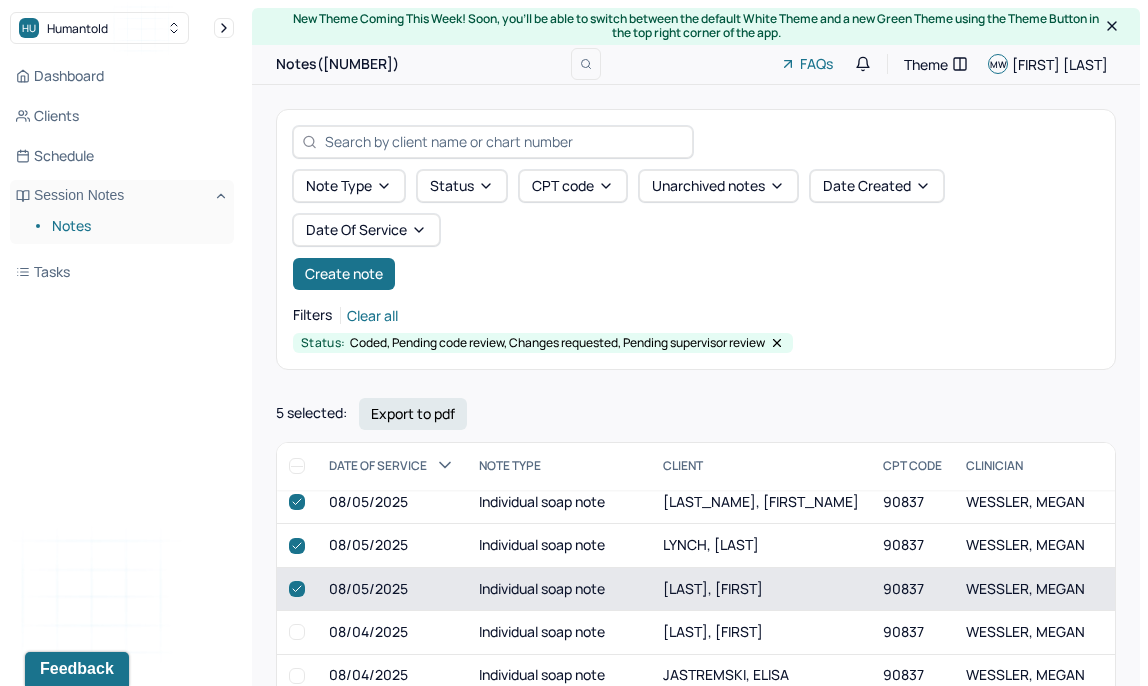 checkbox on "true" 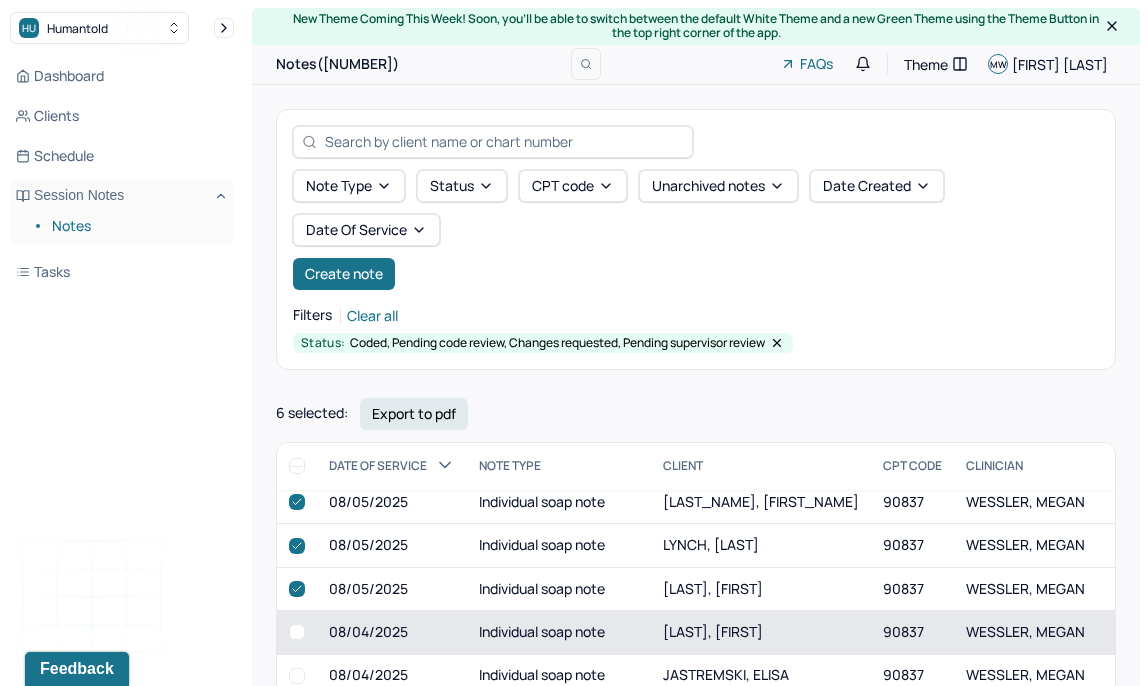 click at bounding box center [297, 632] 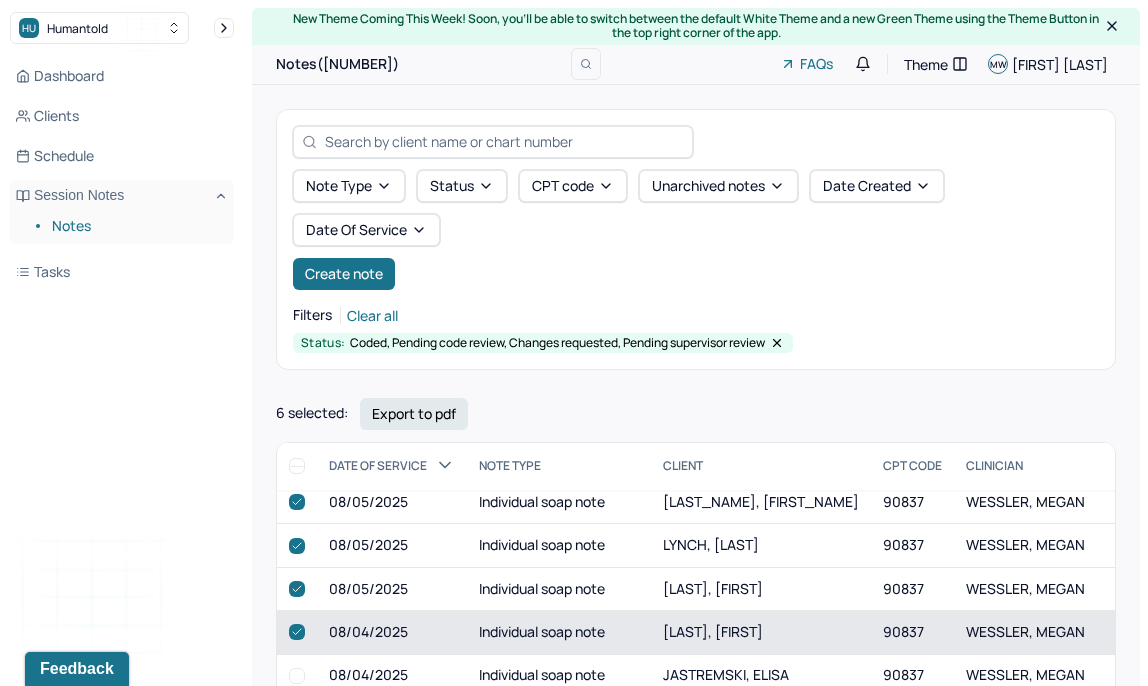 checkbox on "true" 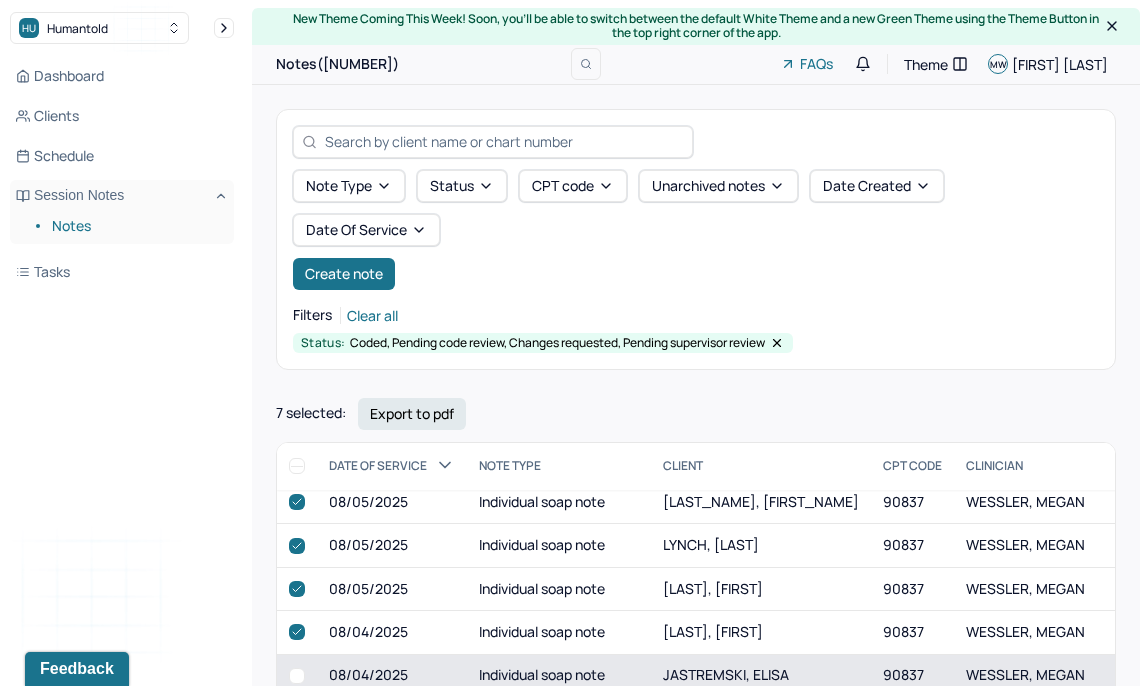 click at bounding box center [297, 676] 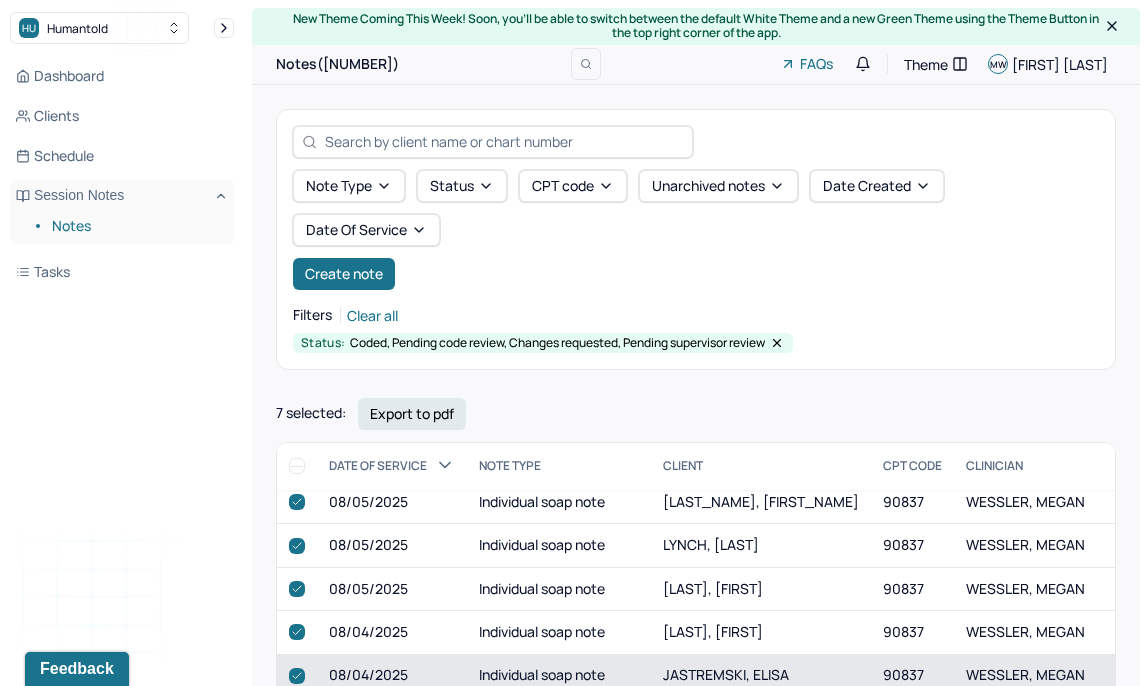 checkbox on "true" 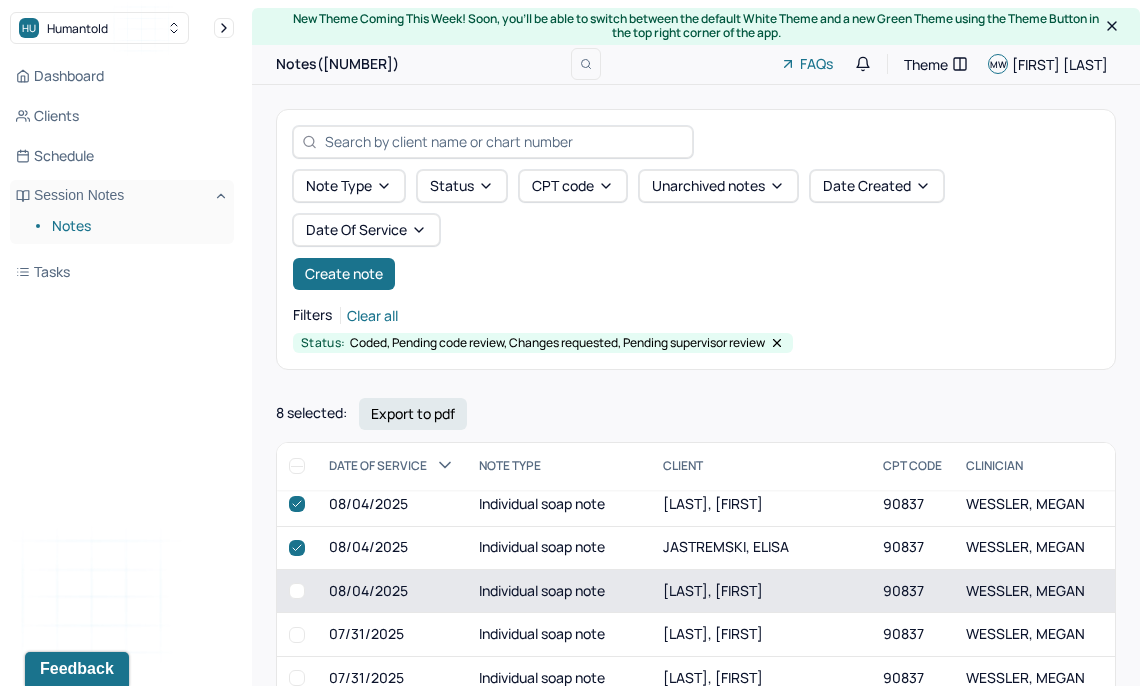 scroll, scrollTop: 2714, scrollLeft: 0, axis: vertical 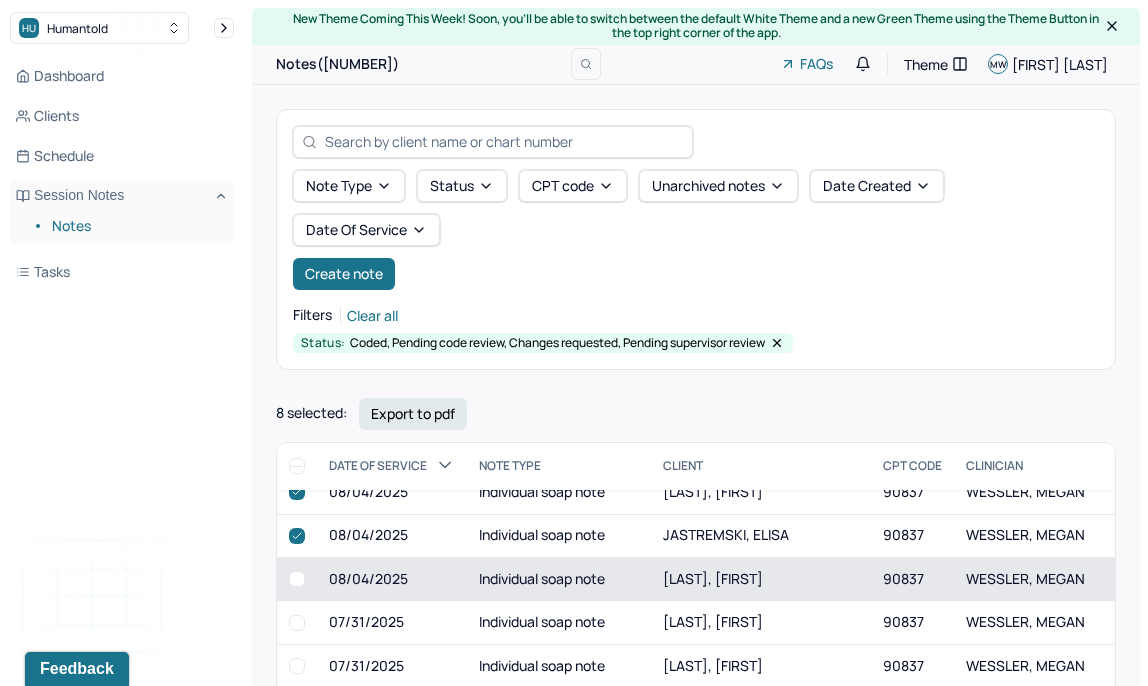 click at bounding box center (297, 579) 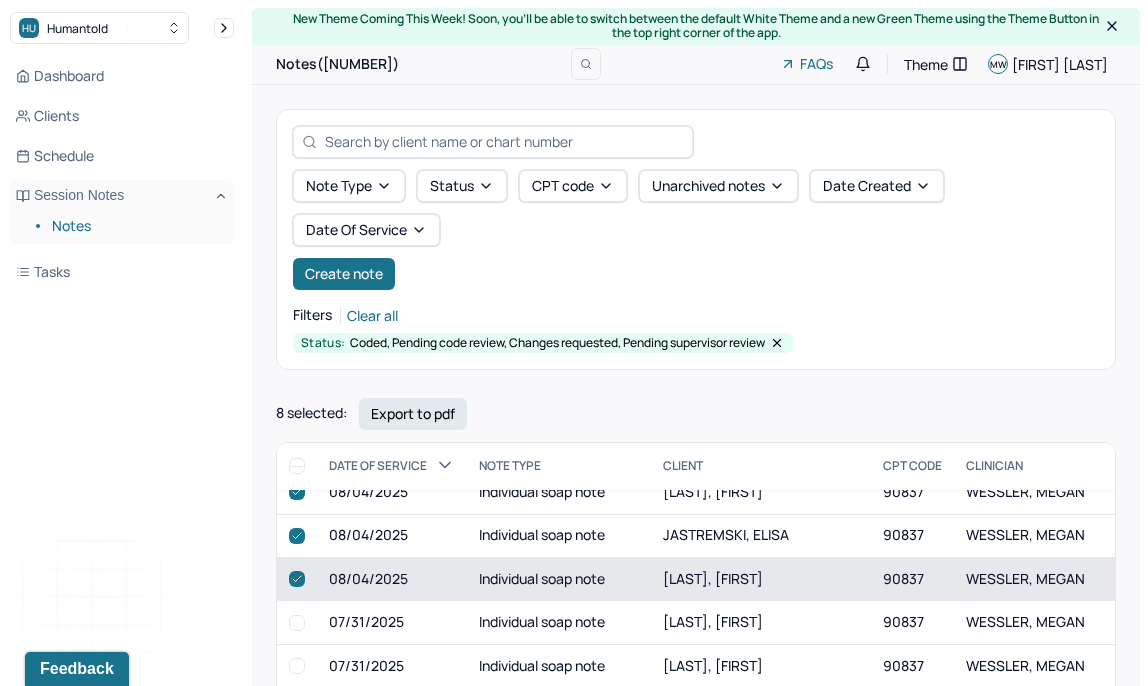 checkbox on "true" 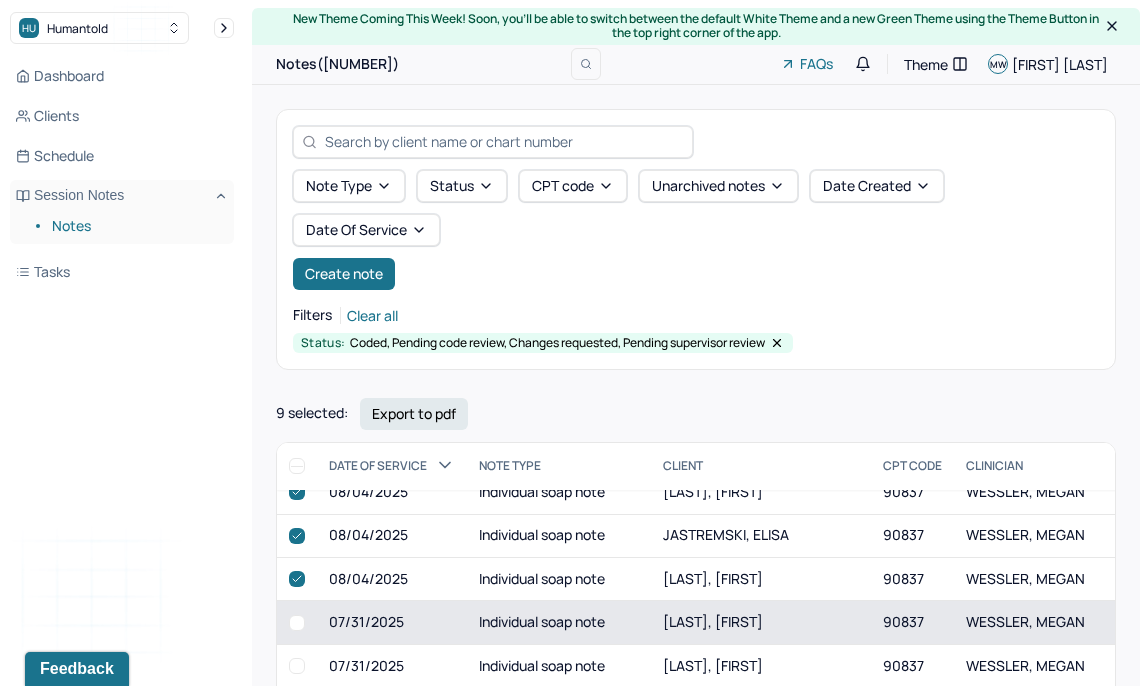 click at bounding box center (297, 623) 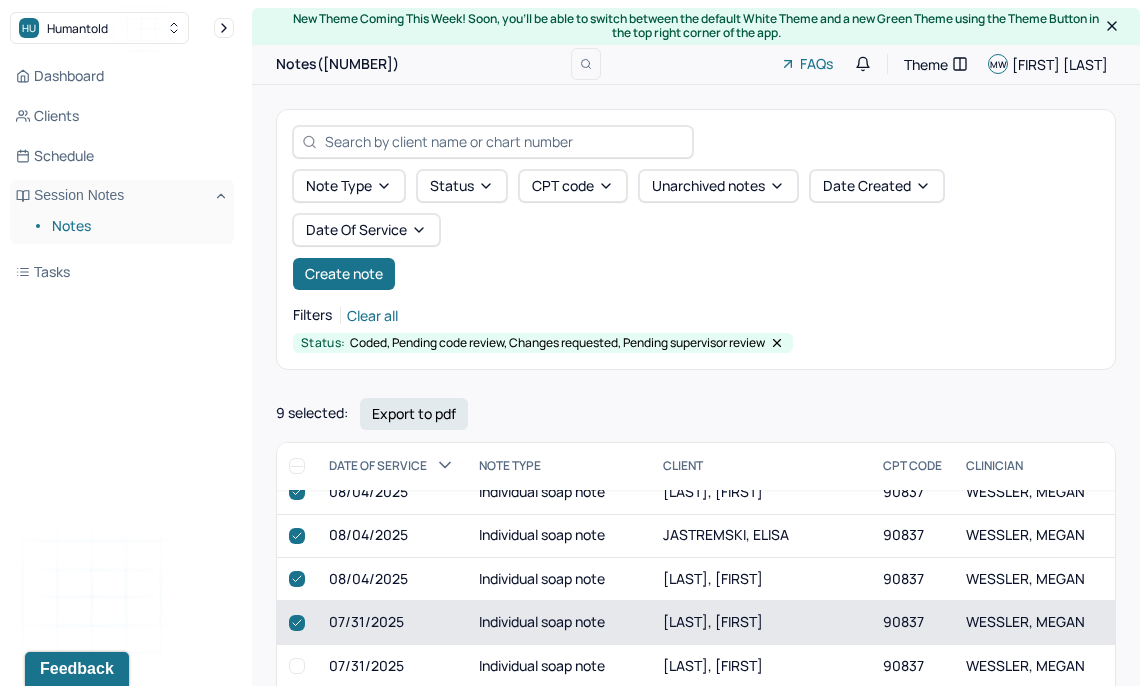 checkbox on "true" 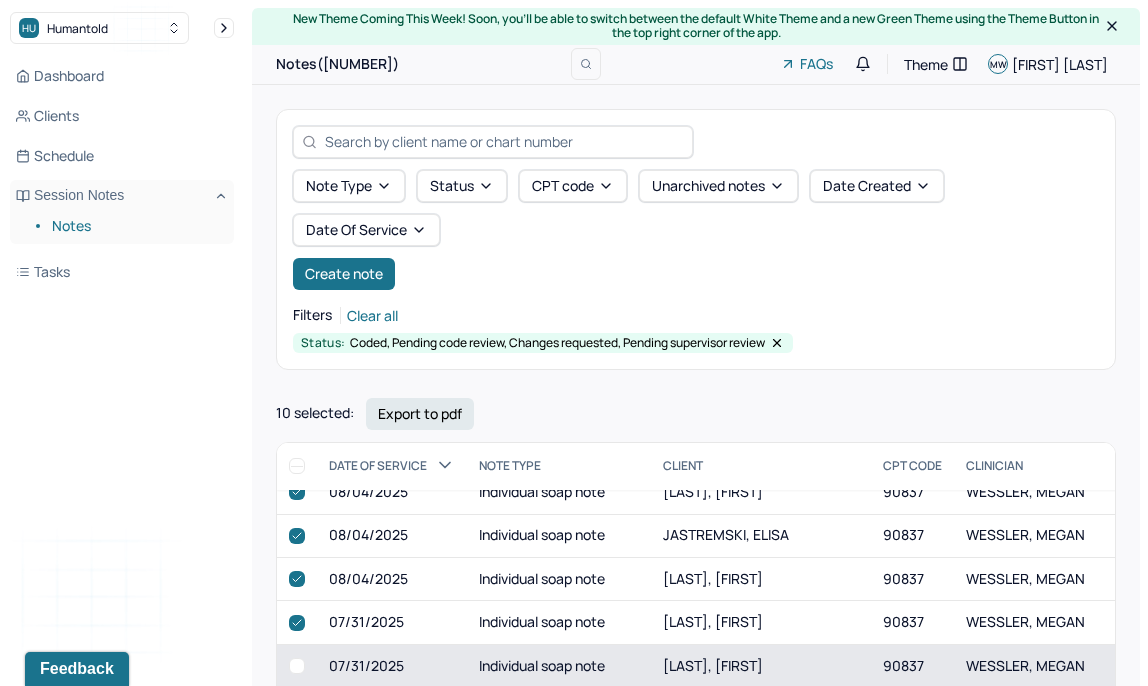 click at bounding box center (297, 666) 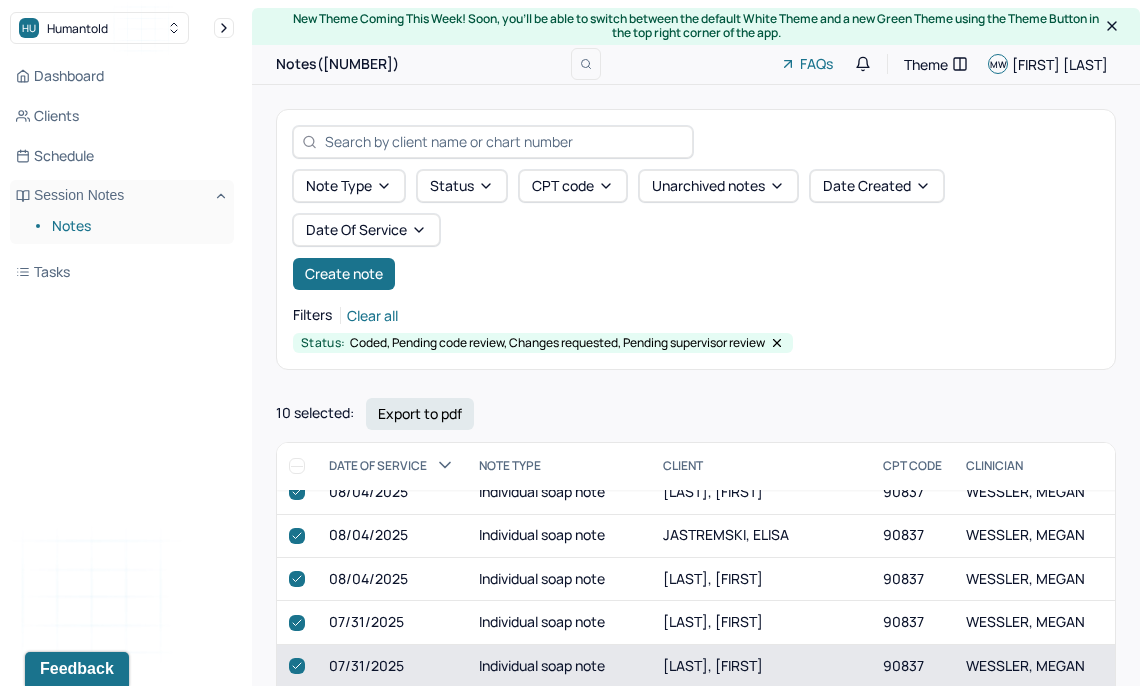 checkbox on "true" 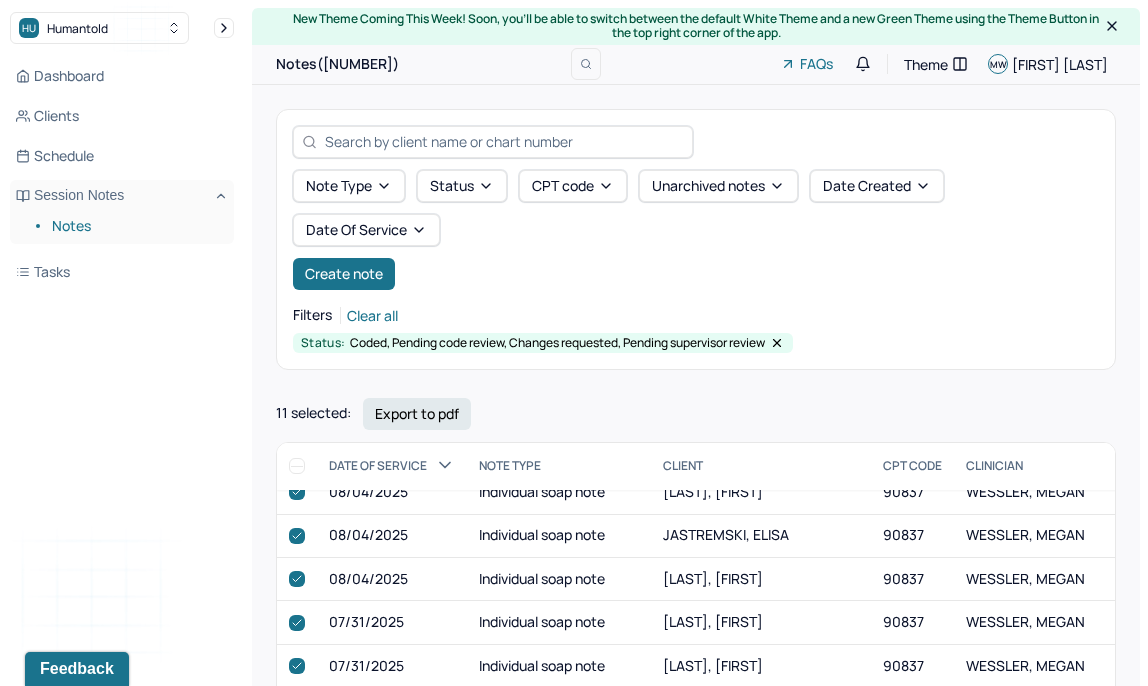 click at bounding box center (297, 709) 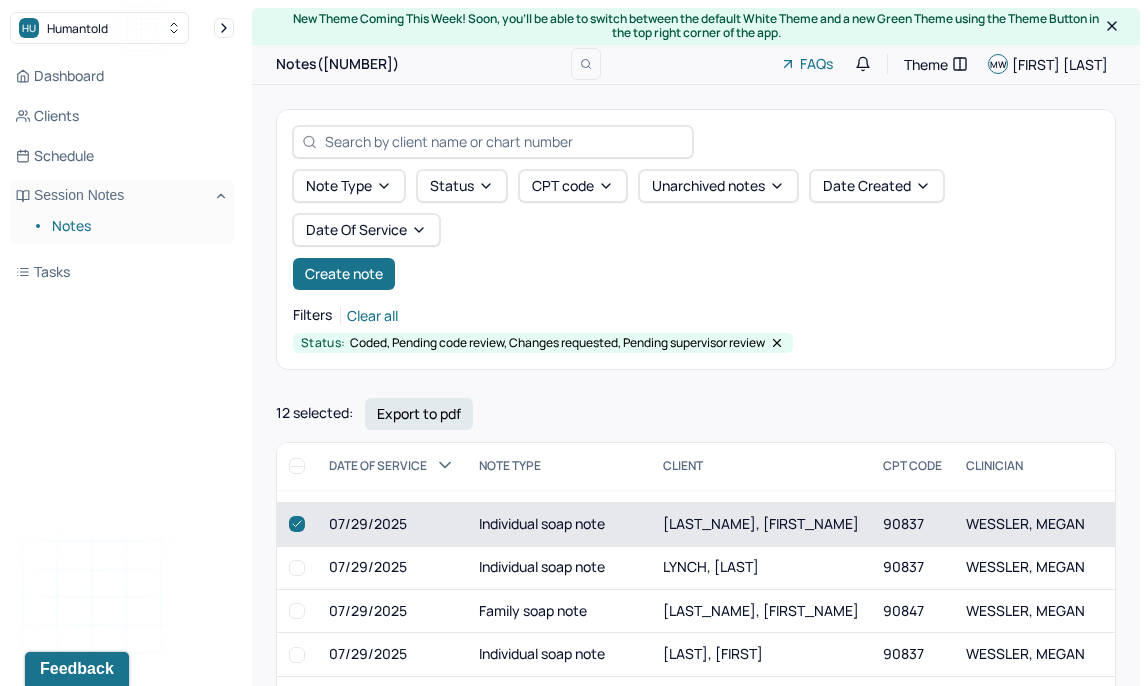 scroll, scrollTop: 2900, scrollLeft: 0, axis: vertical 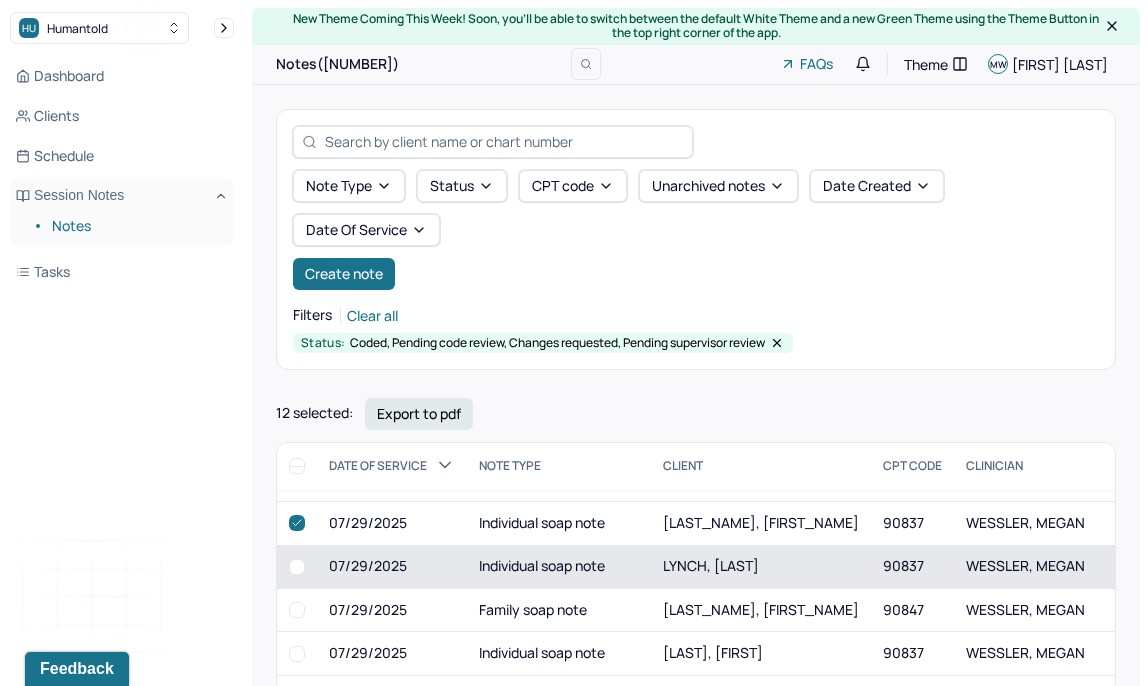 click at bounding box center [297, 567] 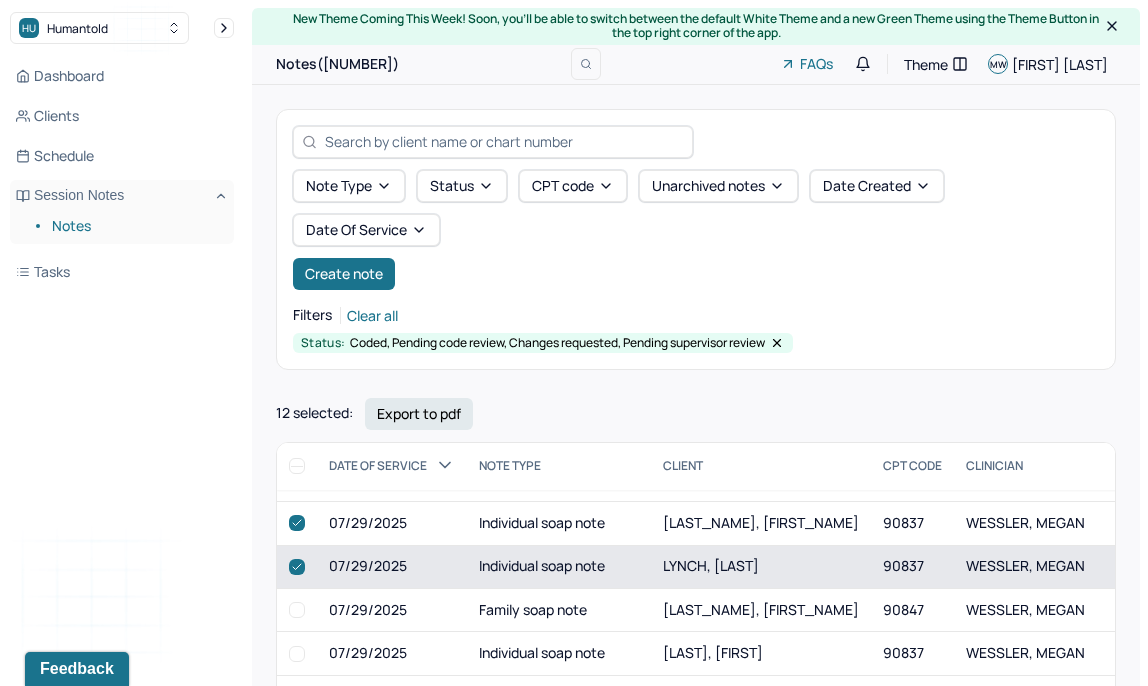 checkbox on "true" 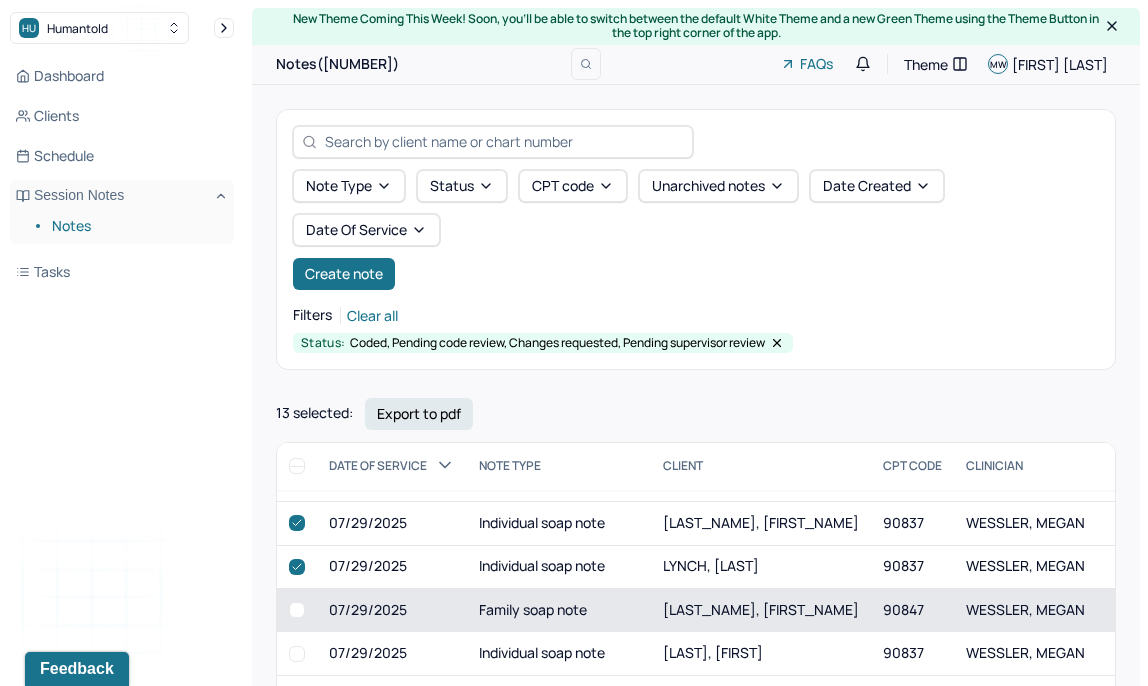 click at bounding box center (297, 610) 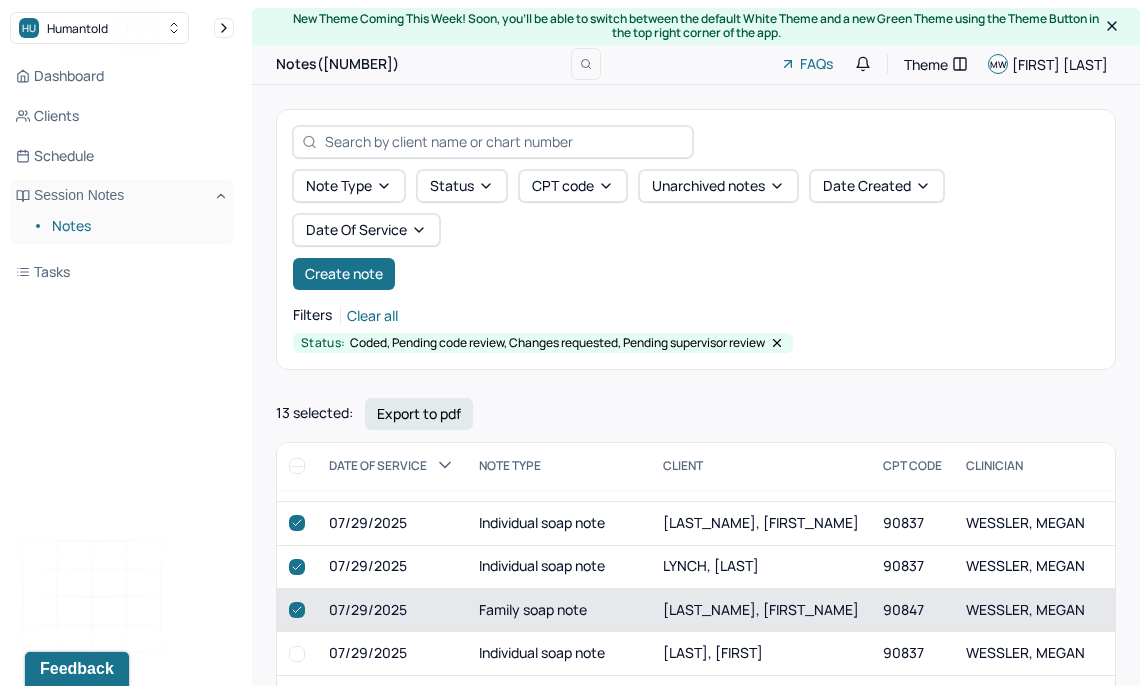 checkbox on "true" 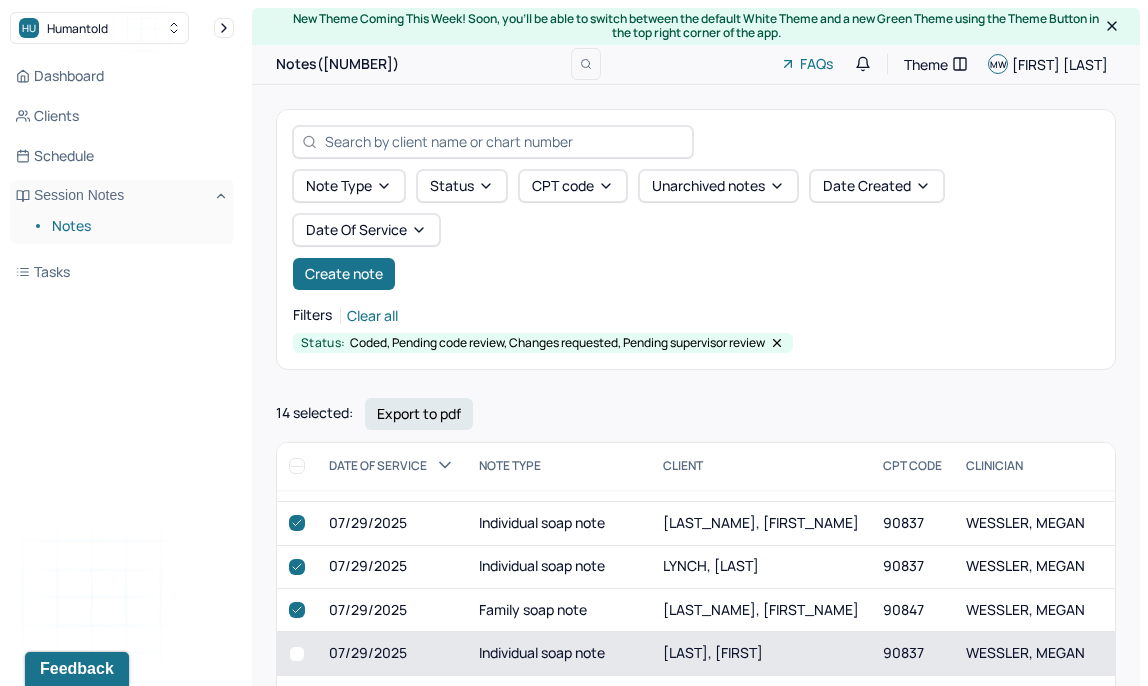 click at bounding box center (297, 654) 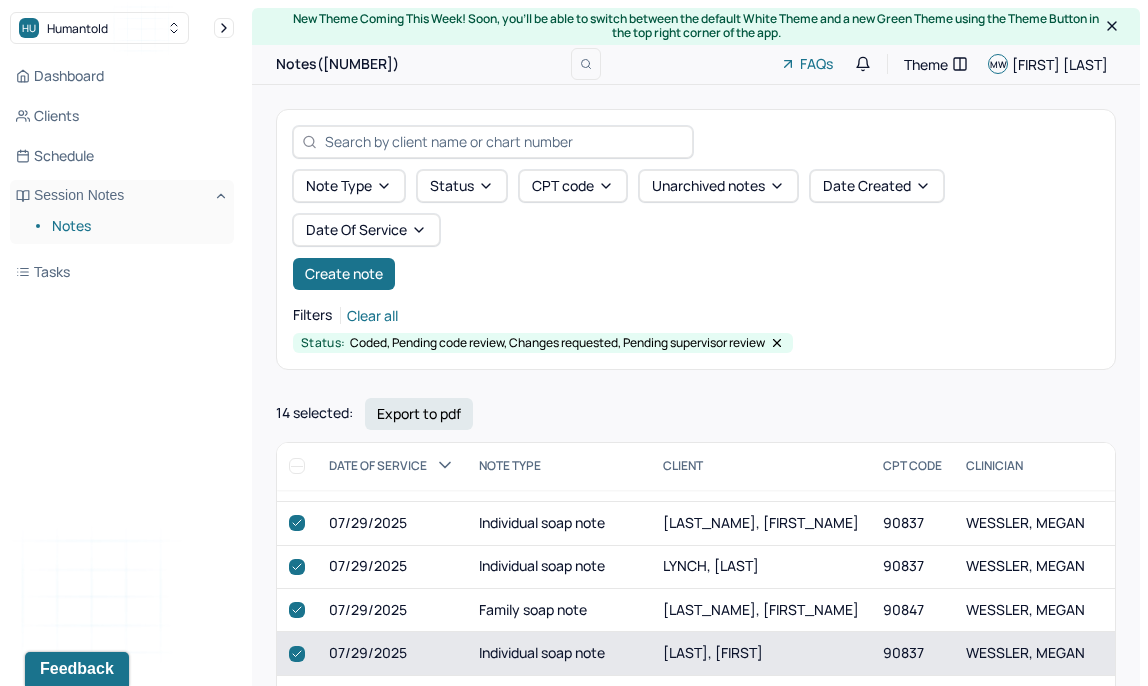 checkbox on "true" 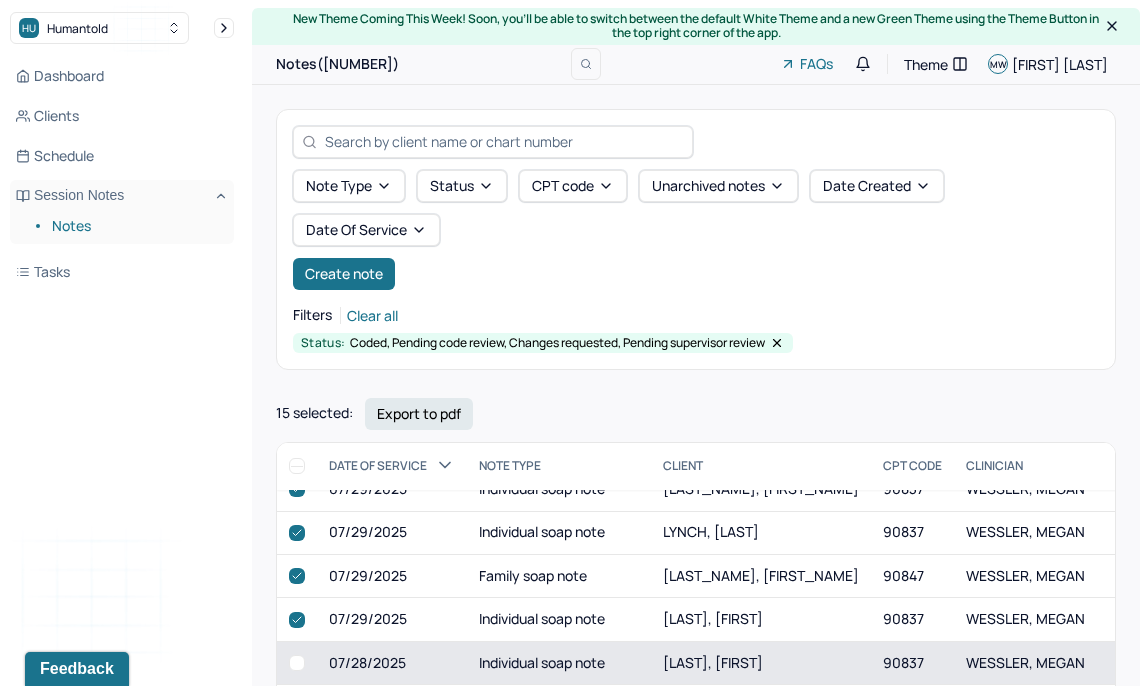 scroll, scrollTop: 2942, scrollLeft: 0, axis: vertical 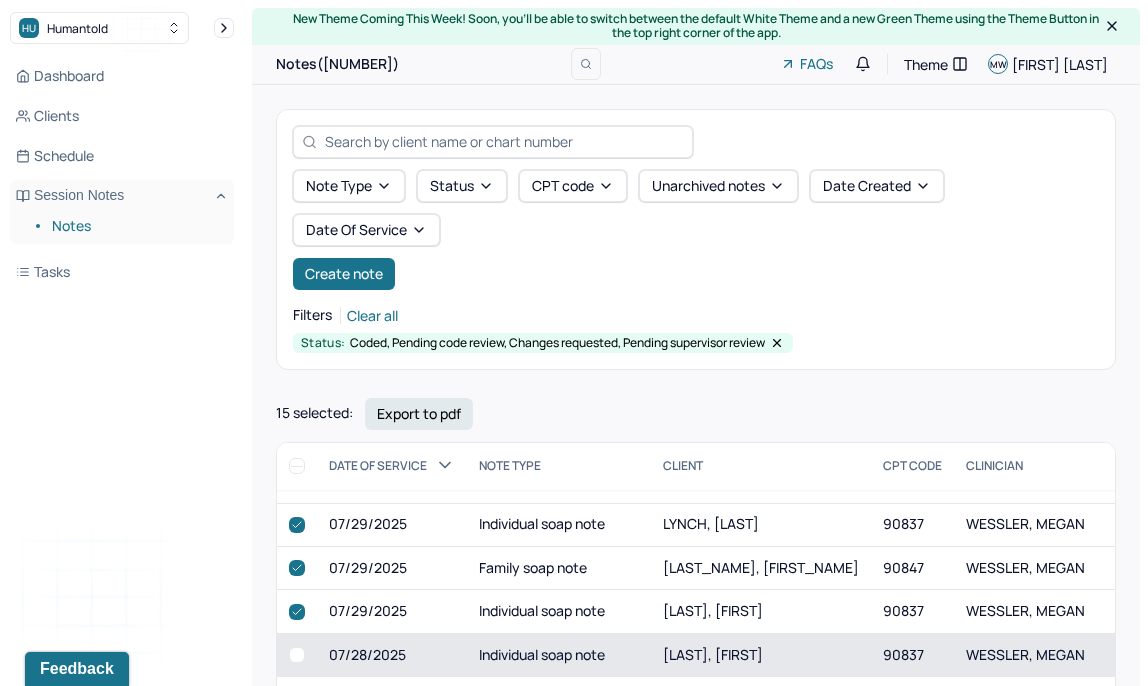 click at bounding box center [297, 655] 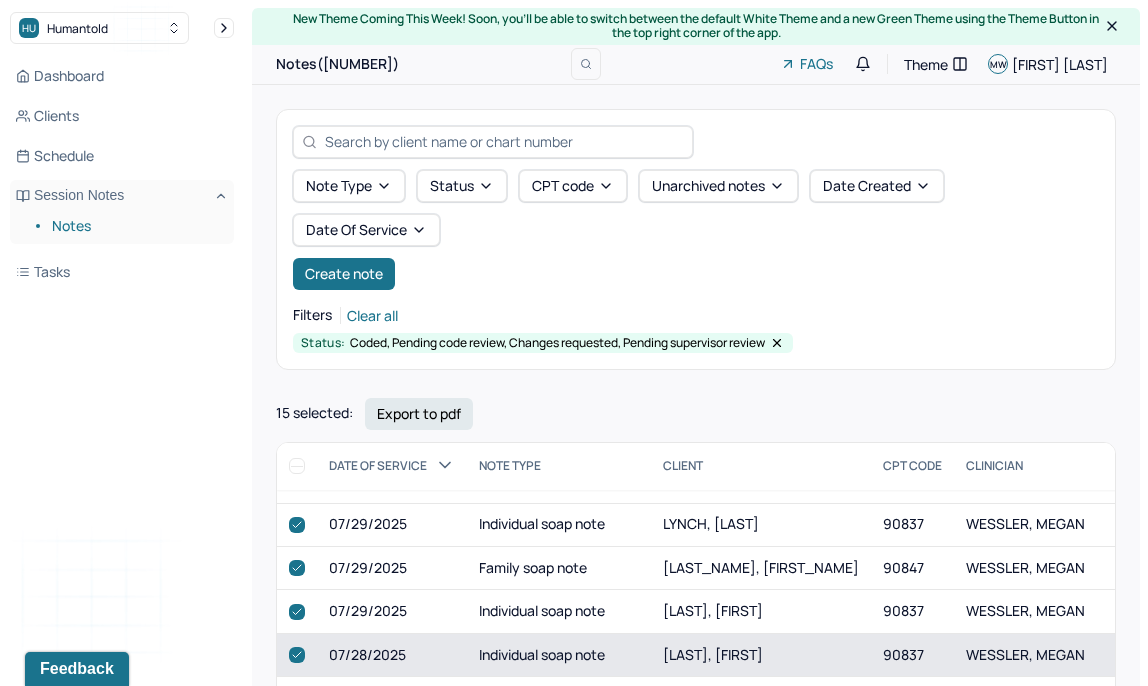 checkbox on "true" 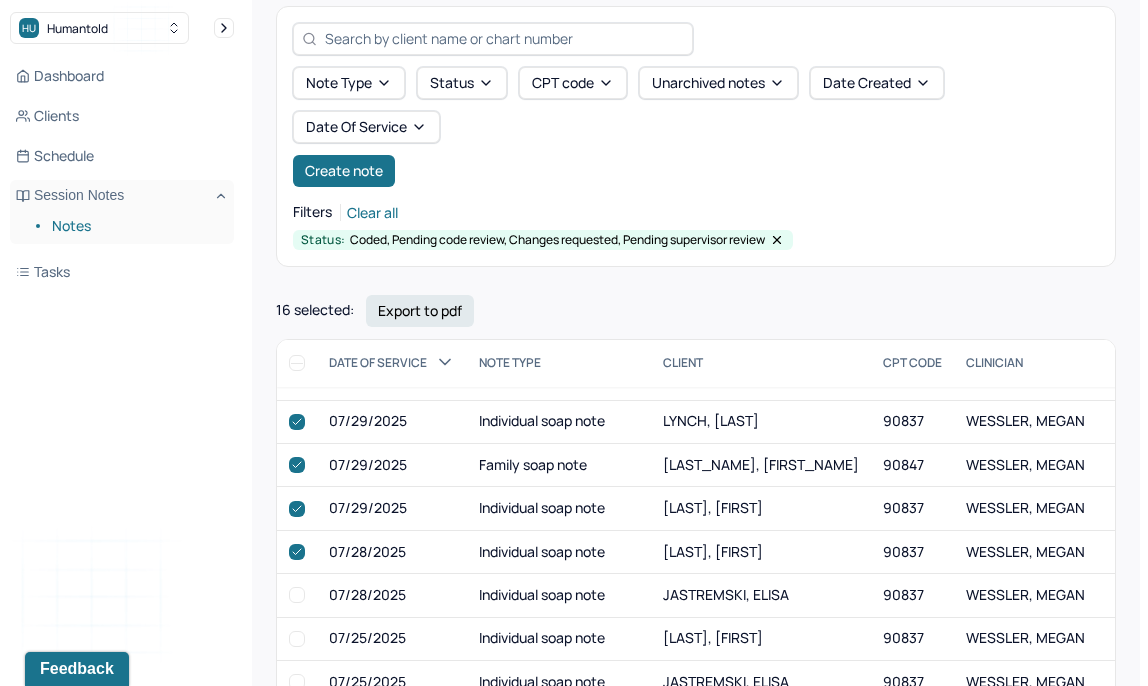 scroll, scrollTop: 104, scrollLeft: 0, axis: vertical 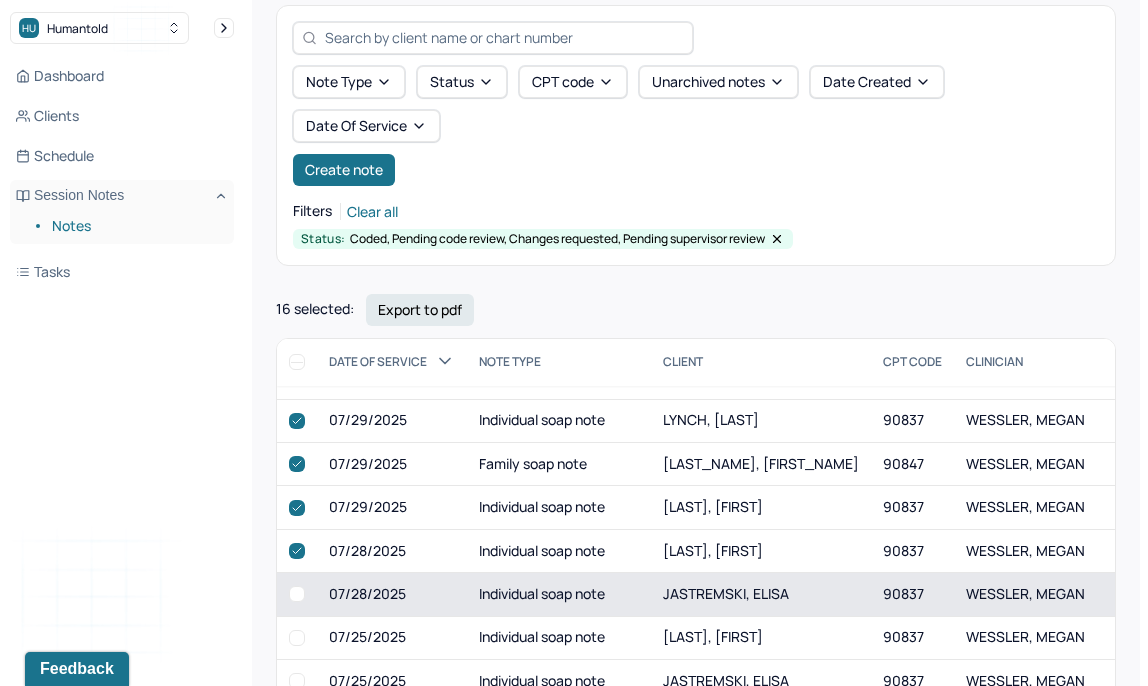 click at bounding box center (297, 594) 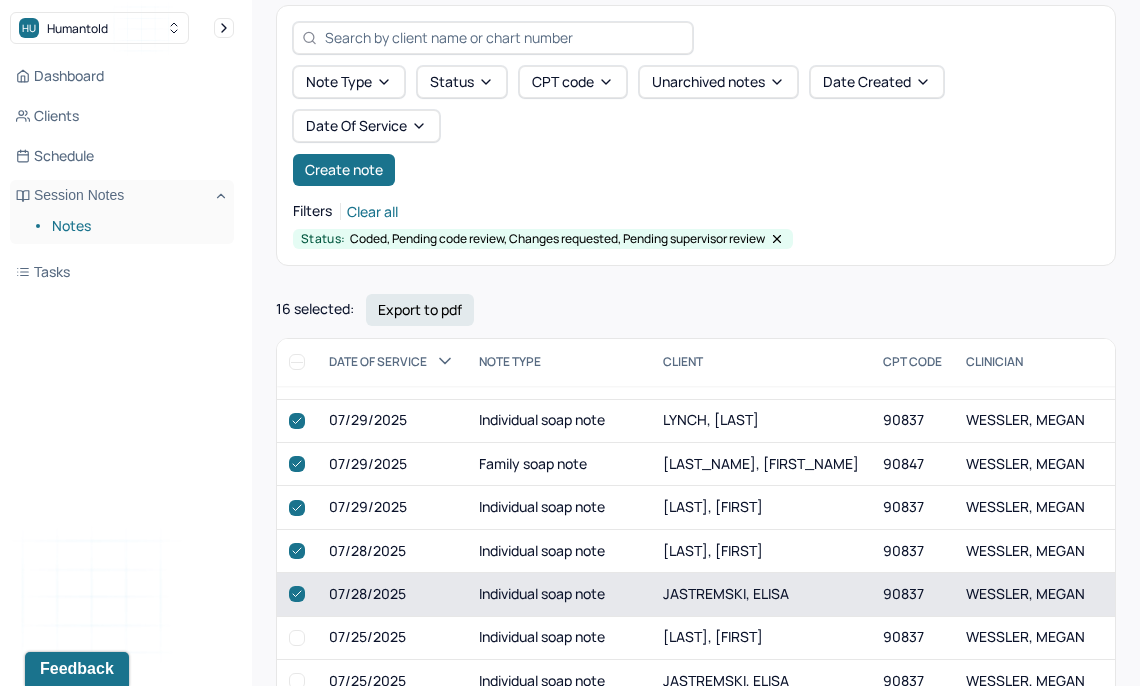 checkbox on "true" 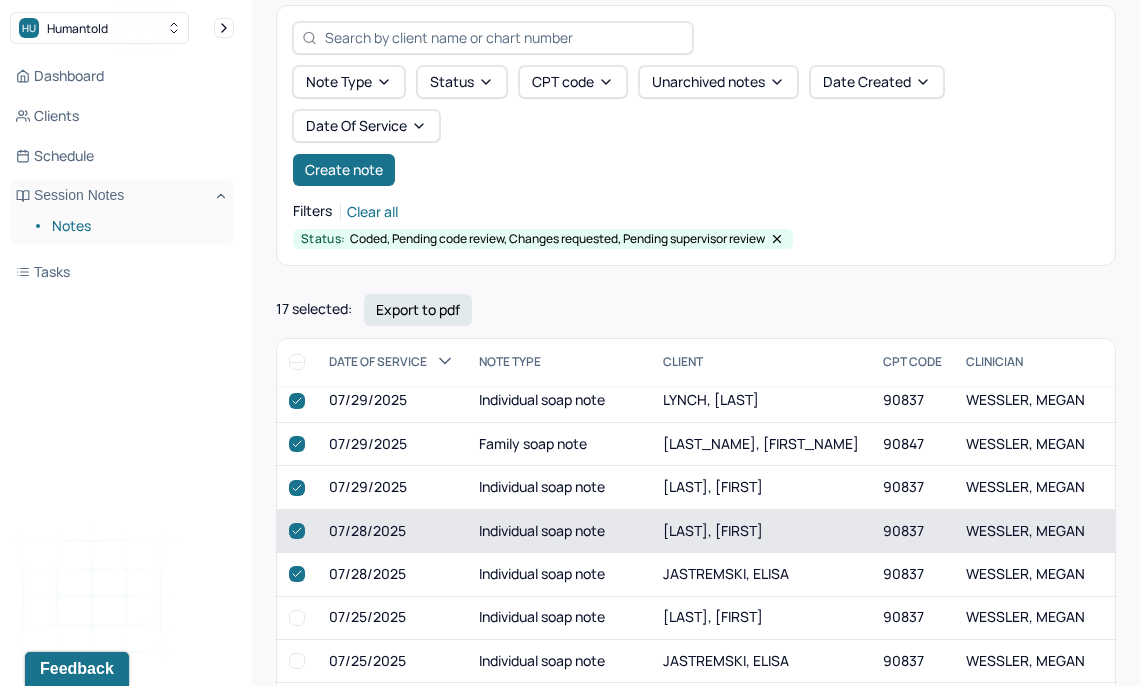scroll, scrollTop: 2965, scrollLeft: 0, axis: vertical 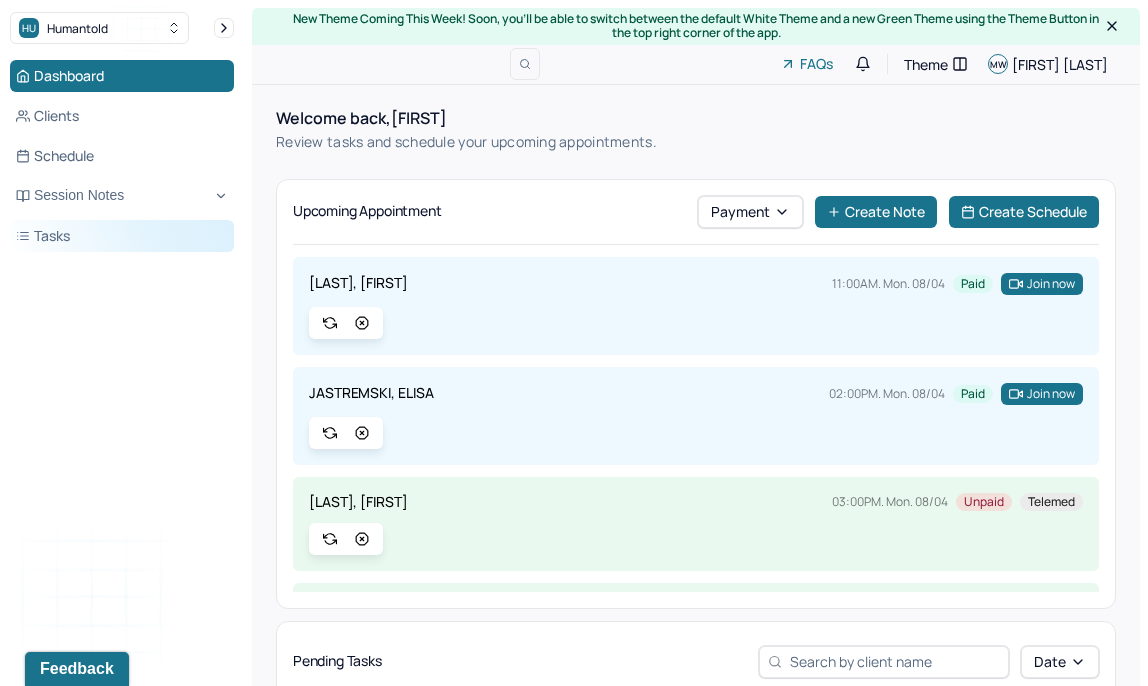 click on "Tasks" at bounding box center [122, 236] 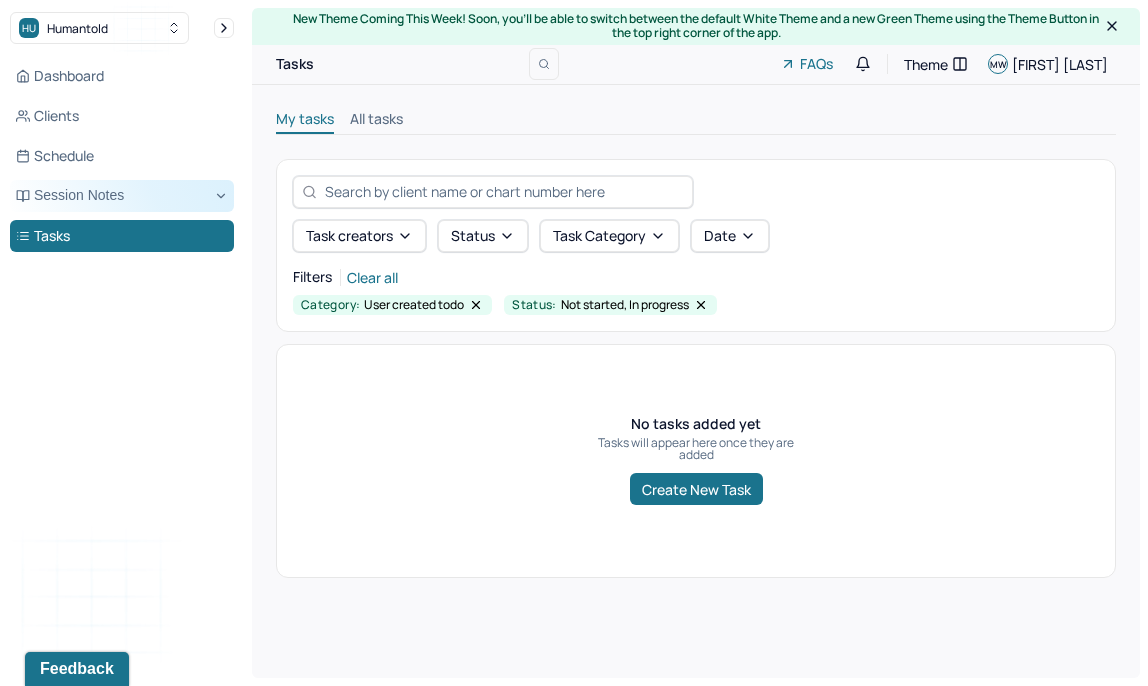 click on "Session Notes" at bounding box center [122, 196] 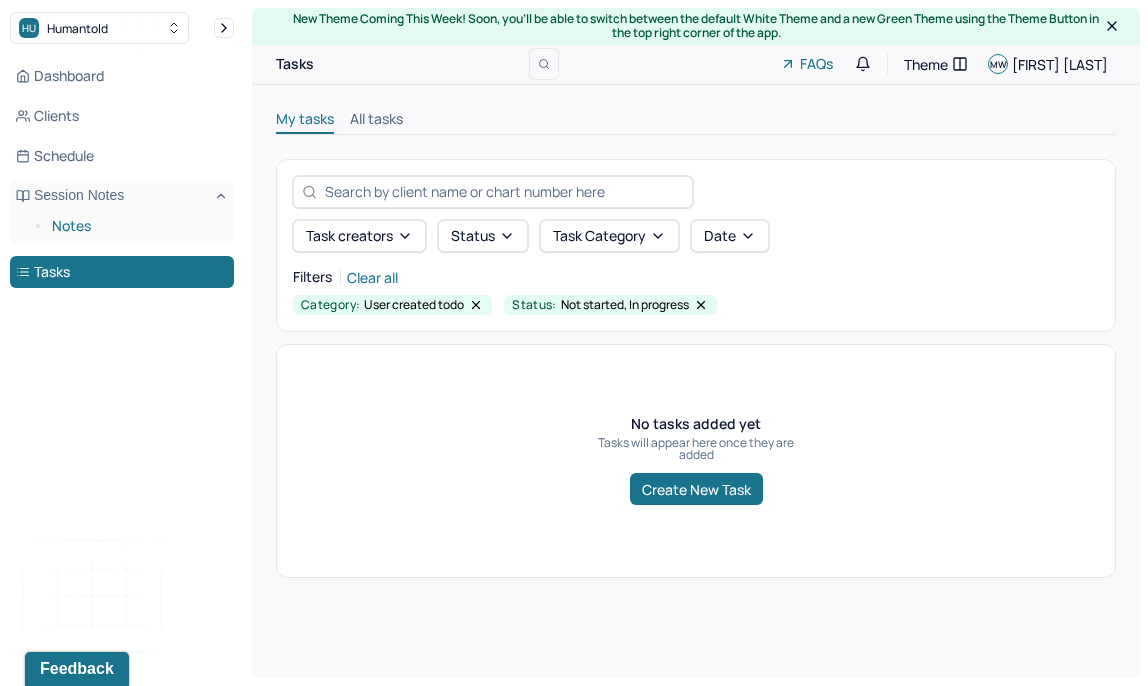 click on "Notes" at bounding box center [135, 226] 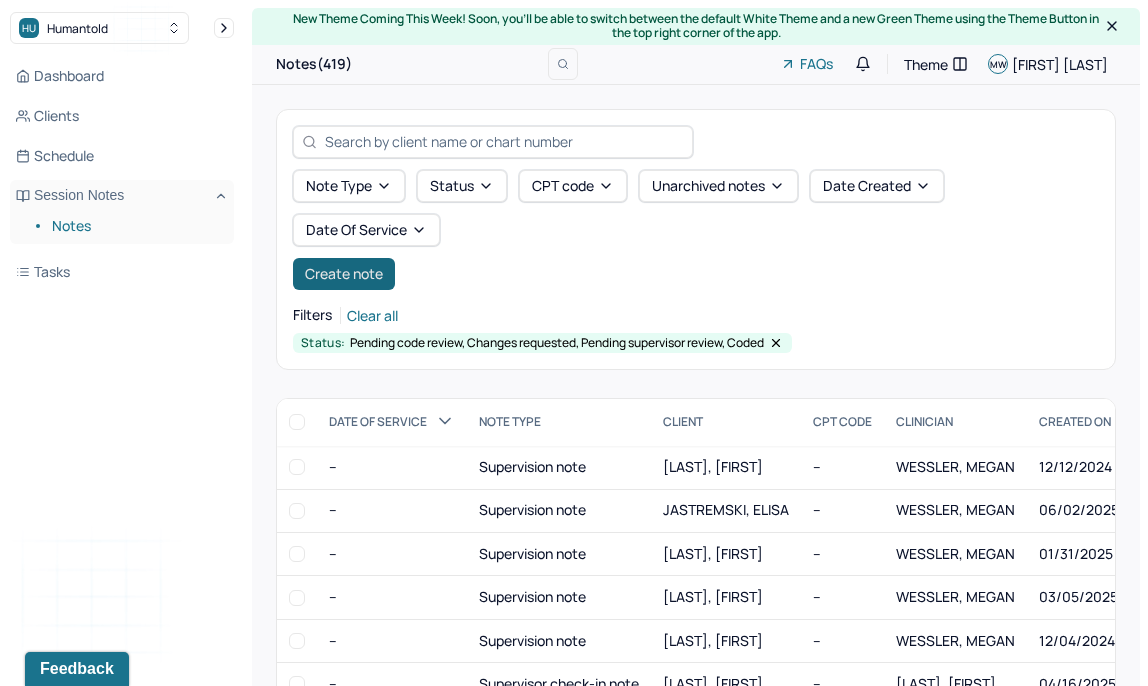 click on "Create note" at bounding box center [344, 274] 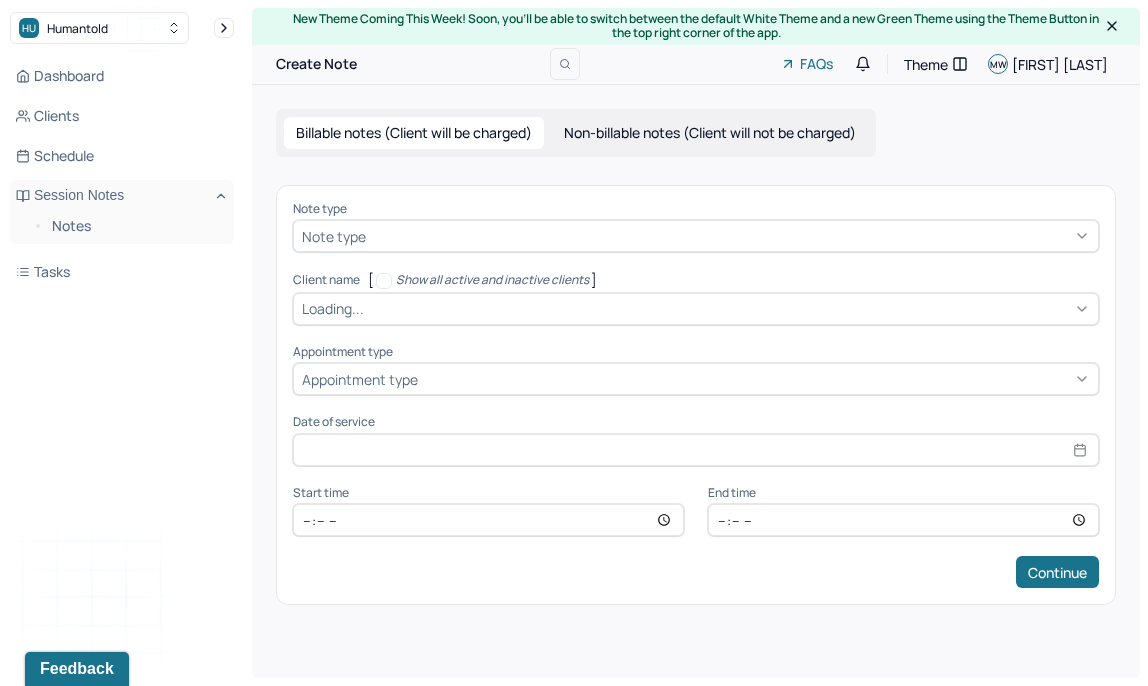 click on "Note type" at bounding box center (696, 236) 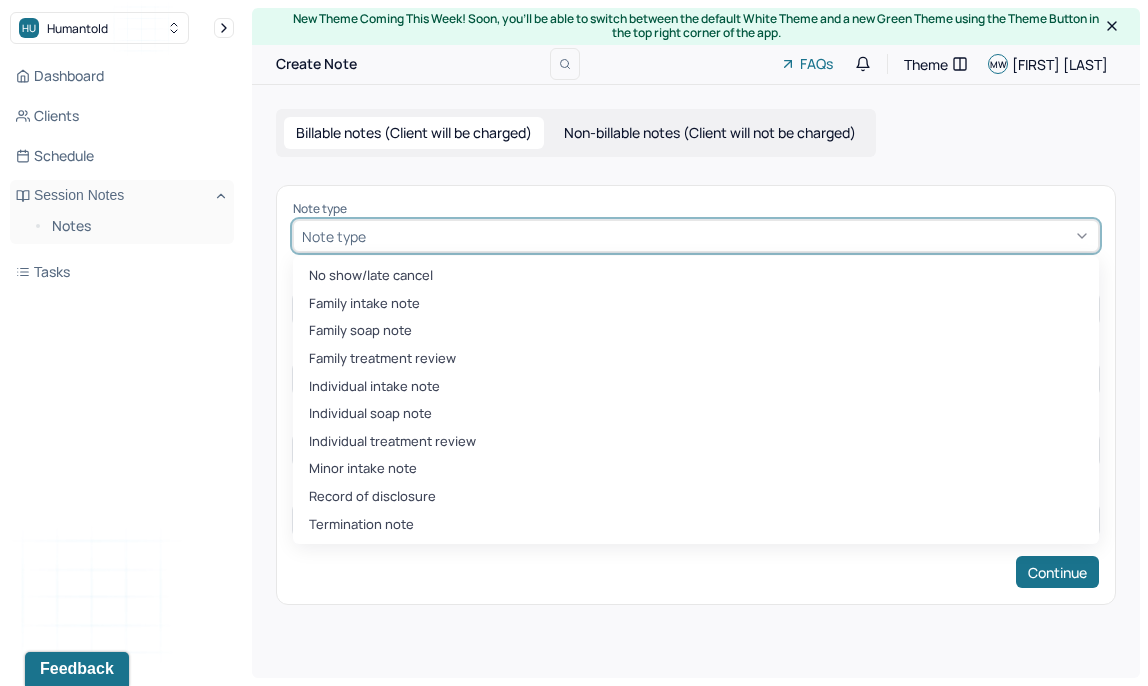 click on "Dashboard Clients Schedule Session Notes Notes Tasks MW Megan   Wessler provider Logout" at bounding box center [122, 363] 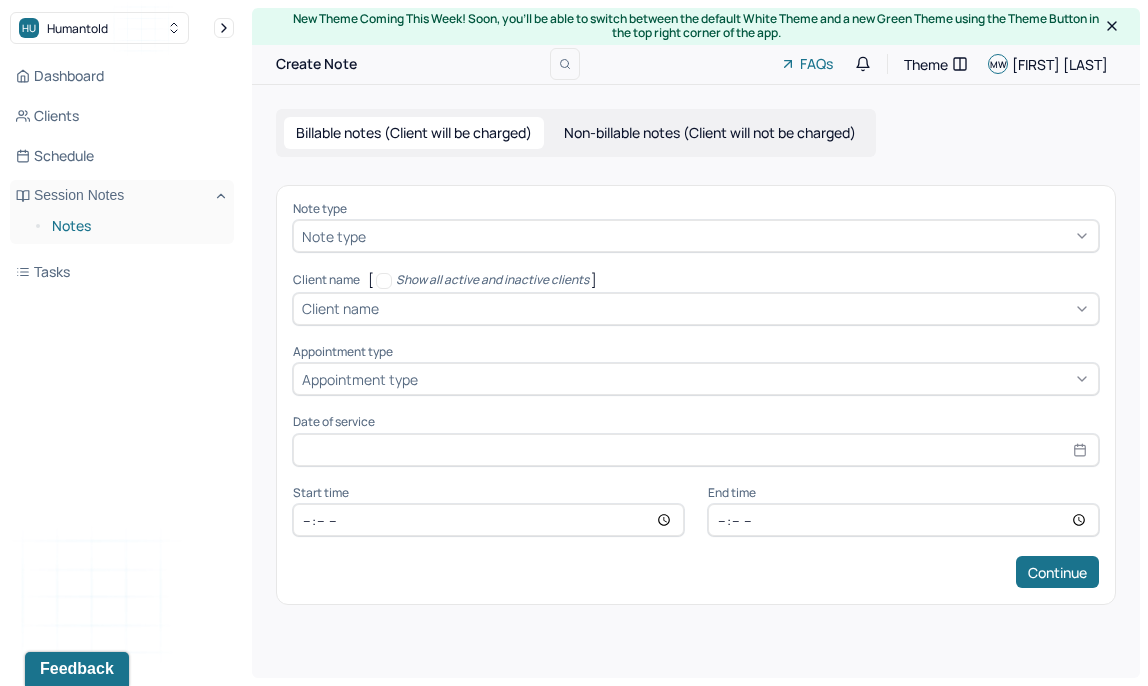 click on "Notes" at bounding box center [135, 226] 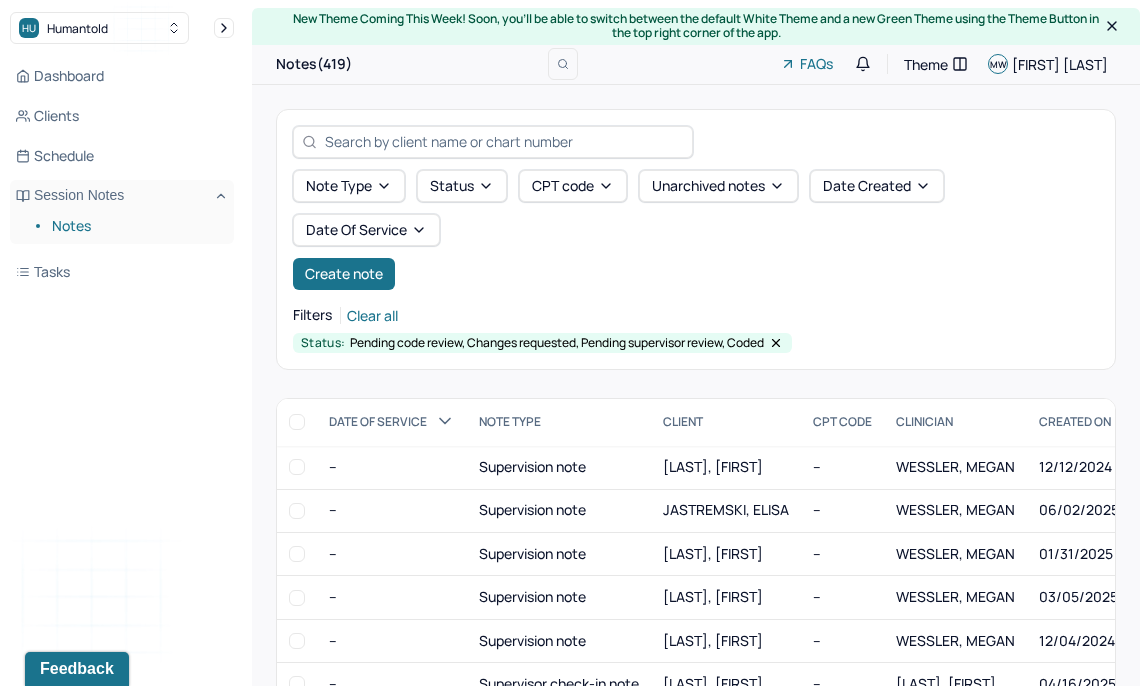 click 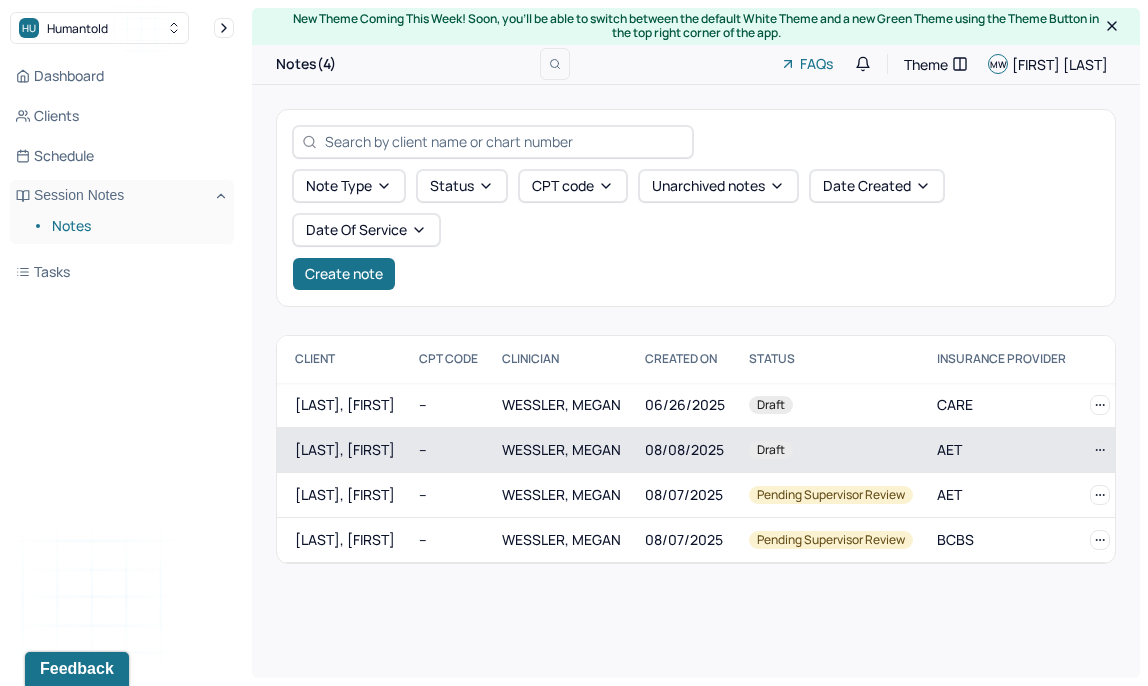 scroll, scrollTop: 0, scrollLeft: 356, axis: horizontal 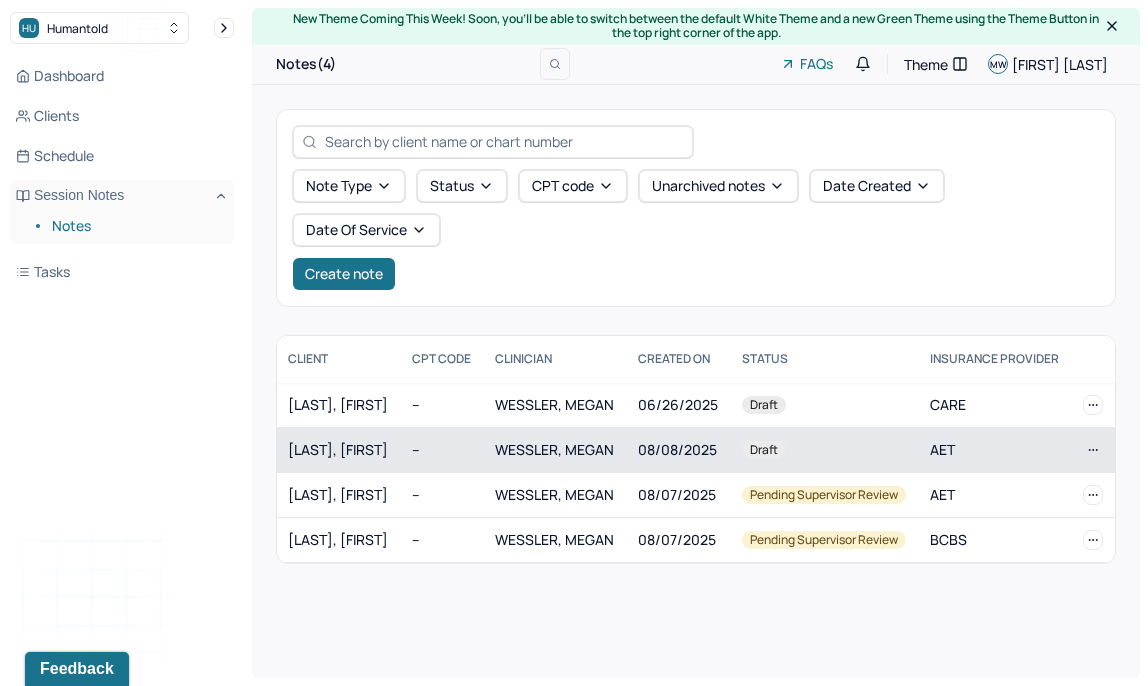click on "[LAST], [FIRST]" at bounding box center (338, 449) 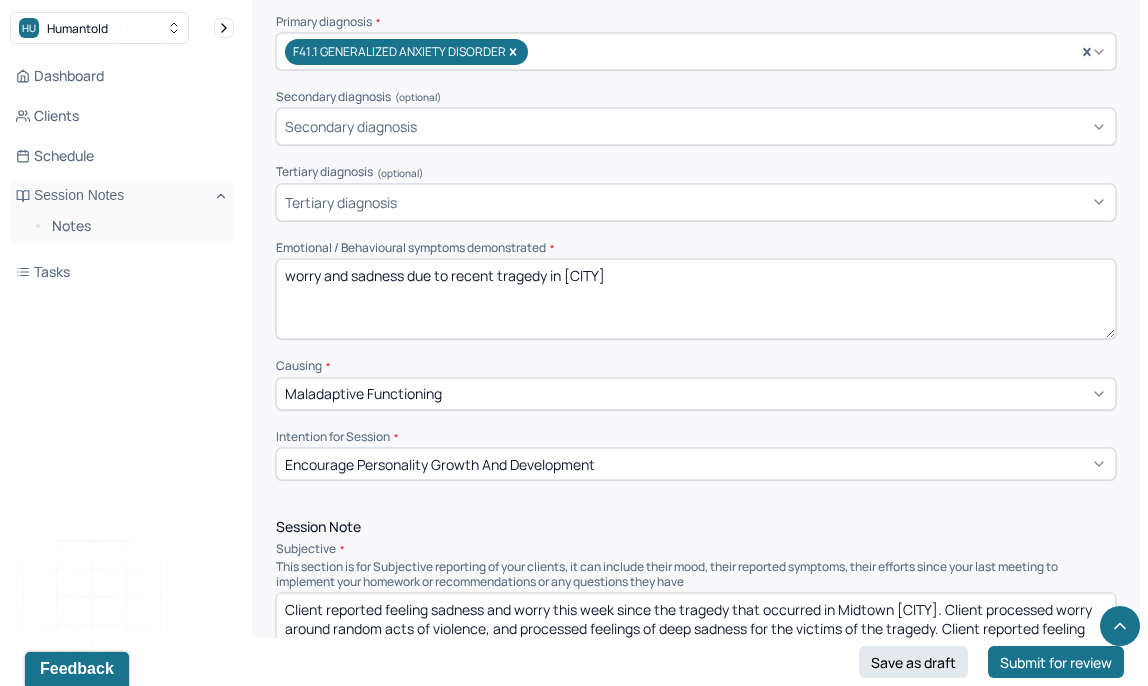 scroll, scrollTop: 750, scrollLeft: 0, axis: vertical 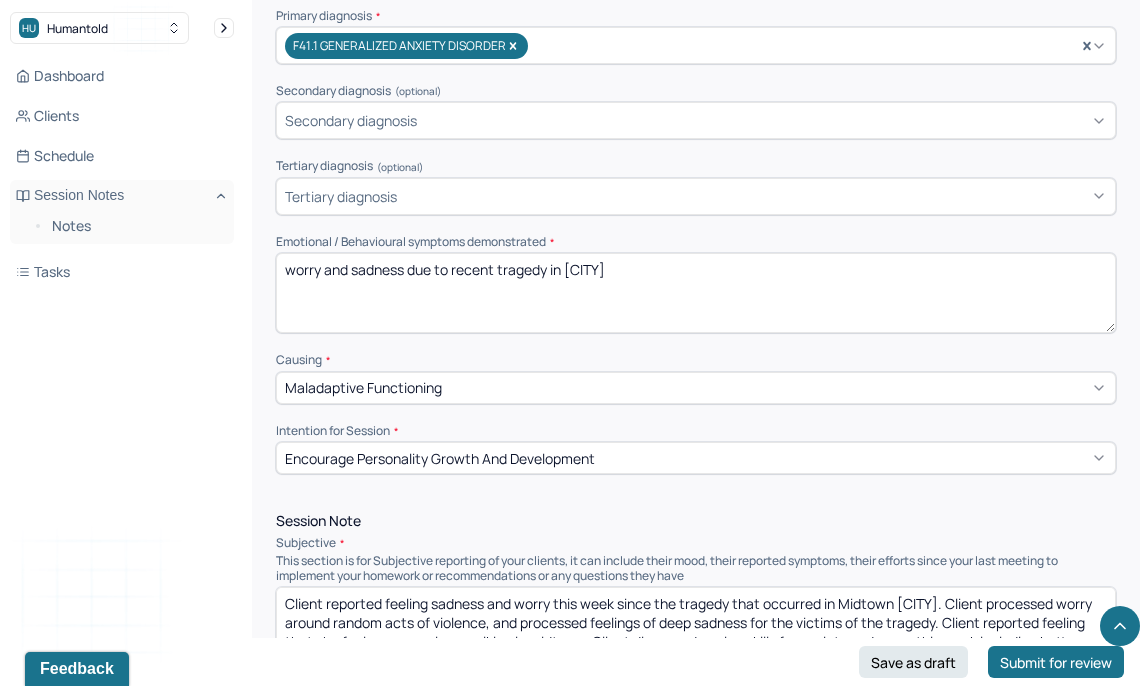 drag, startPoint x: 645, startPoint y: 264, endPoint x: 193, endPoint y: 249, distance: 452.24884 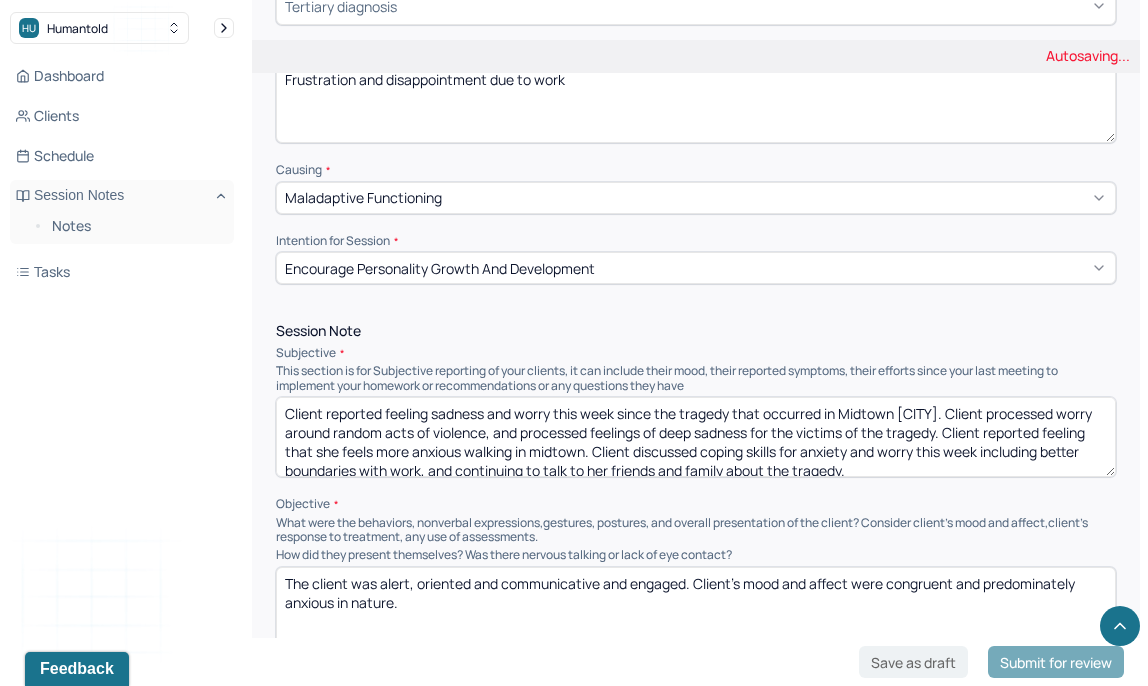 scroll, scrollTop: 1146, scrollLeft: 0, axis: vertical 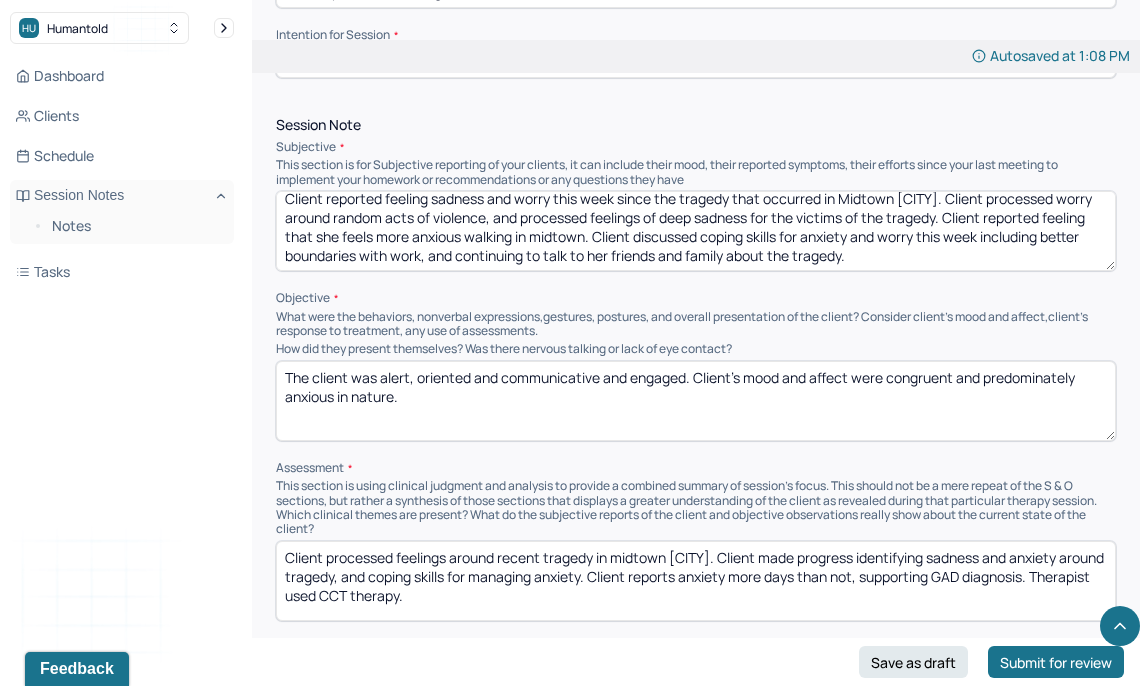 type on "Frustration and disappointment due to work" 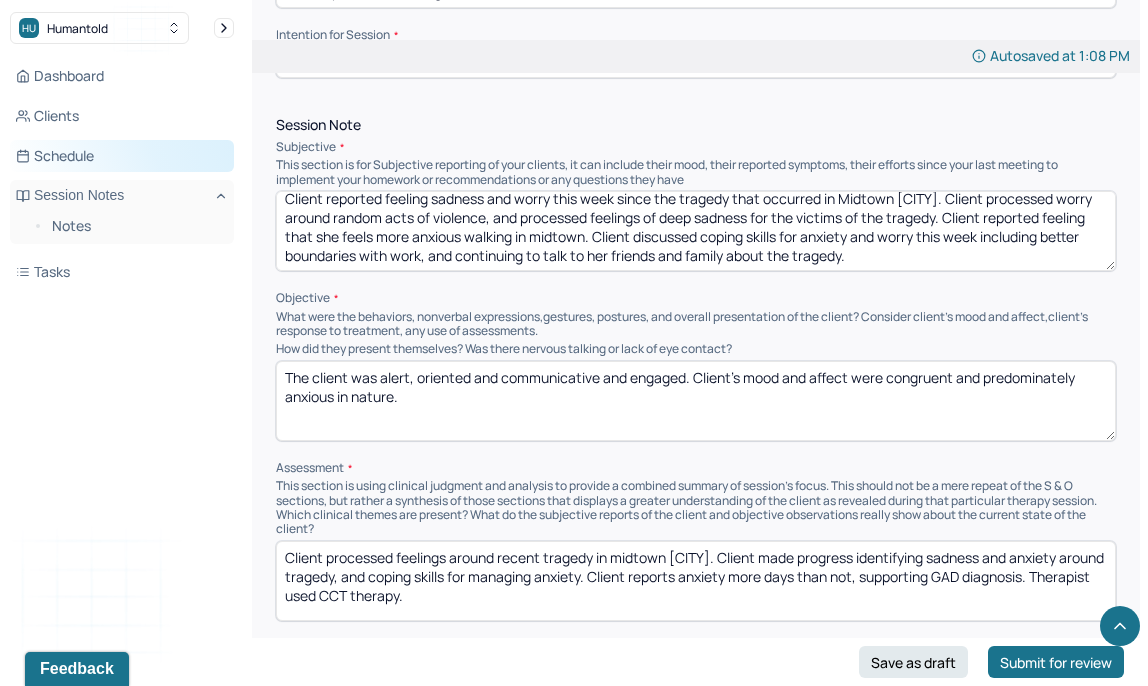 scroll, scrollTop: 0, scrollLeft: 0, axis: both 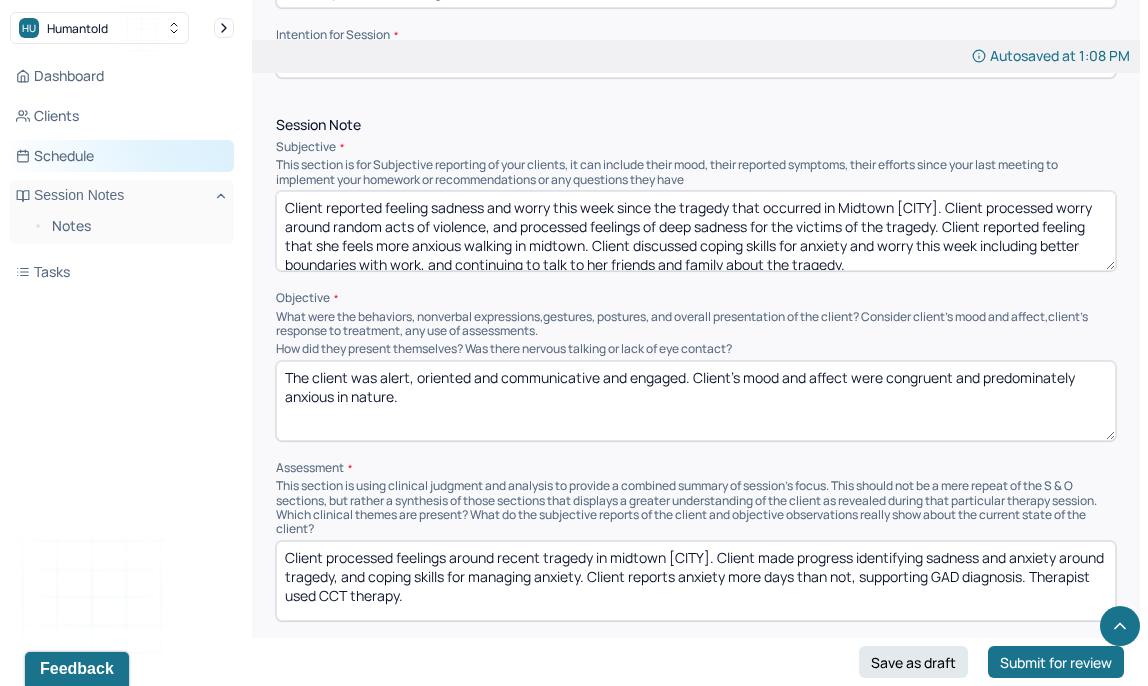 drag, startPoint x: 917, startPoint y: 250, endPoint x: 71, endPoint y: 165, distance: 850.2594 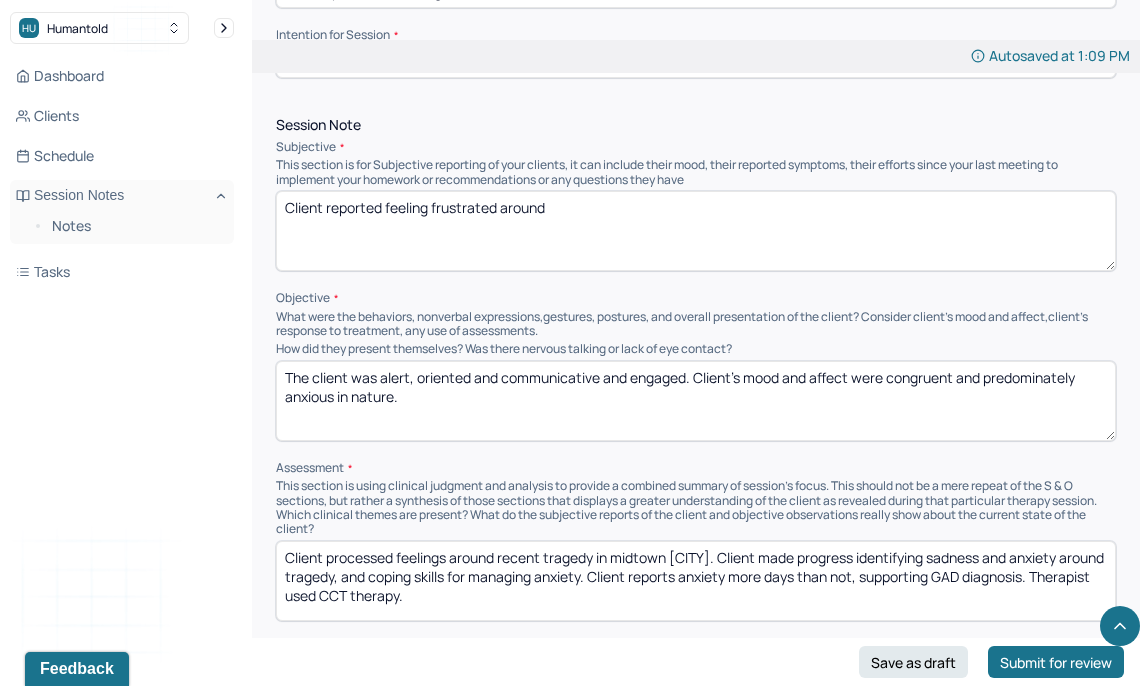 type on "Client reported feeling frustrated around" 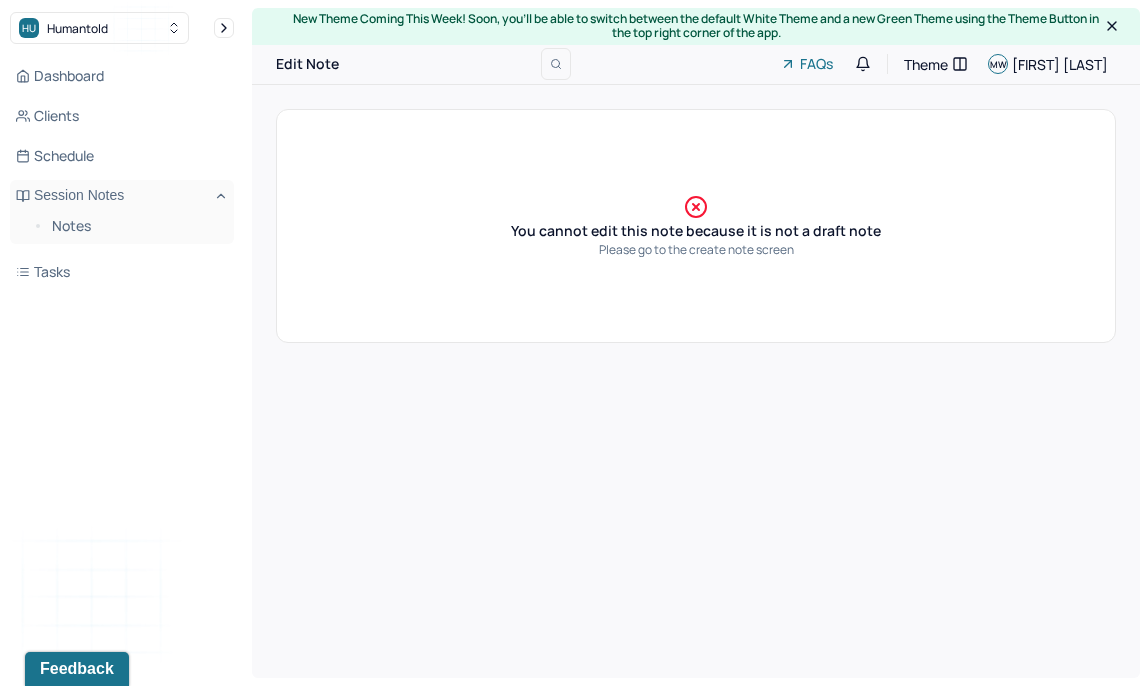 scroll, scrollTop: 0, scrollLeft: 0, axis: both 